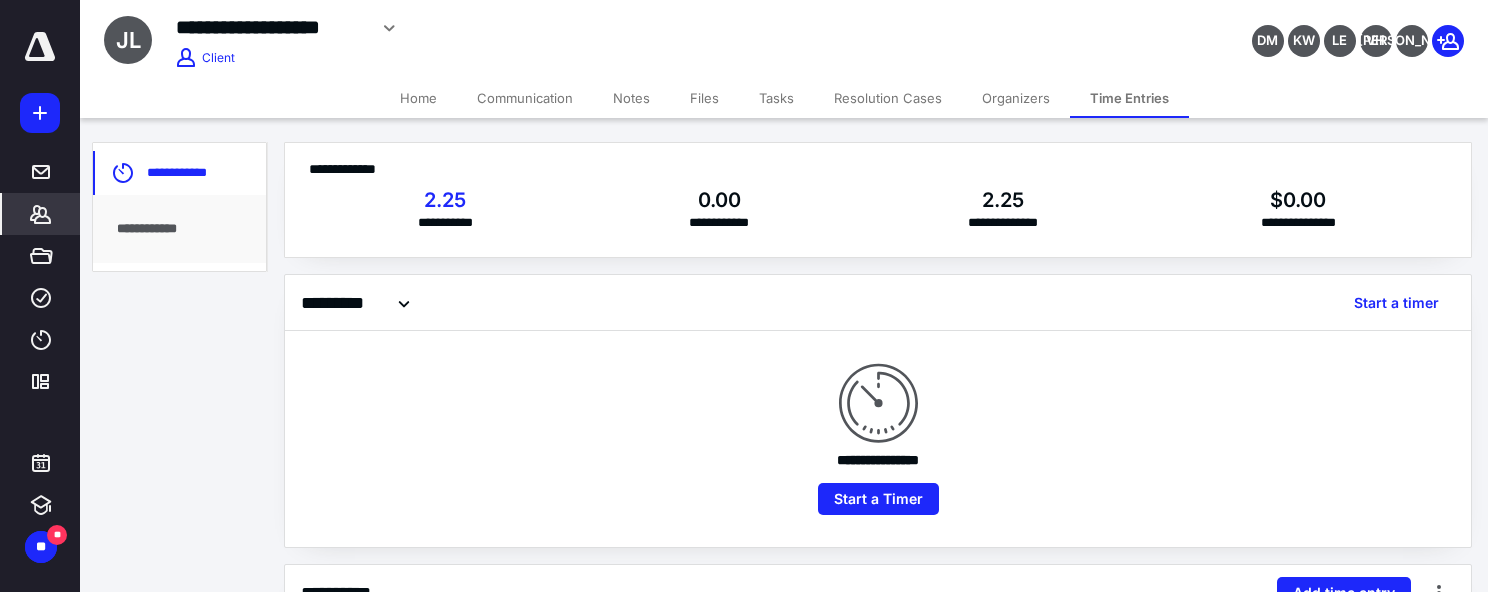 scroll, scrollTop: 447, scrollLeft: 0, axis: vertical 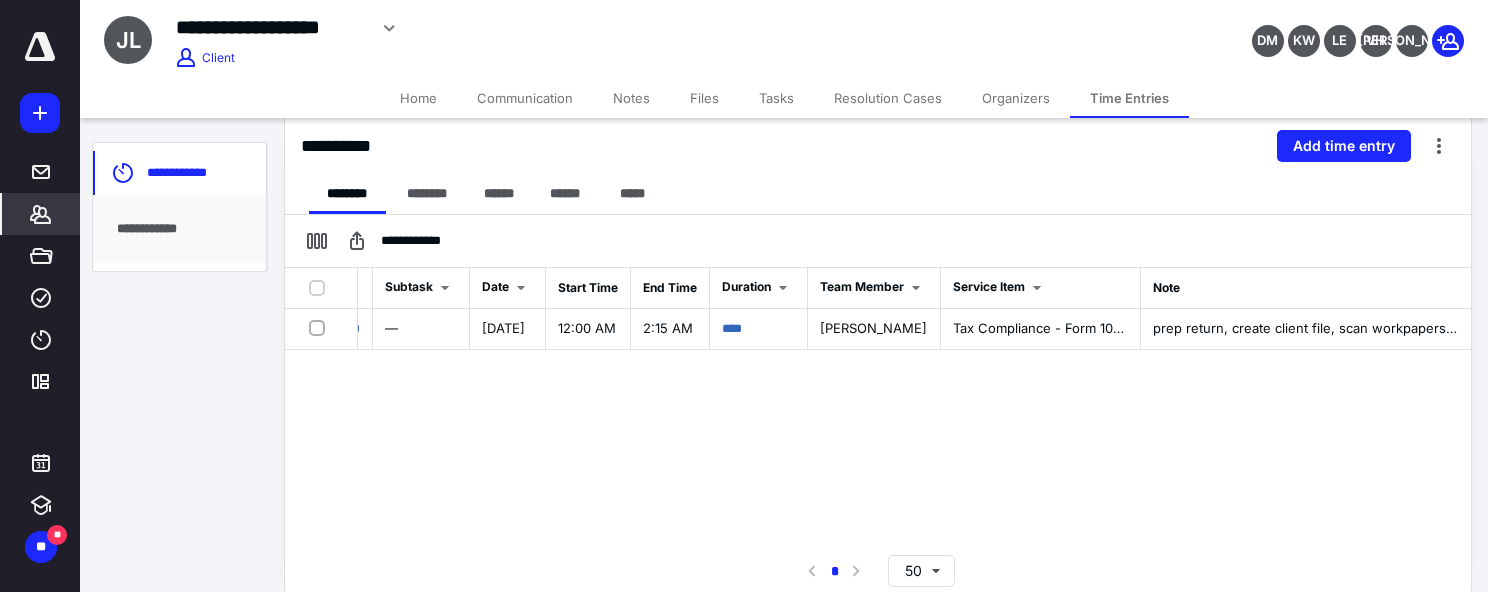 click on "Tasks" at bounding box center (776, 98) 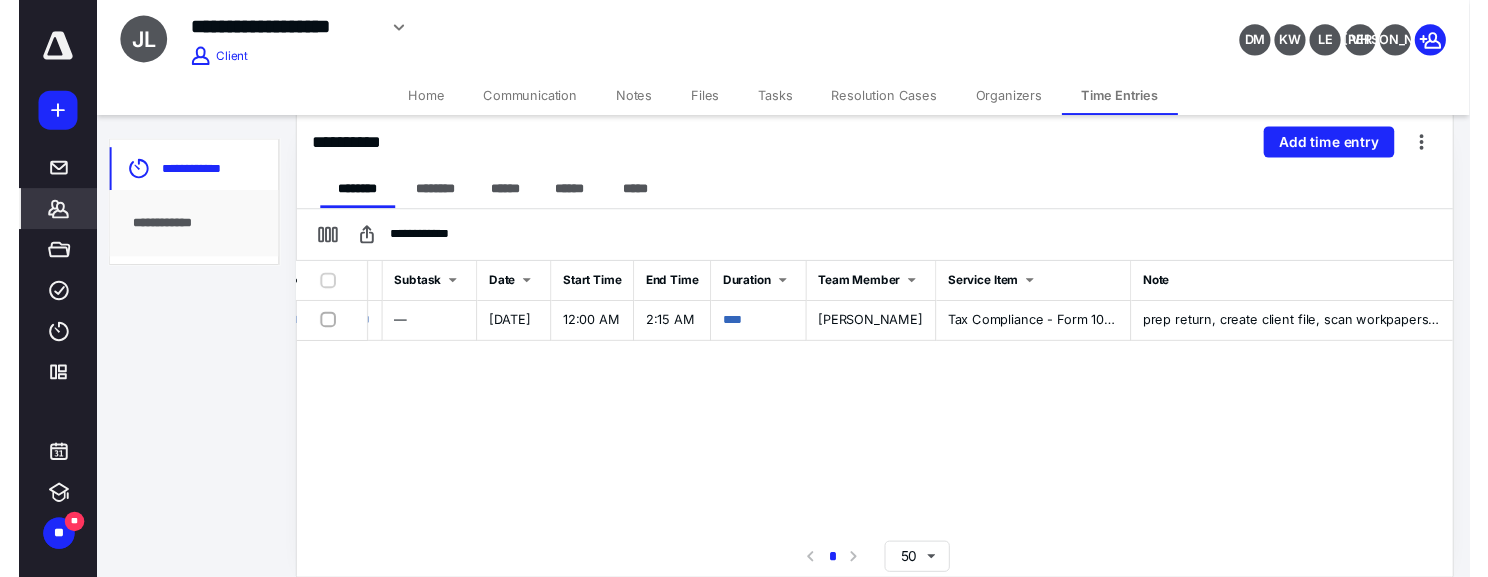 scroll, scrollTop: 0, scrollLeft: 0, axis: both 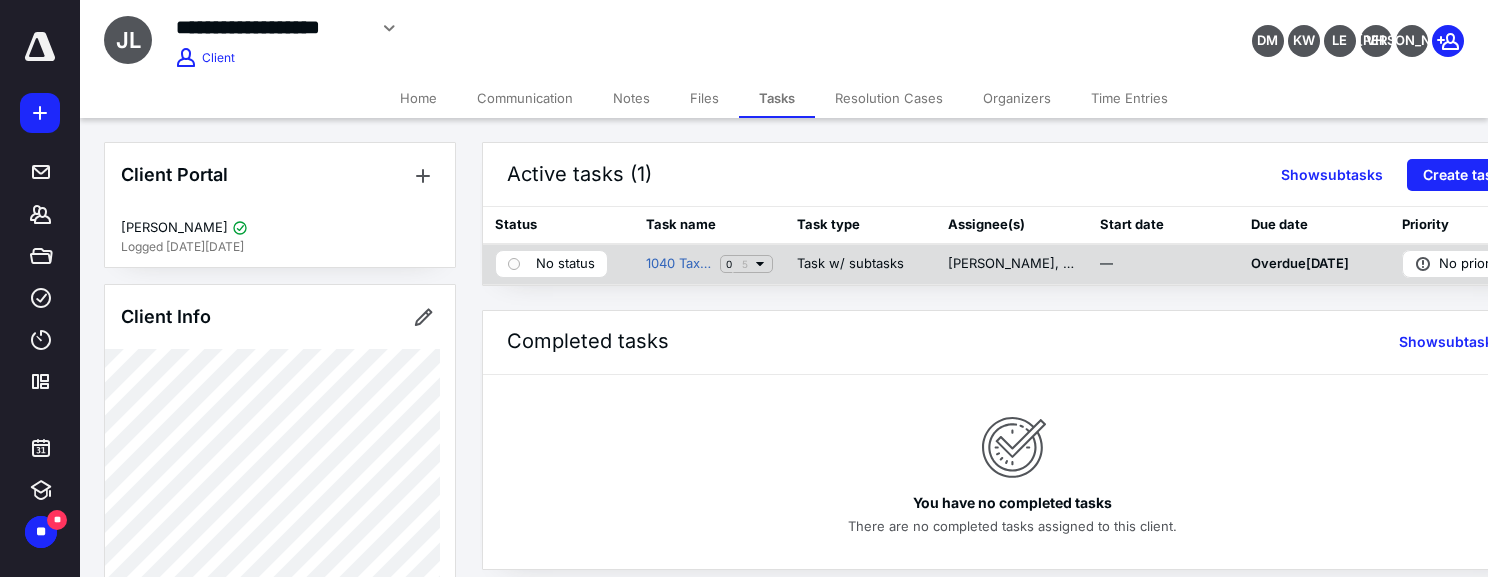 click 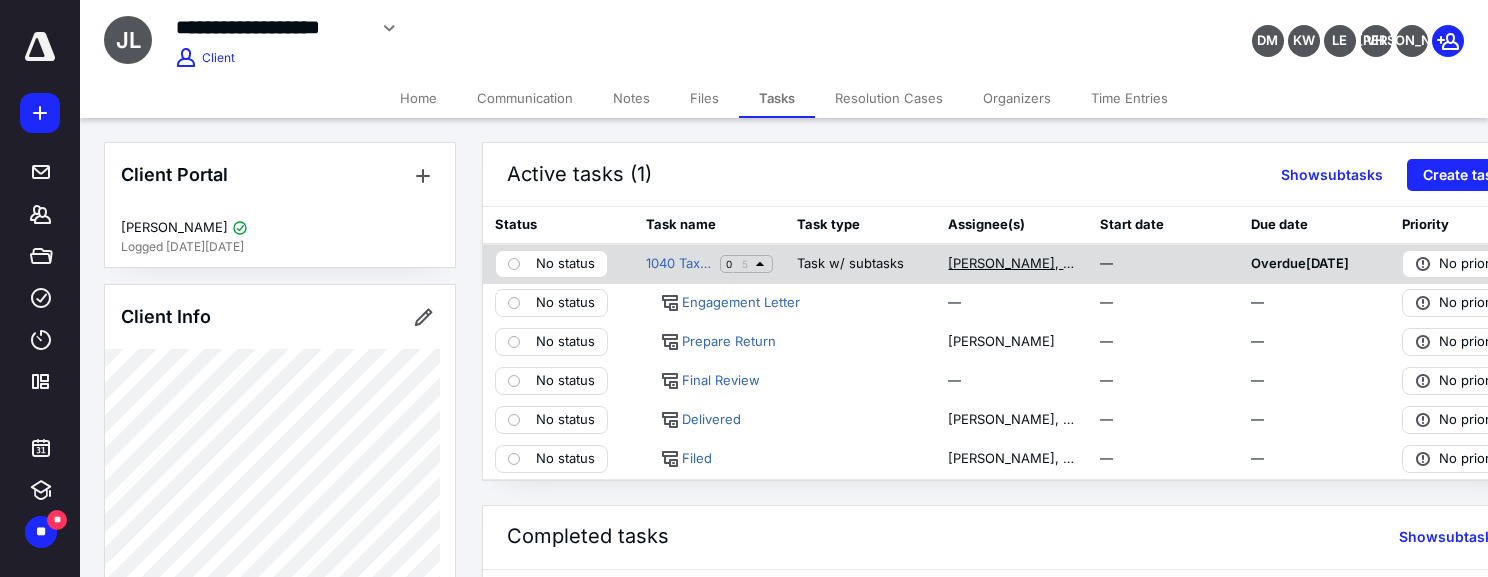 scroll, scrollTop: 0, scrollLeft: 54, axis: horizontal 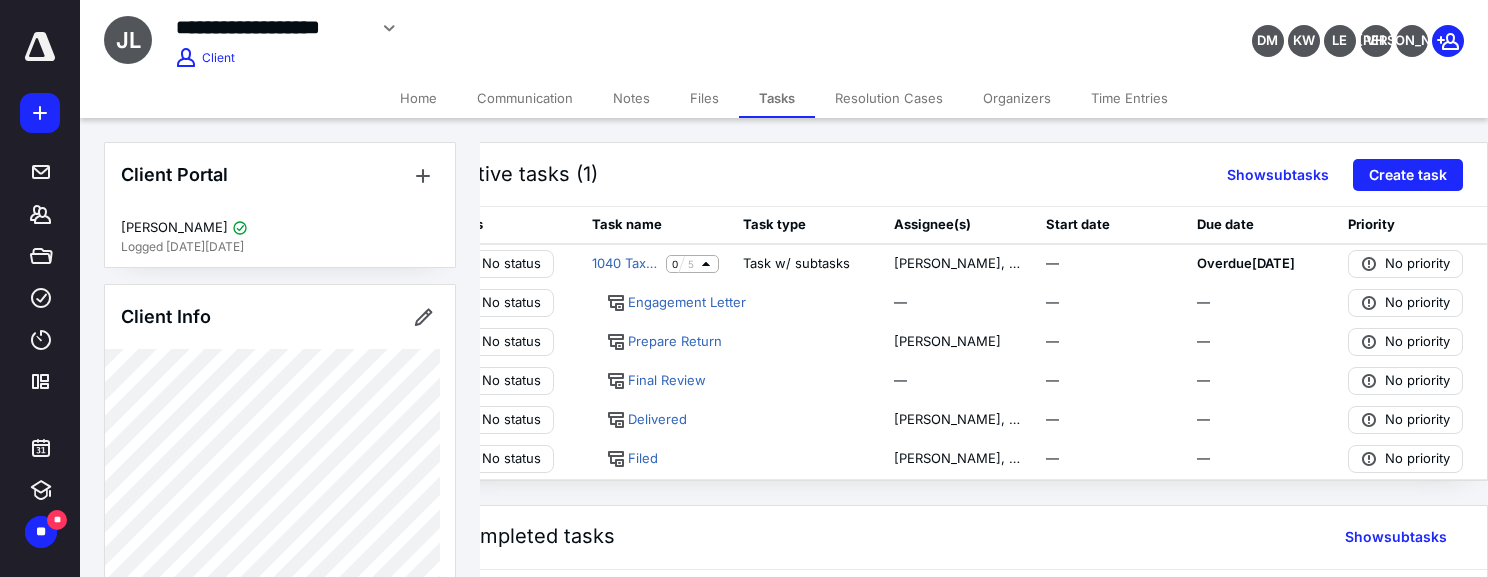 click 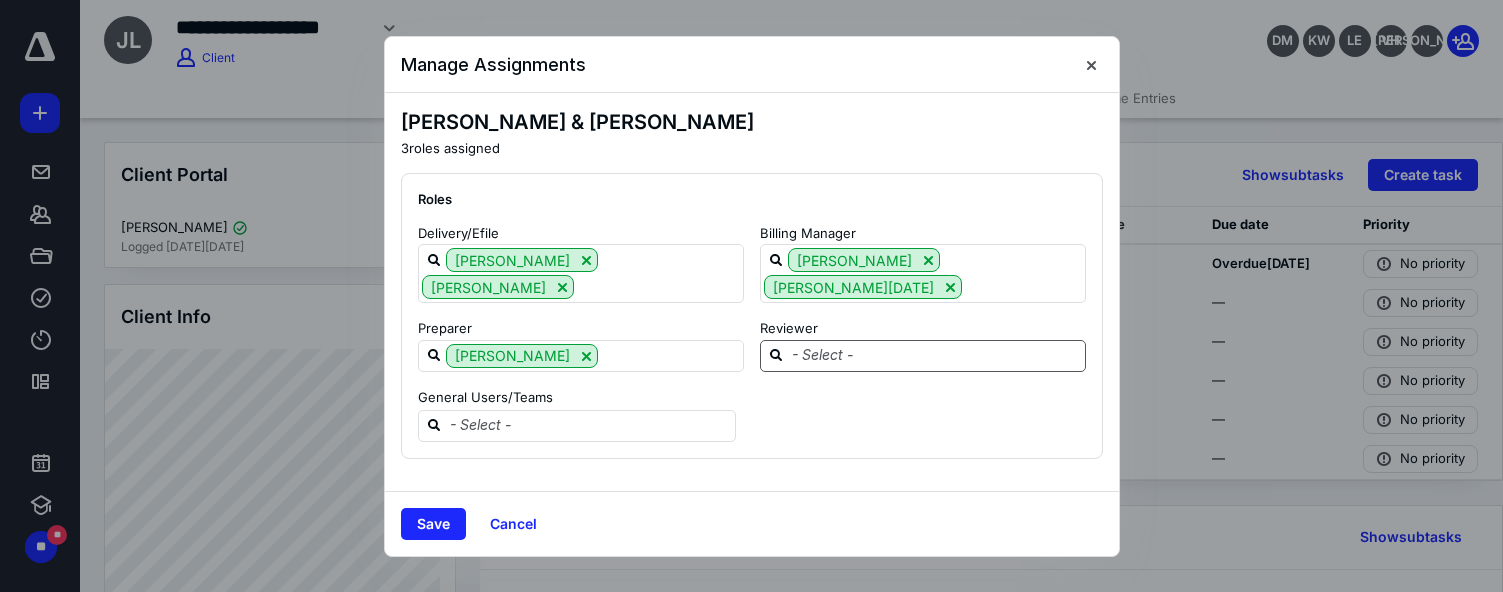 click at bounding box center (935, 355) 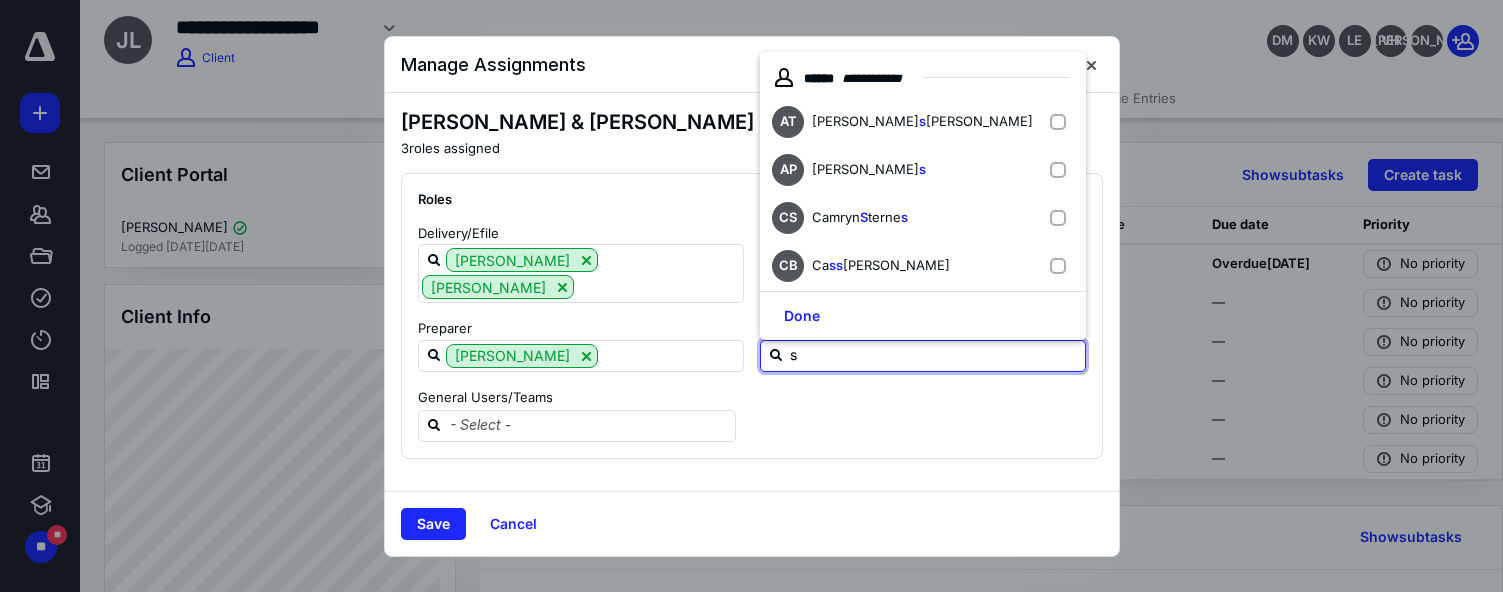 type on "si" 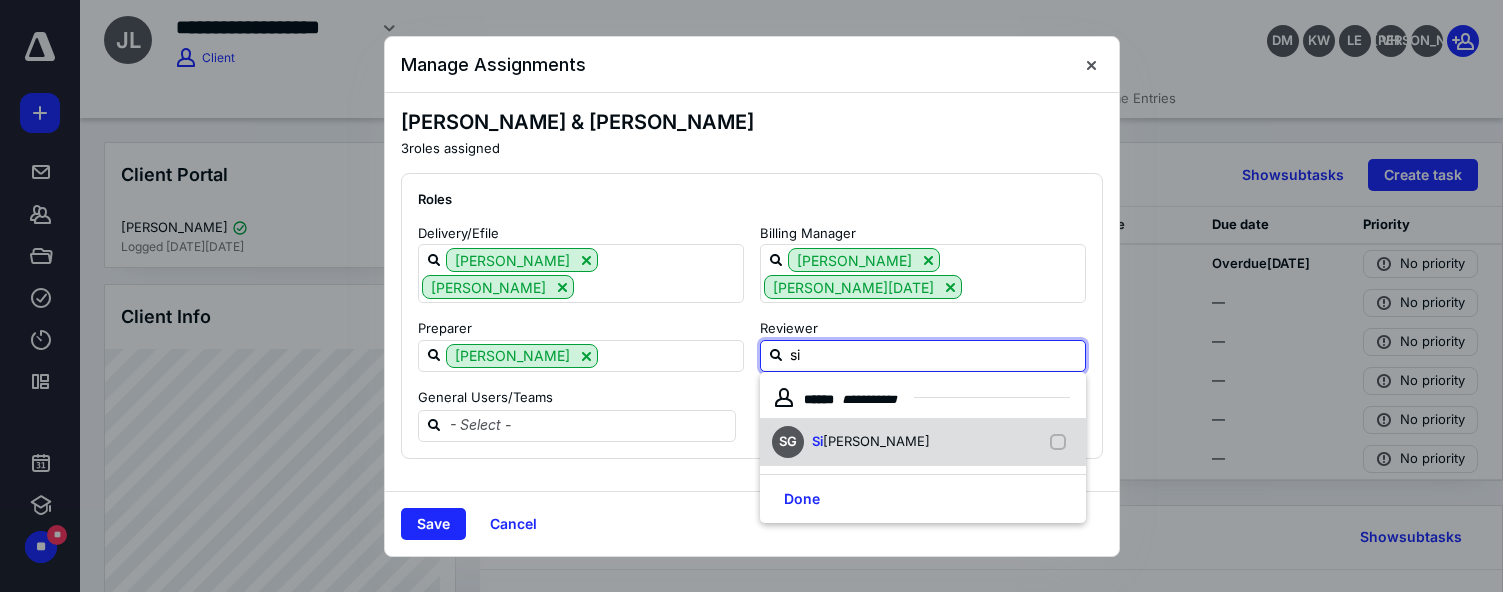 click on "SG Si dd Gandhi" at bounding box center (923, 442) 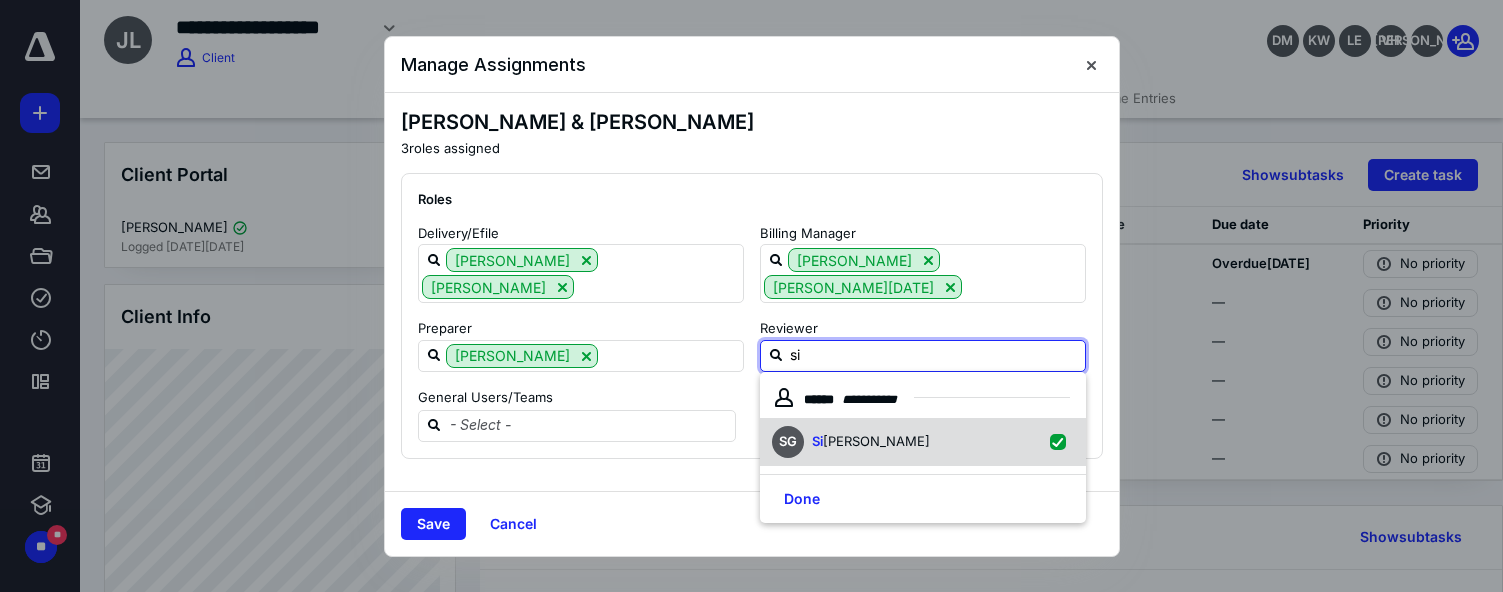checkbox on "true" 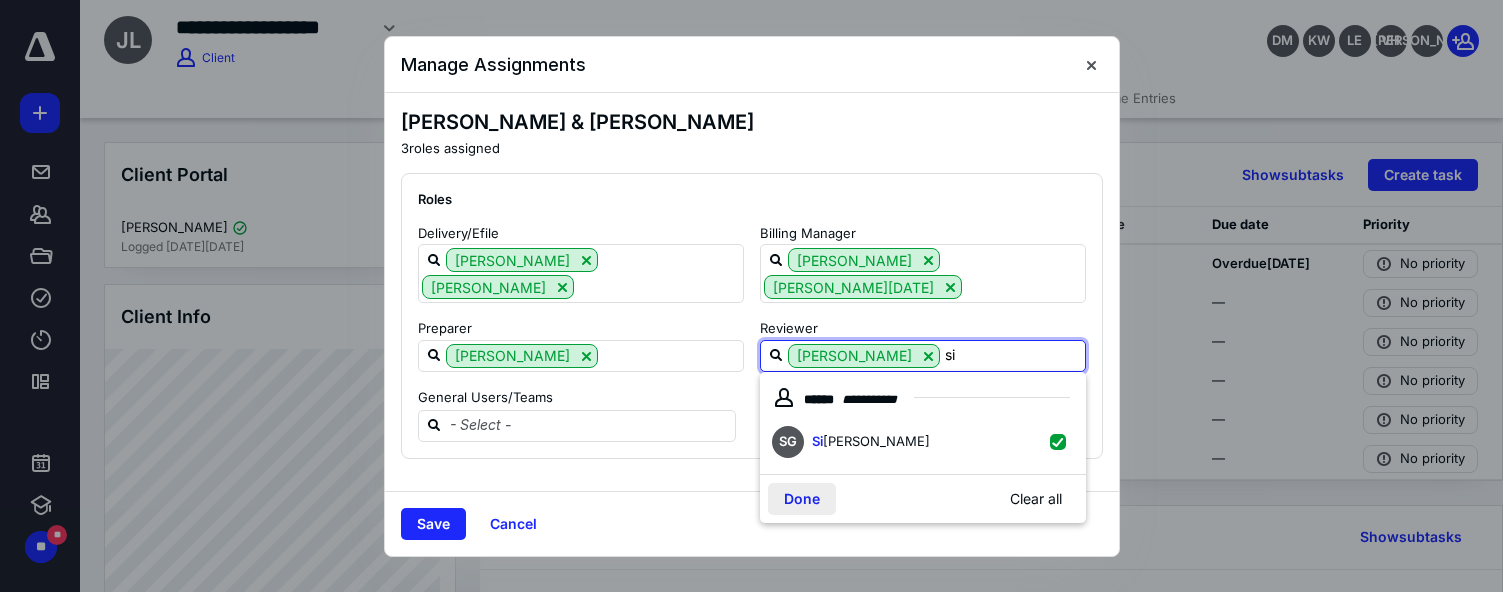 type on "si" 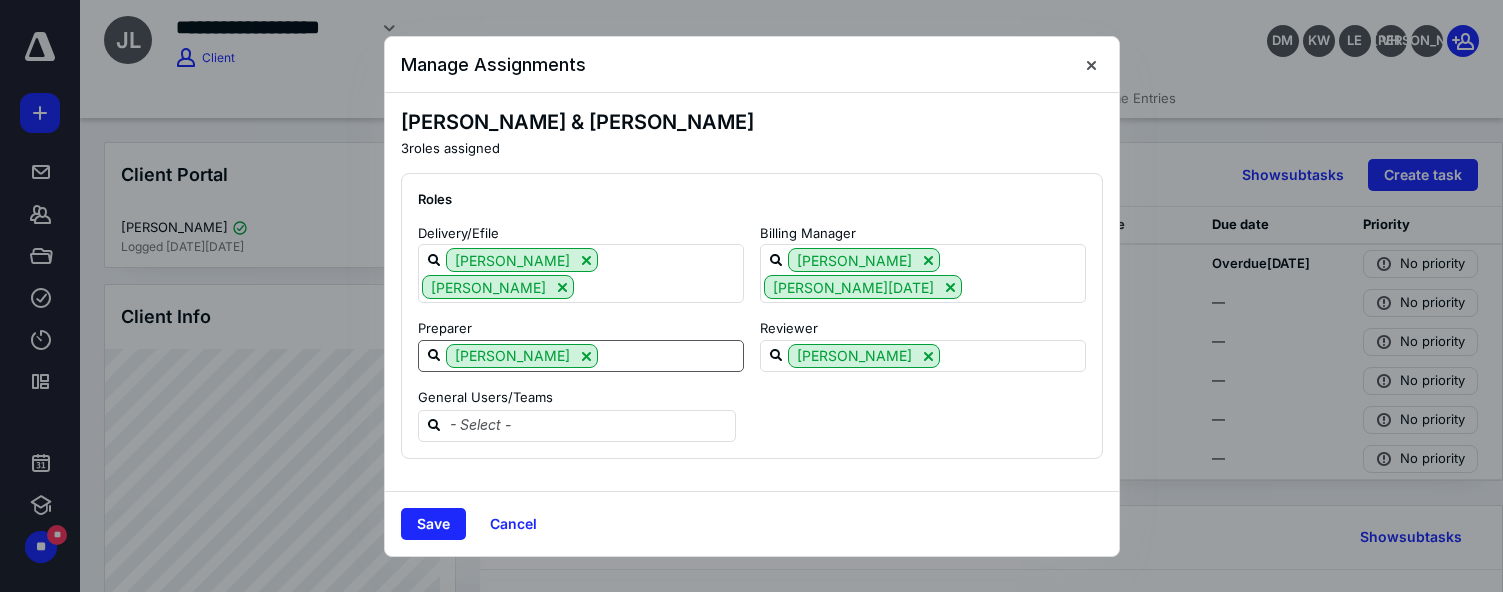 click at bounding box center [670, 355] 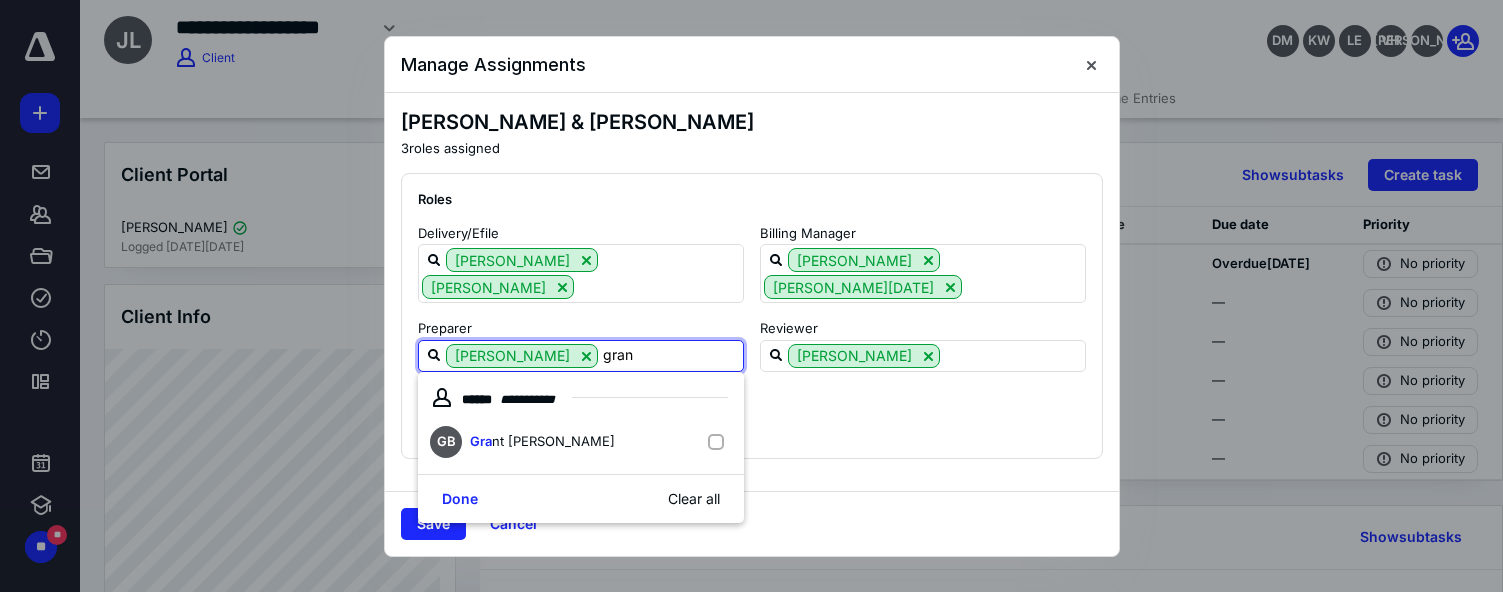 type on "grant" 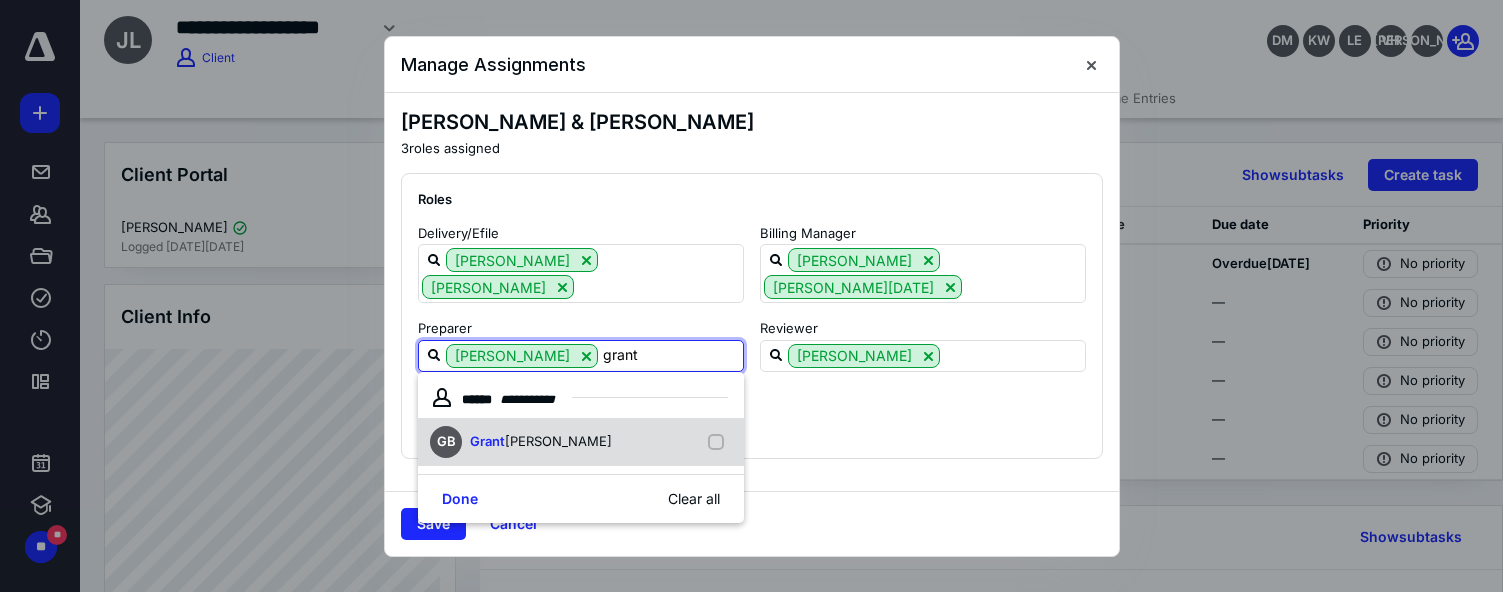 click on "GB Grant  Brashear" at bounding box center (581, 442) 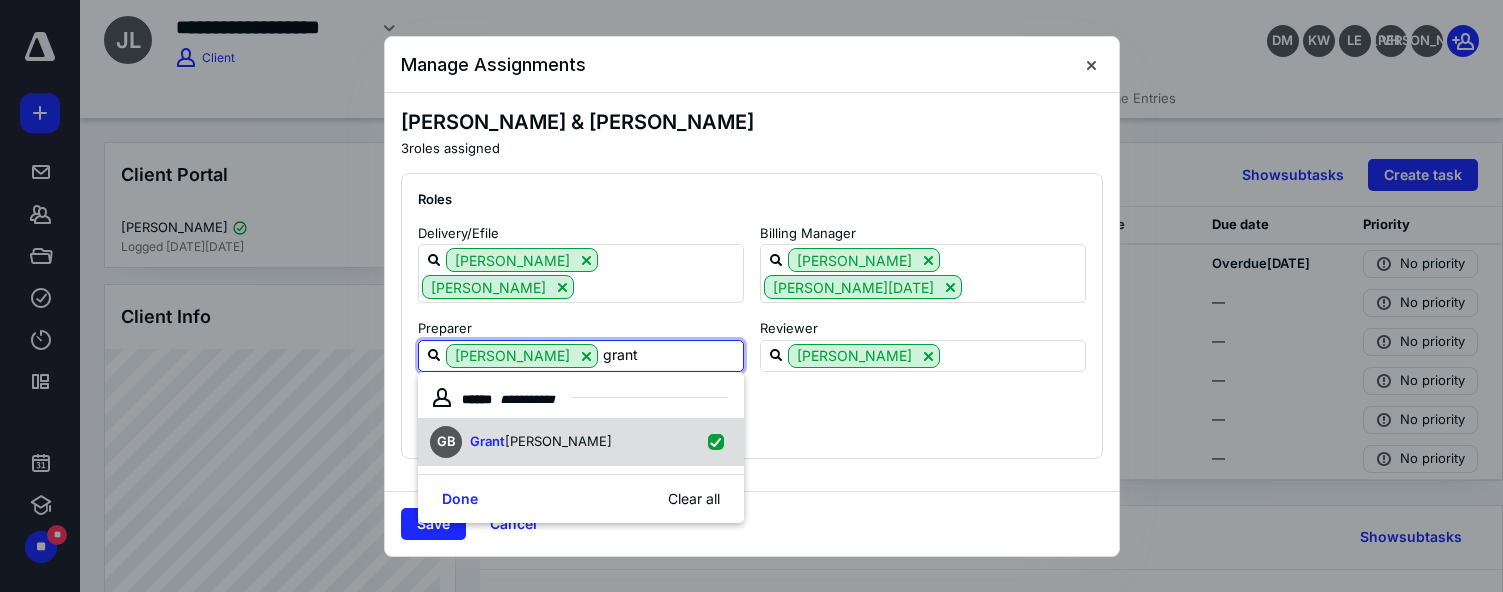 checkbox on "true" 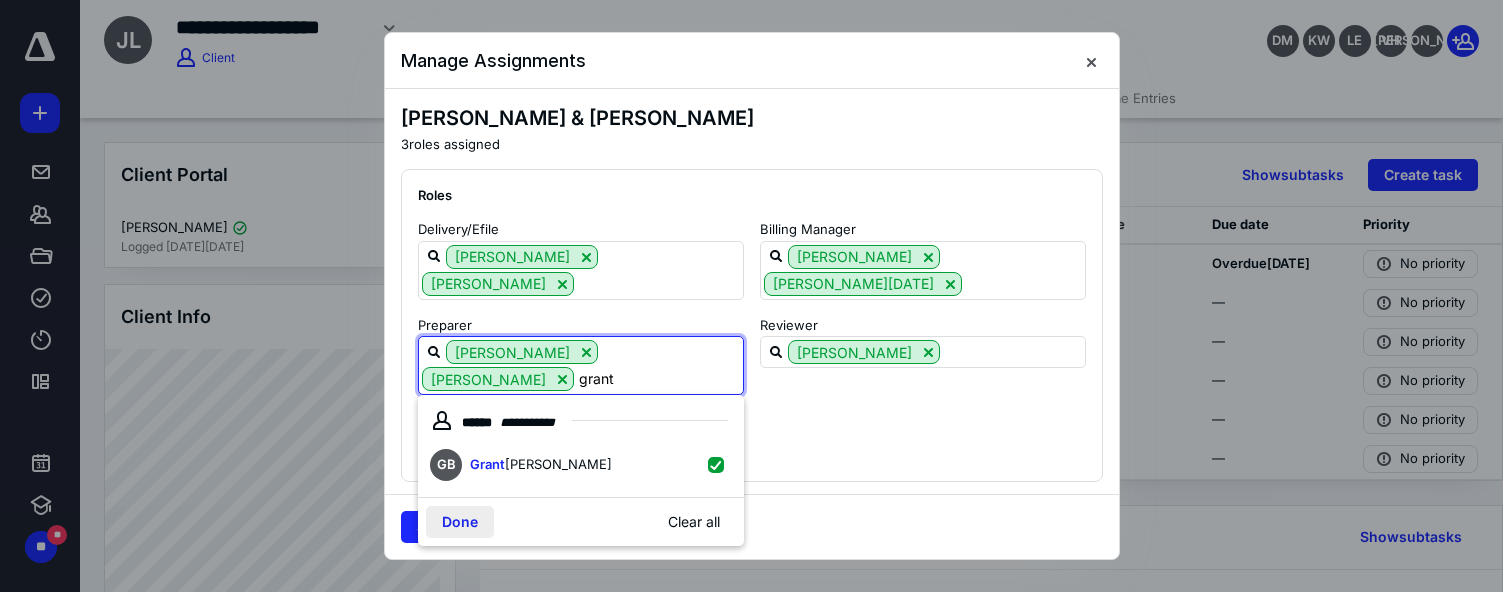 type on "grant" 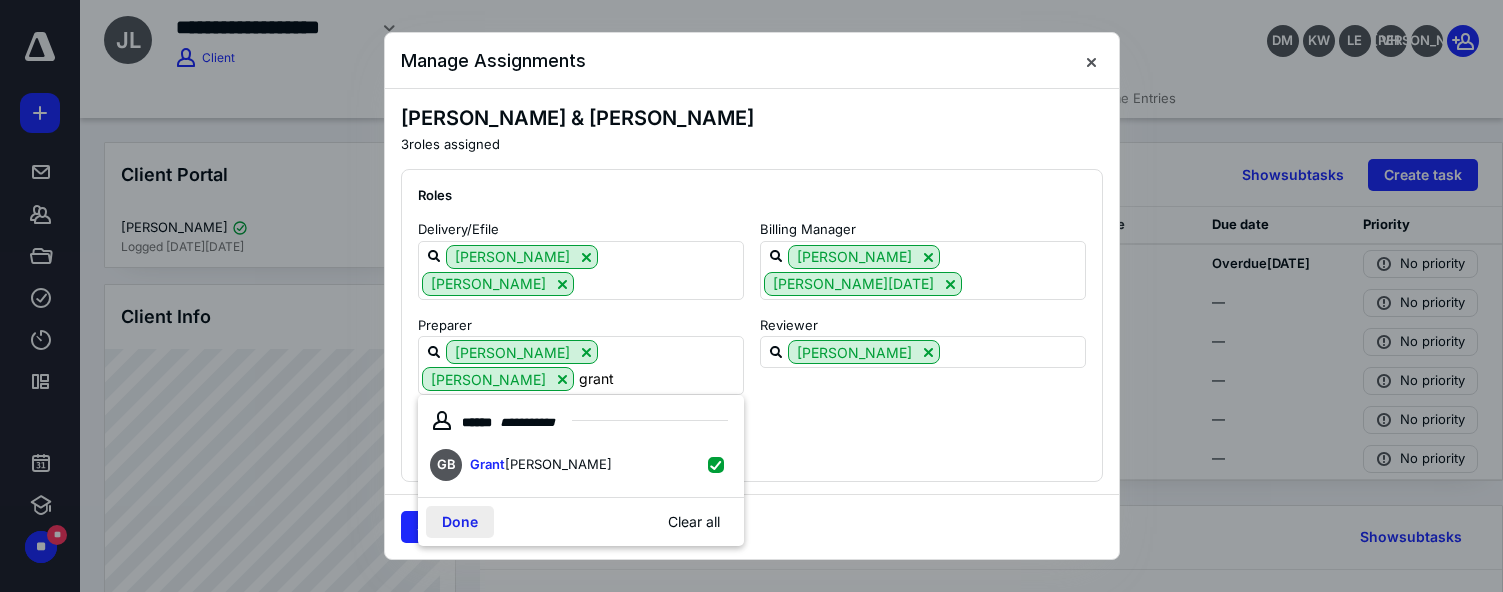 click on "Done" at bounding box center (460, 522) 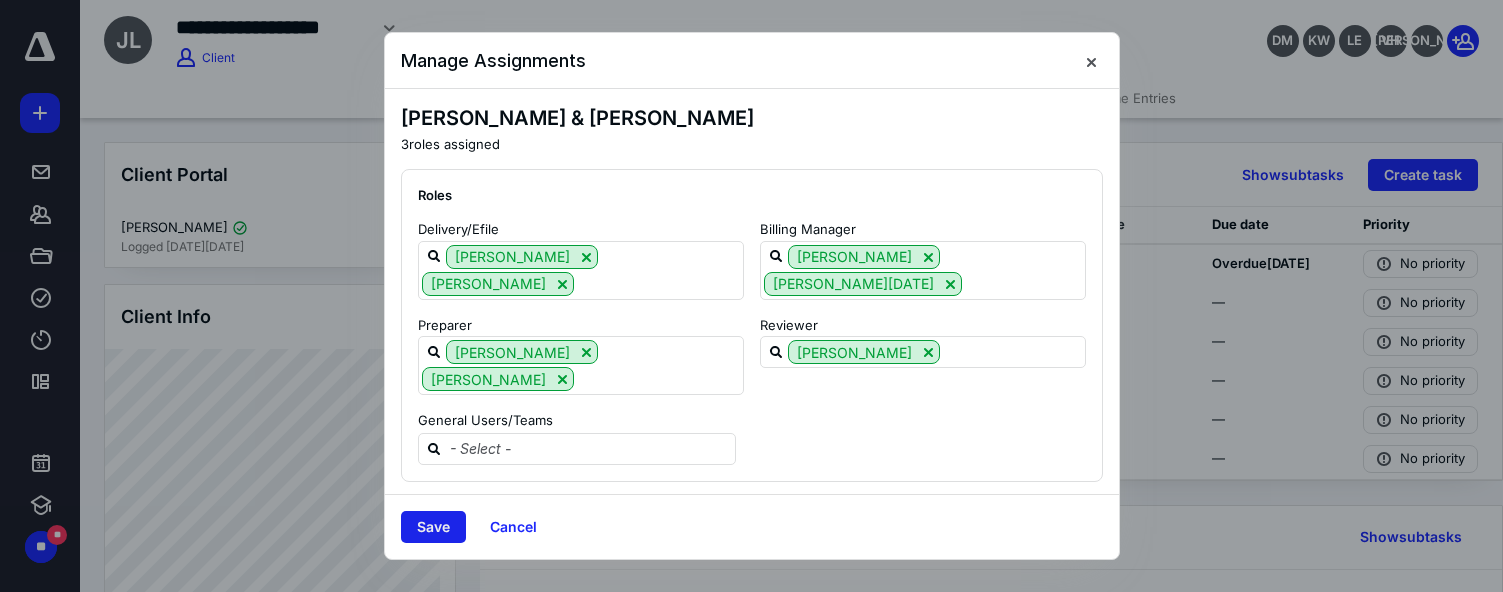 click on "Save" at bounding box center [433, 527] 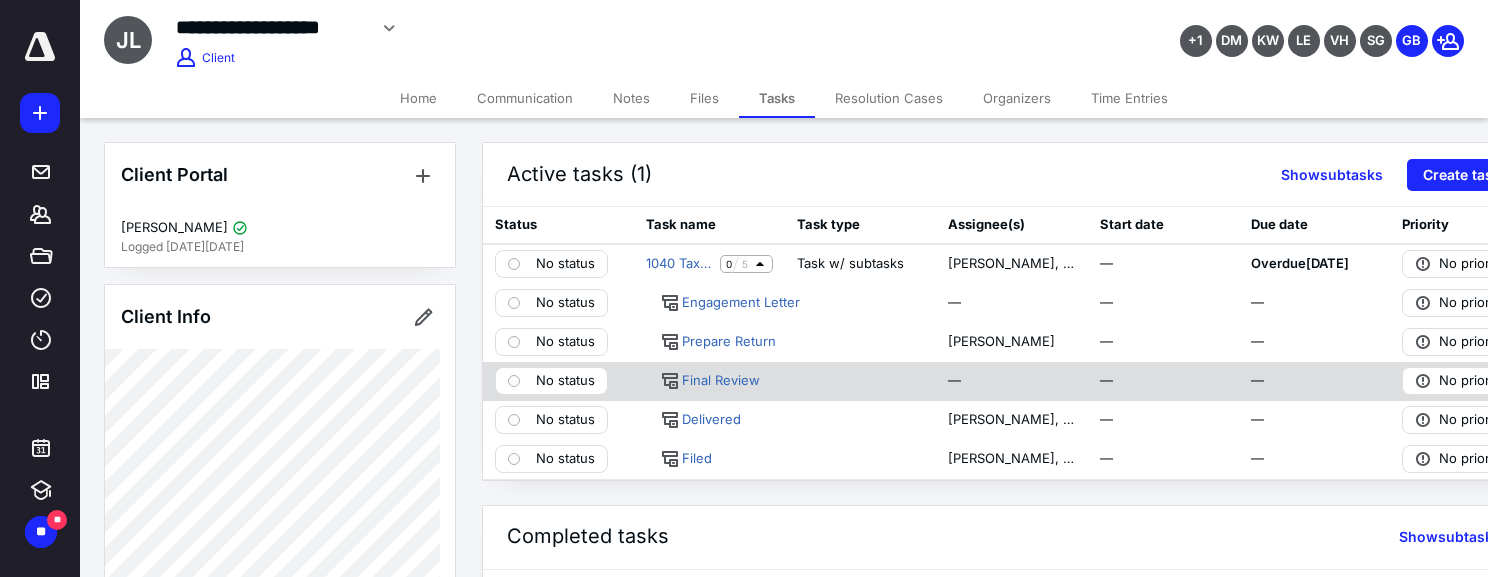 scroll, scrollTop: 0, scrollLeft: 54, axis: horizontal 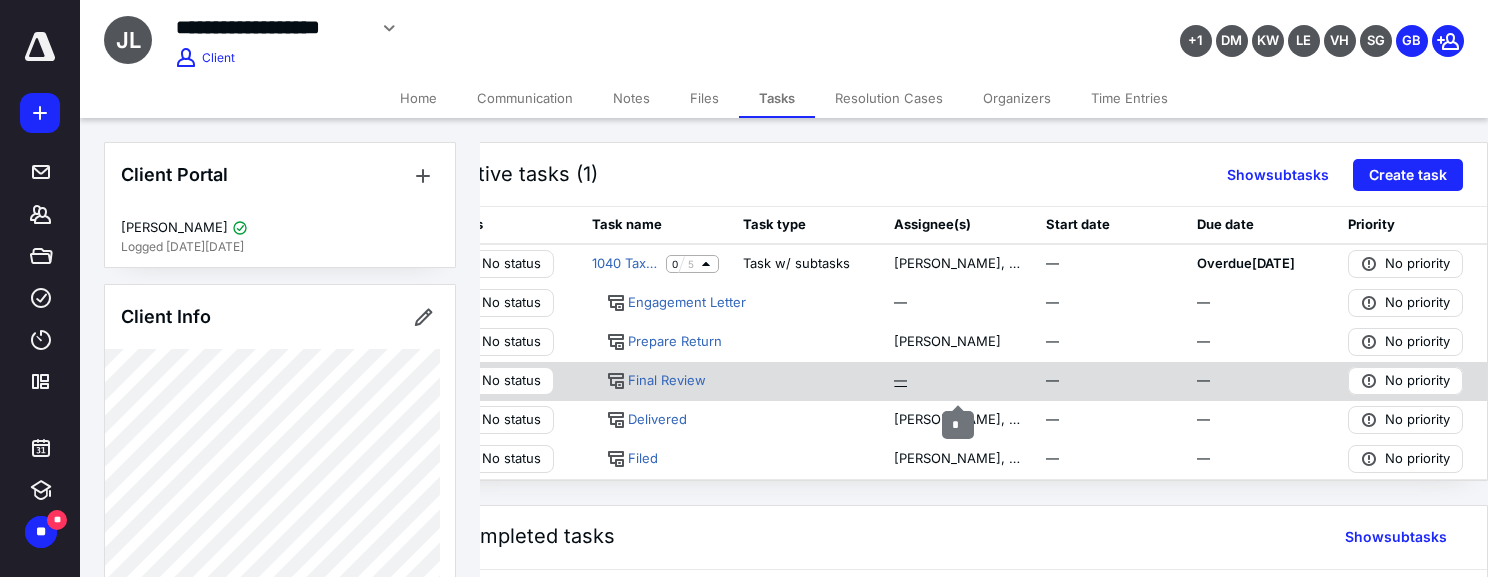 click on "—" at bounding box center (900, 381) 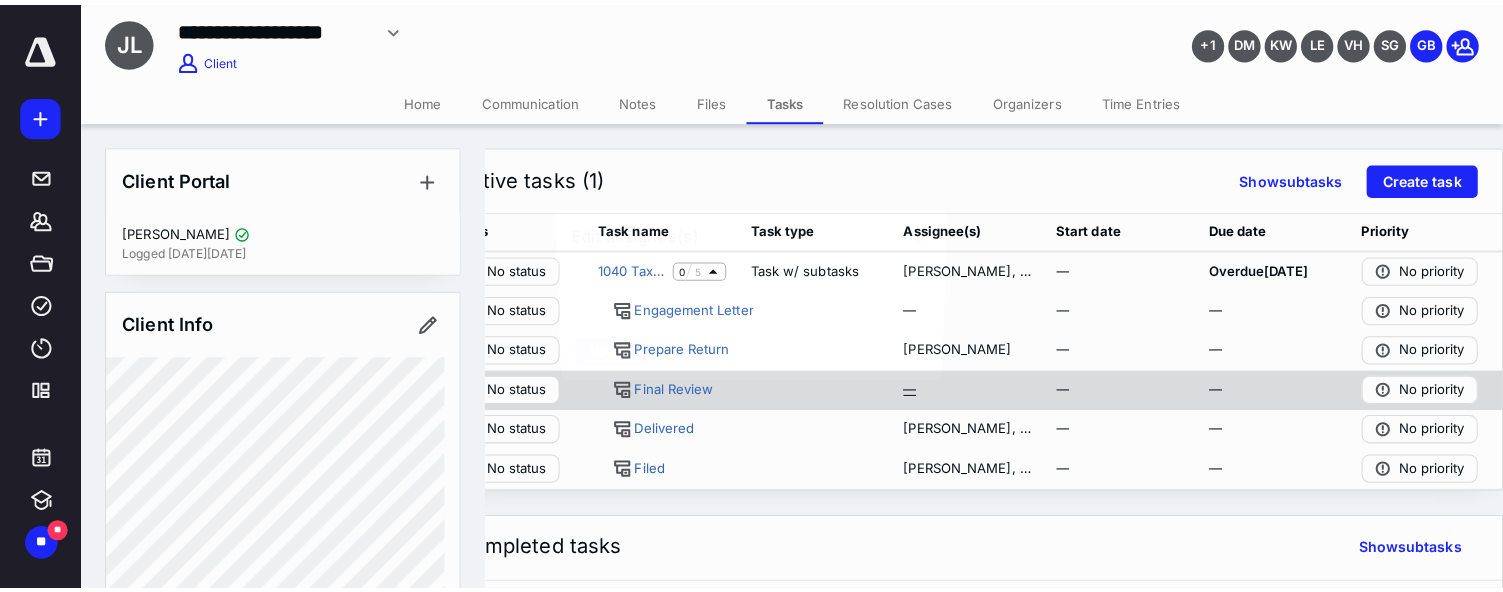 scroll, scrollTop: 0, scrollLeft: 39, axis: horizontal 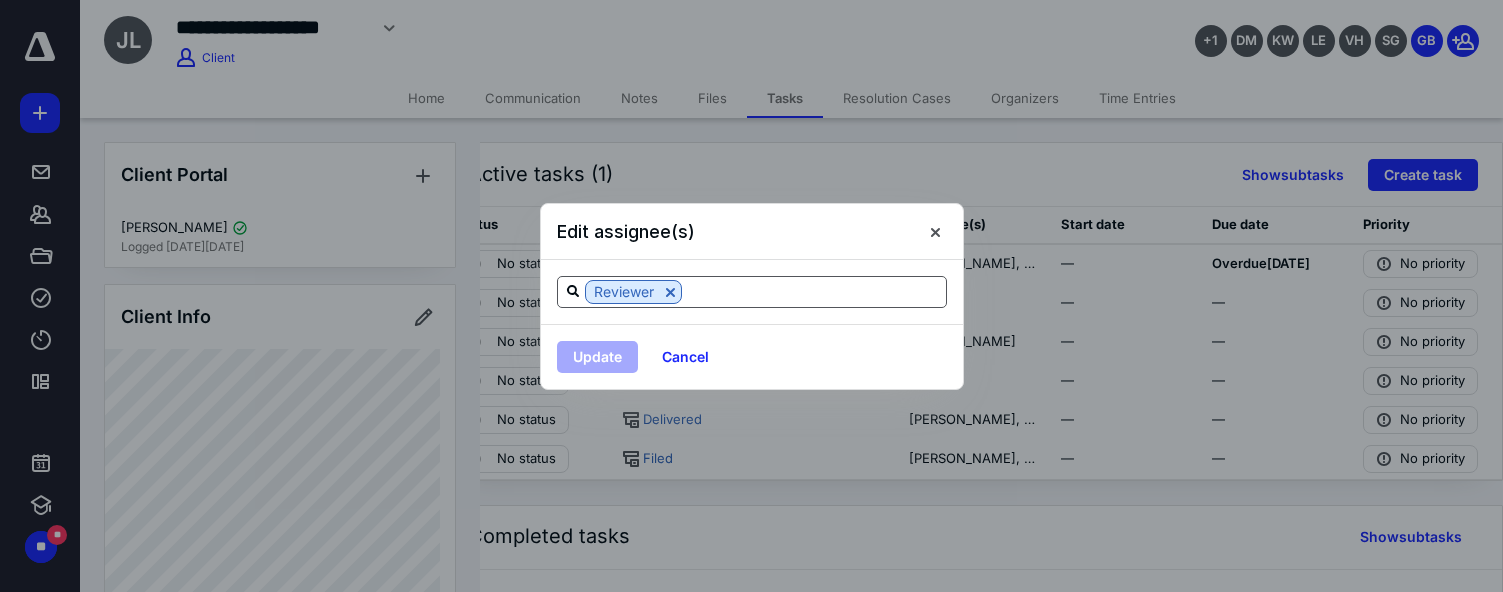 click at bounding box center (814, 291) 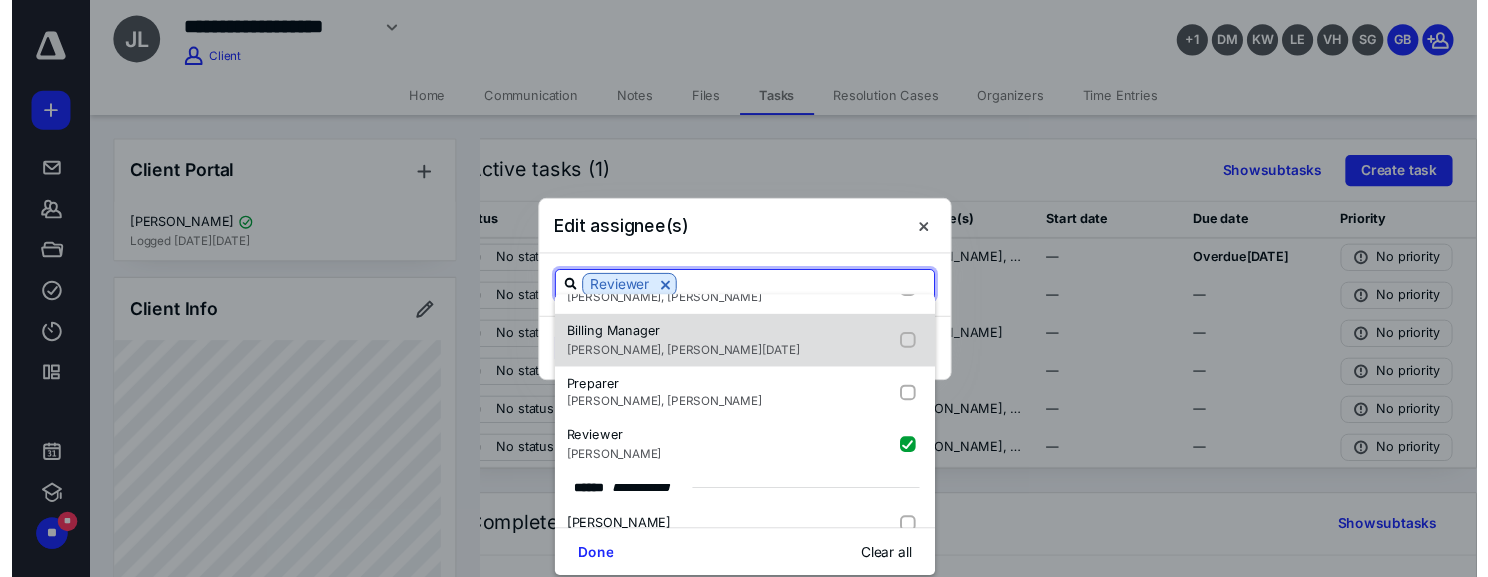 scroll, scrollTop: 80, scrollLeft: 0, axis: vertical 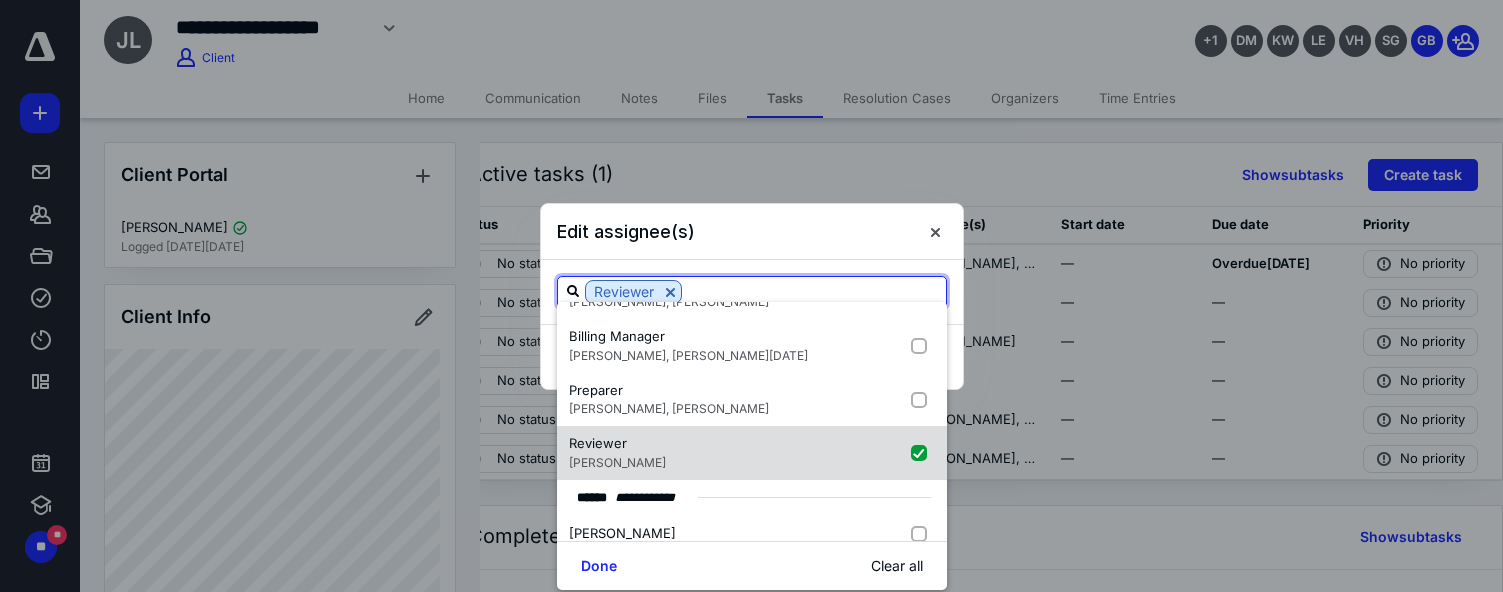 click on "Reviewer Sidd Gandhi" at bounding box center (752, 453) 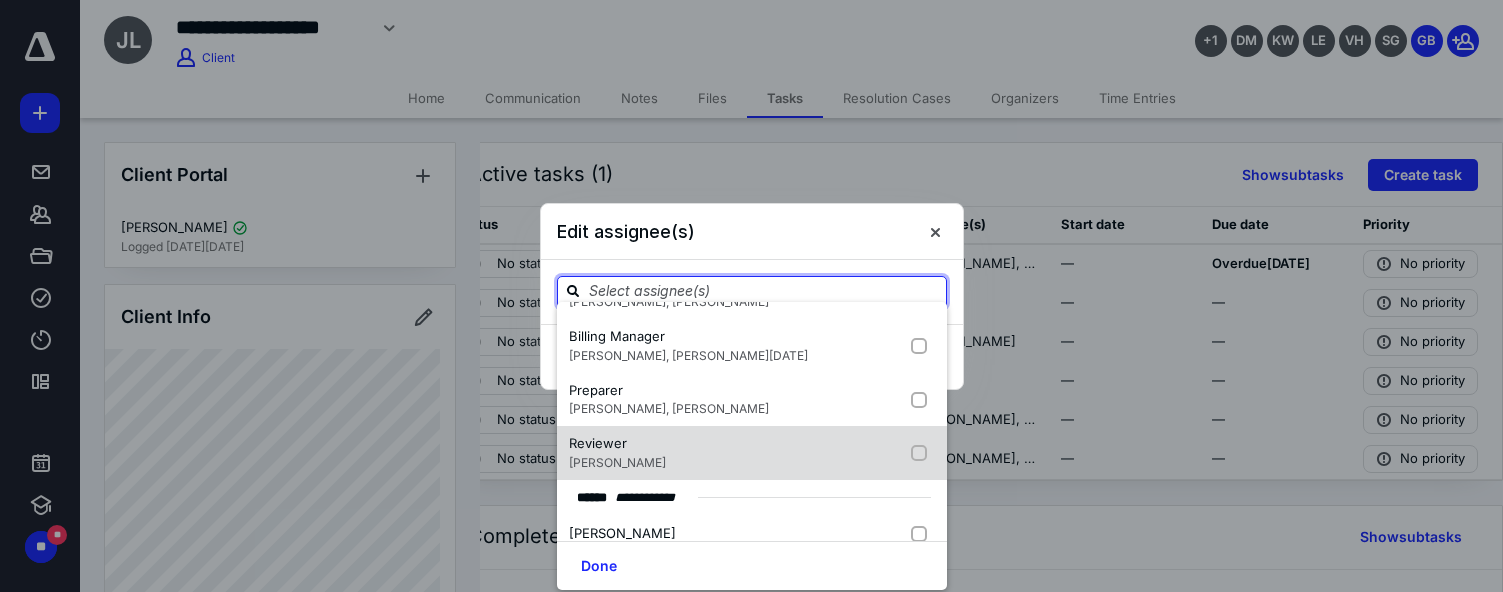 click on "Reviewer Sidd Gandhi" at bounding box center (752, 453) 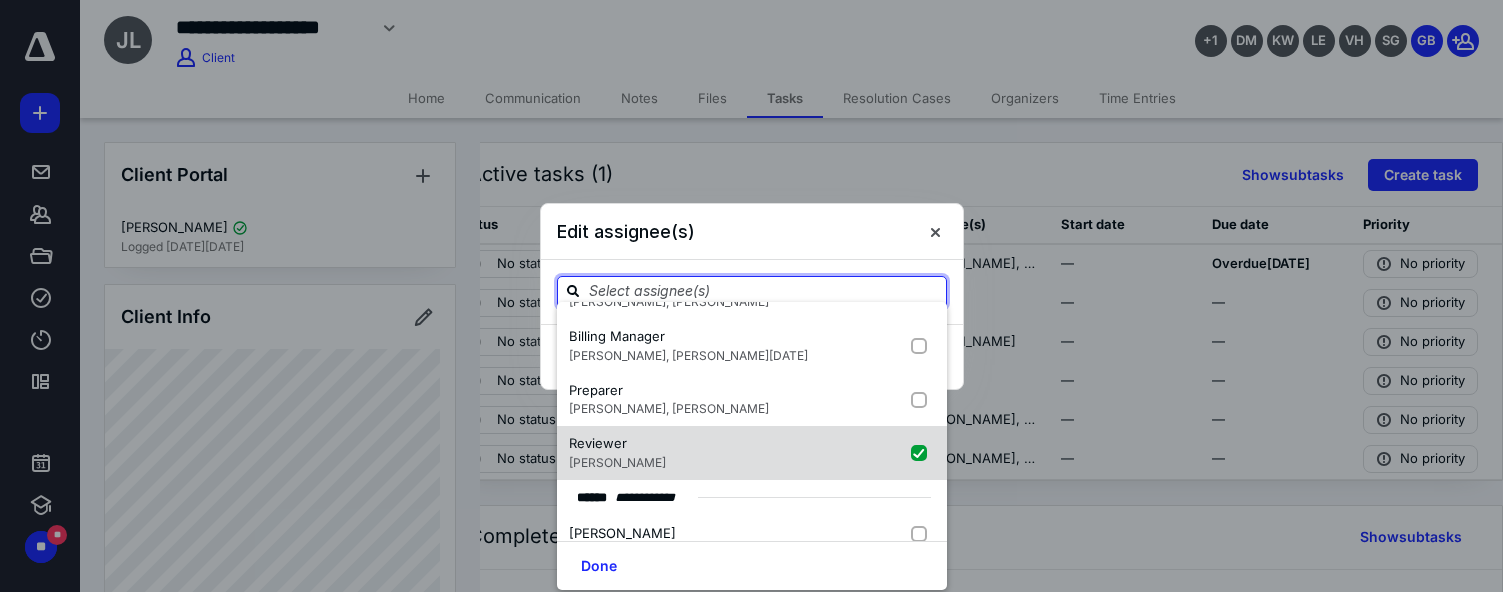 checkbox on "true" 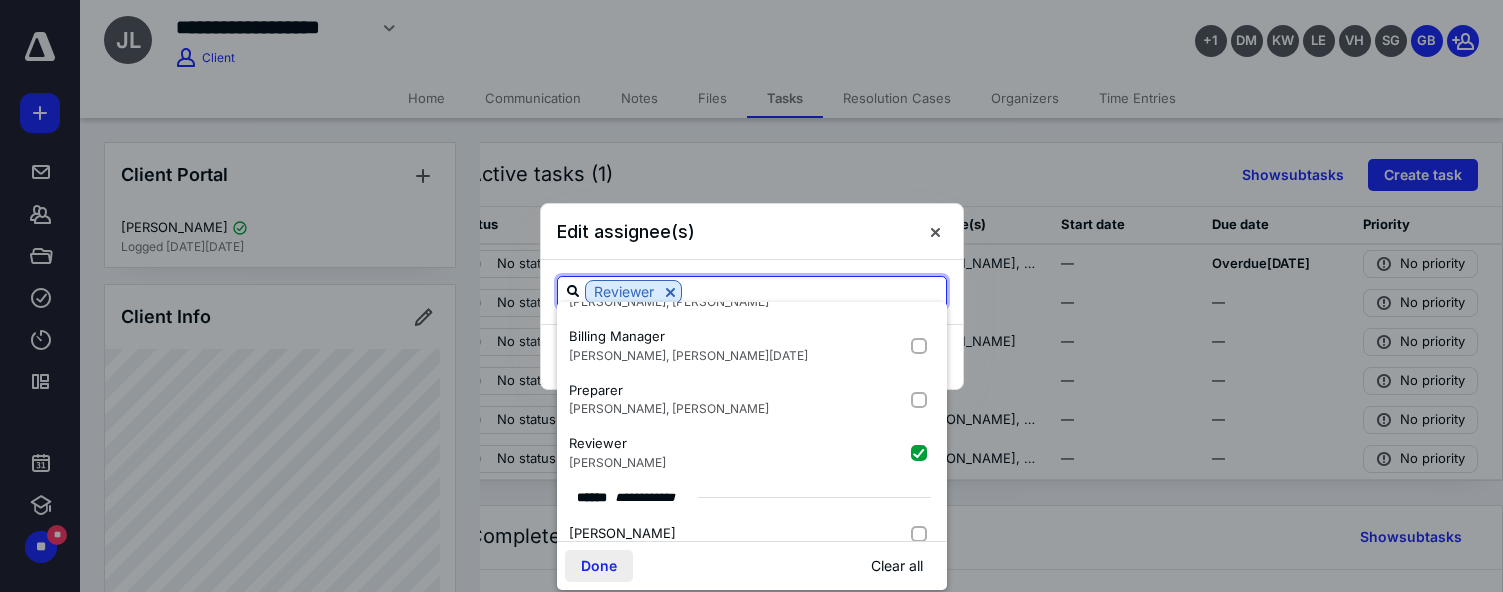 click on "Done" at bounding box center (599, 566) 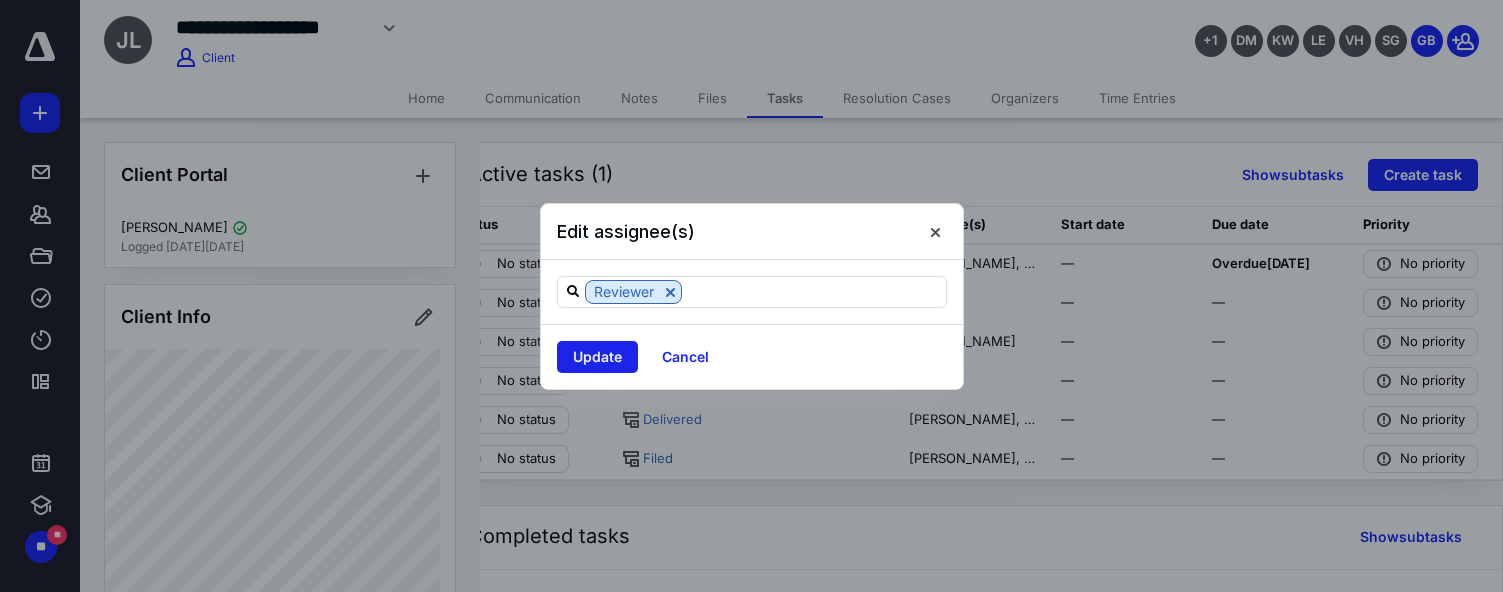 click on "Update" at bounding box center (597, 357) 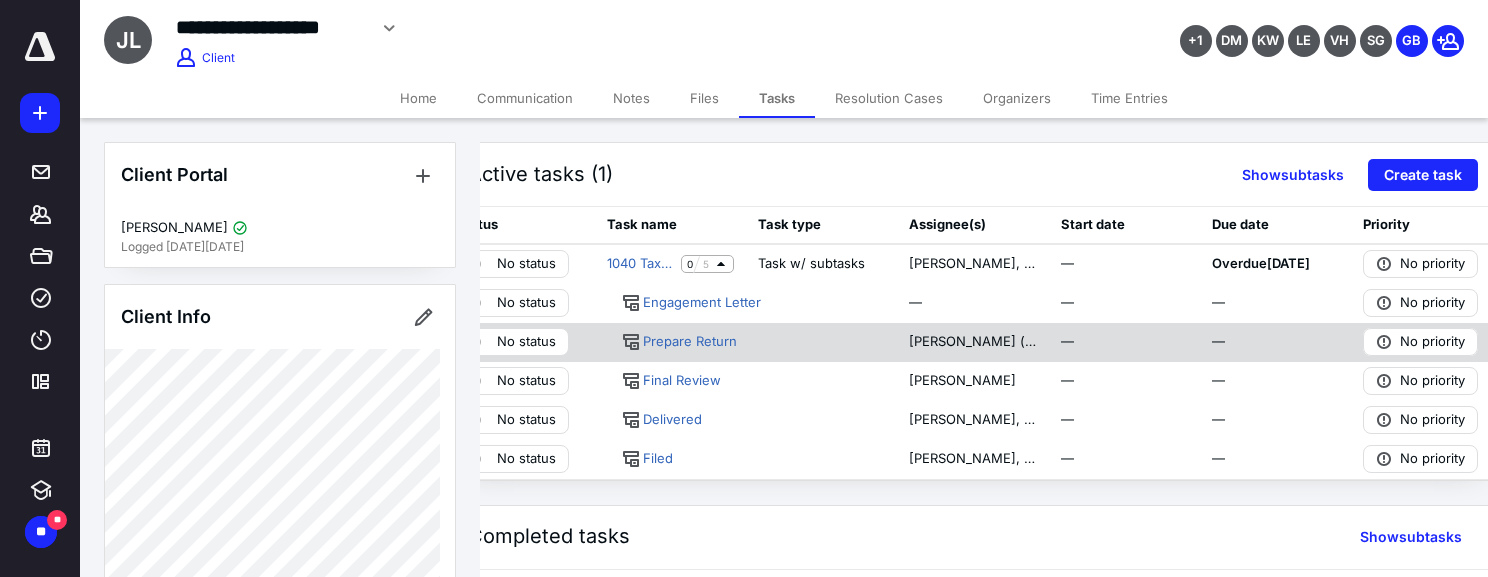 scroll, scrollTop: 0, scrollLeft: 0, axis: both 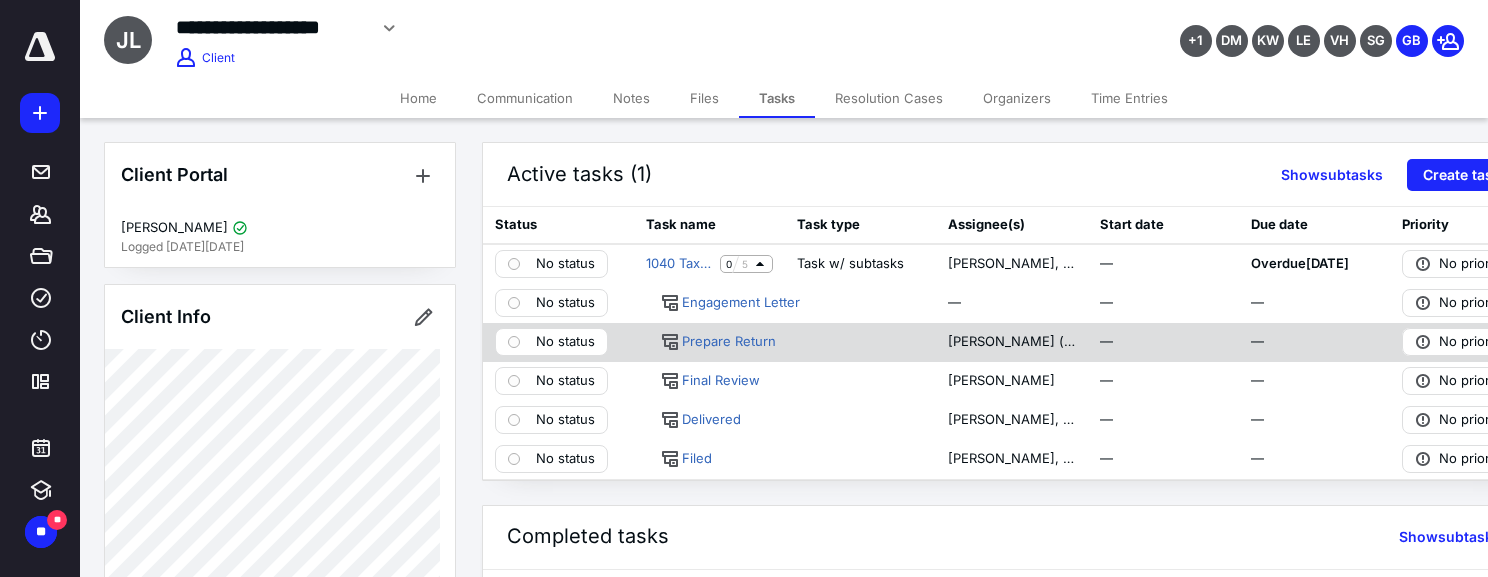 click on "No status" at bounding box center [565, 342] 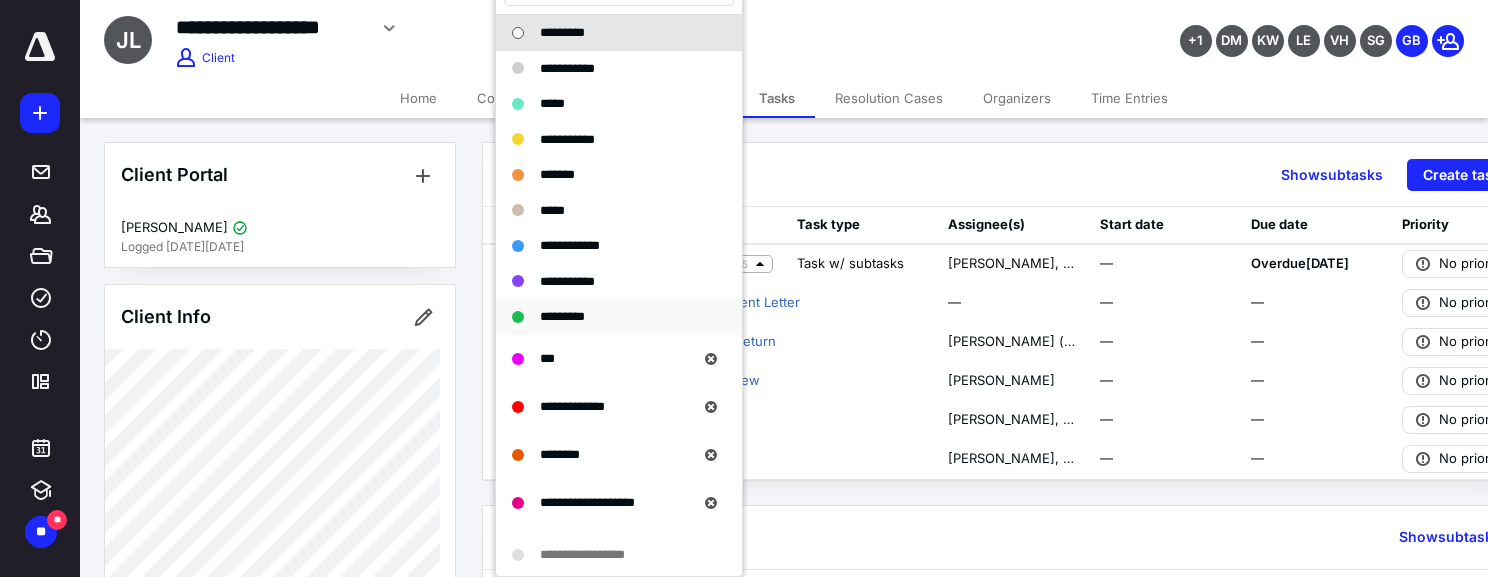 click on "*********" at bounding box center [562, 316] 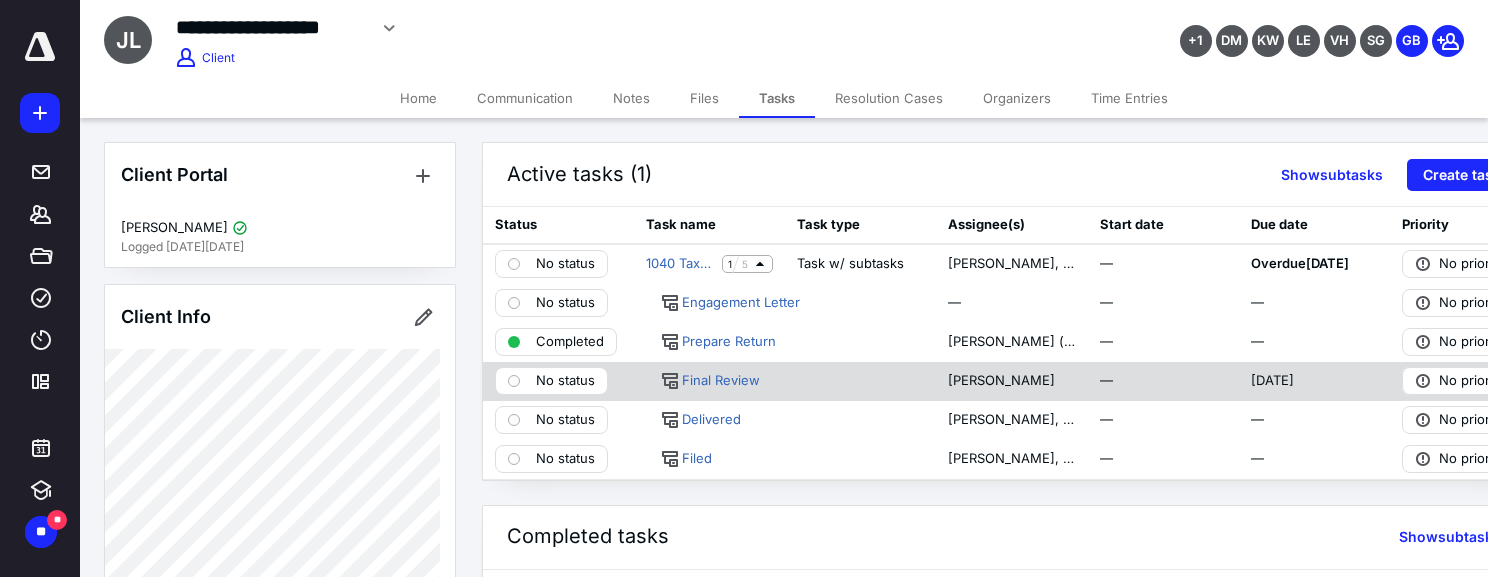click on "No status" at bounding box center [565, 381] 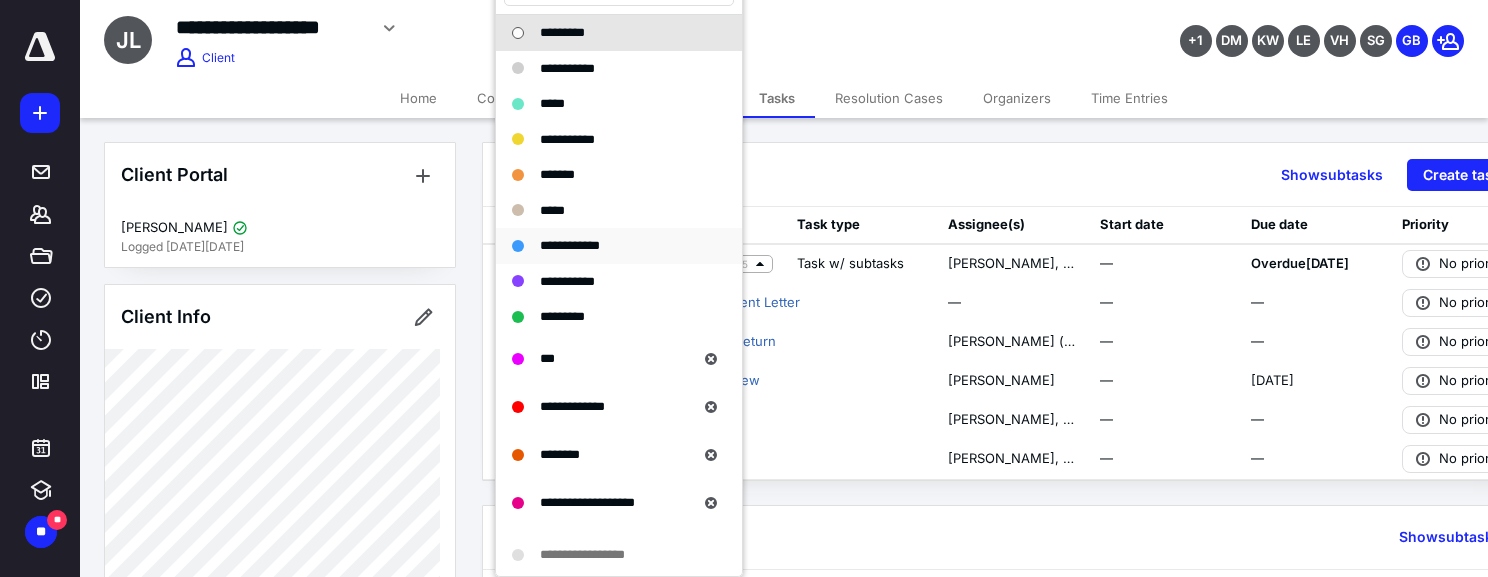 click on "**********" at bounding box center (570, 245) 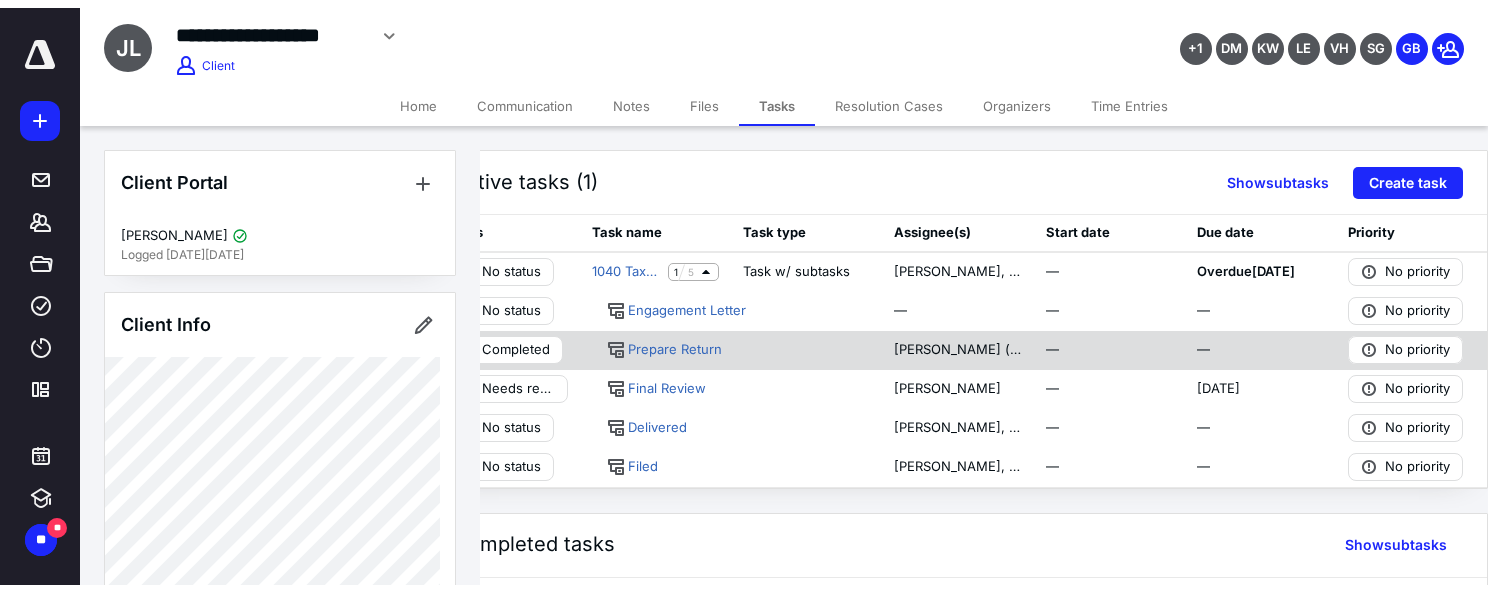 scroll, scrollTop: 0, scrollLeft: 0, axis: both 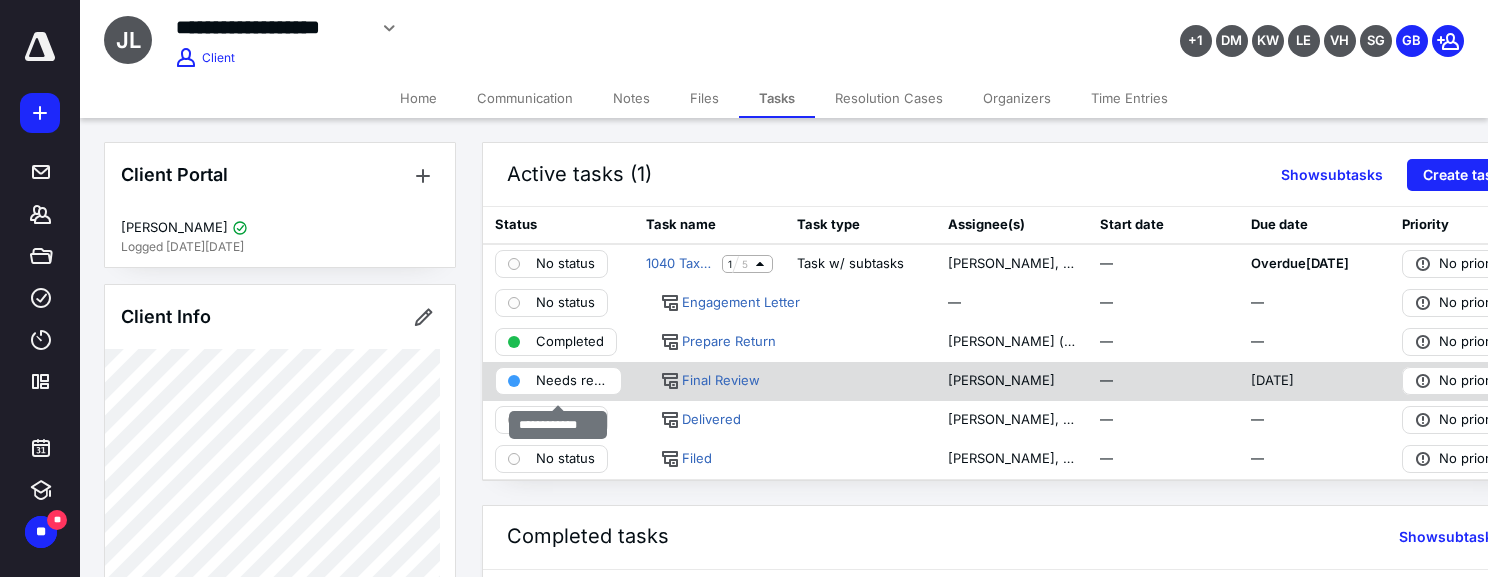 click on "Needs review" at bounding box center (572, 381) 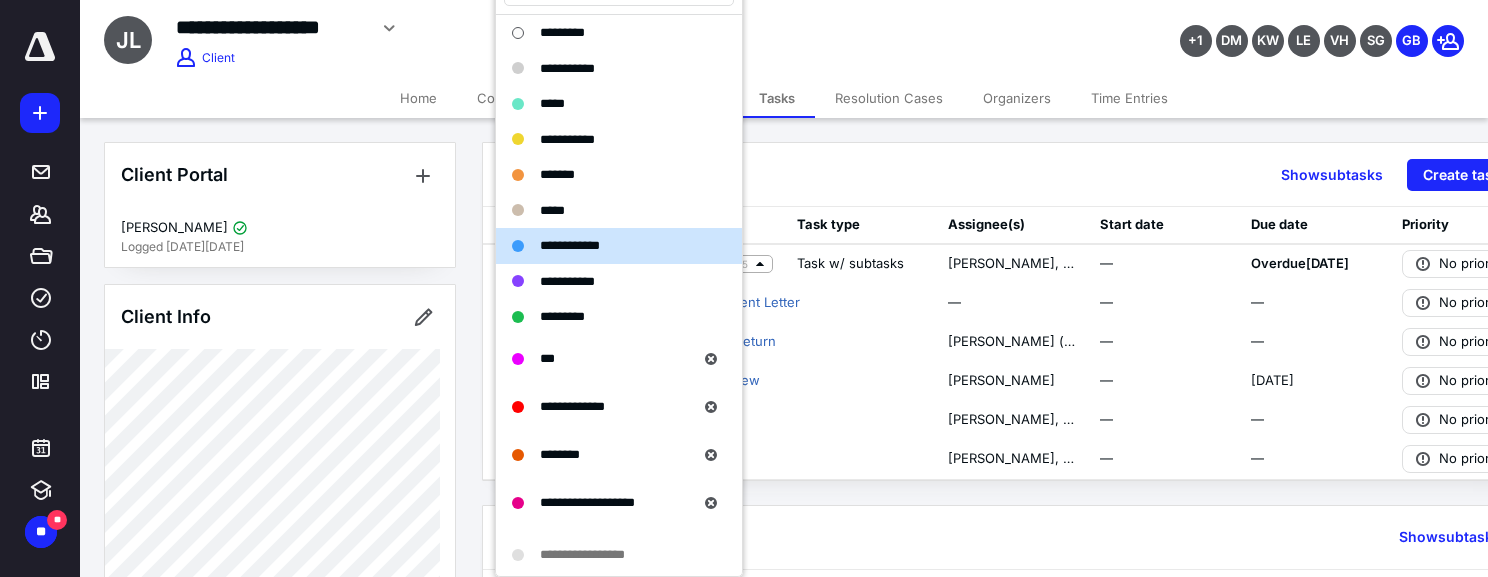 click on "**********" at bounding box center [590, 28] 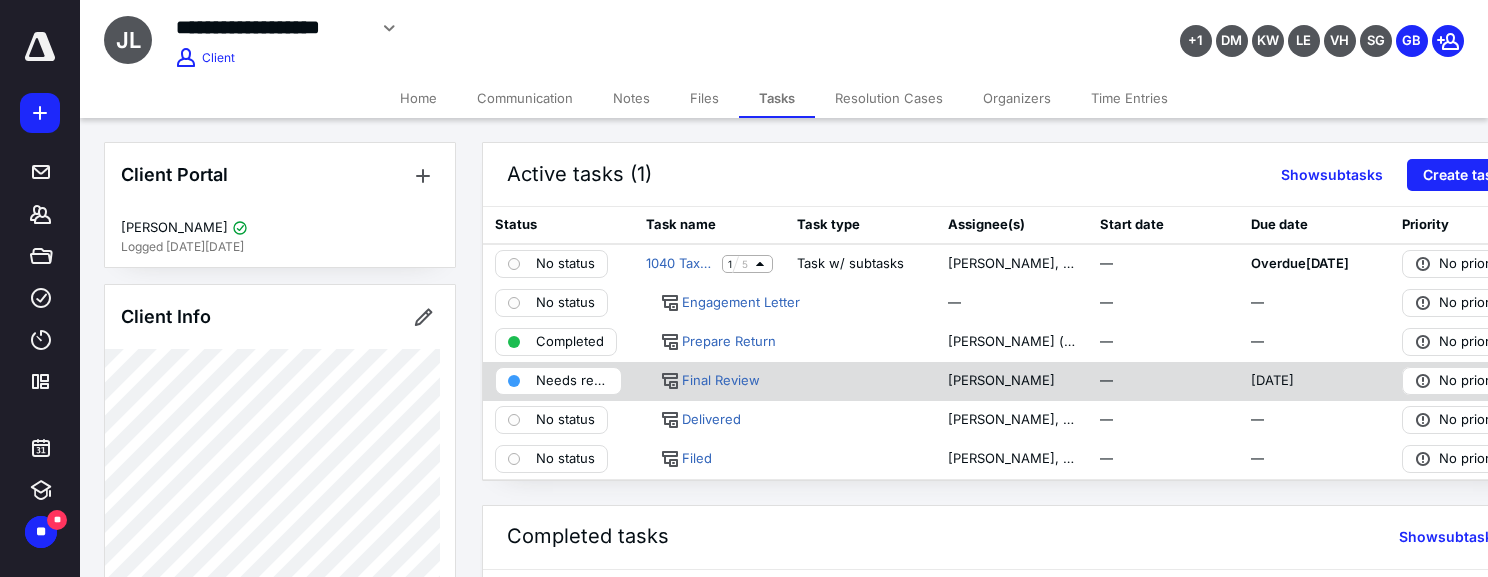 click on "Needs review" at bounding box center [558, 381] 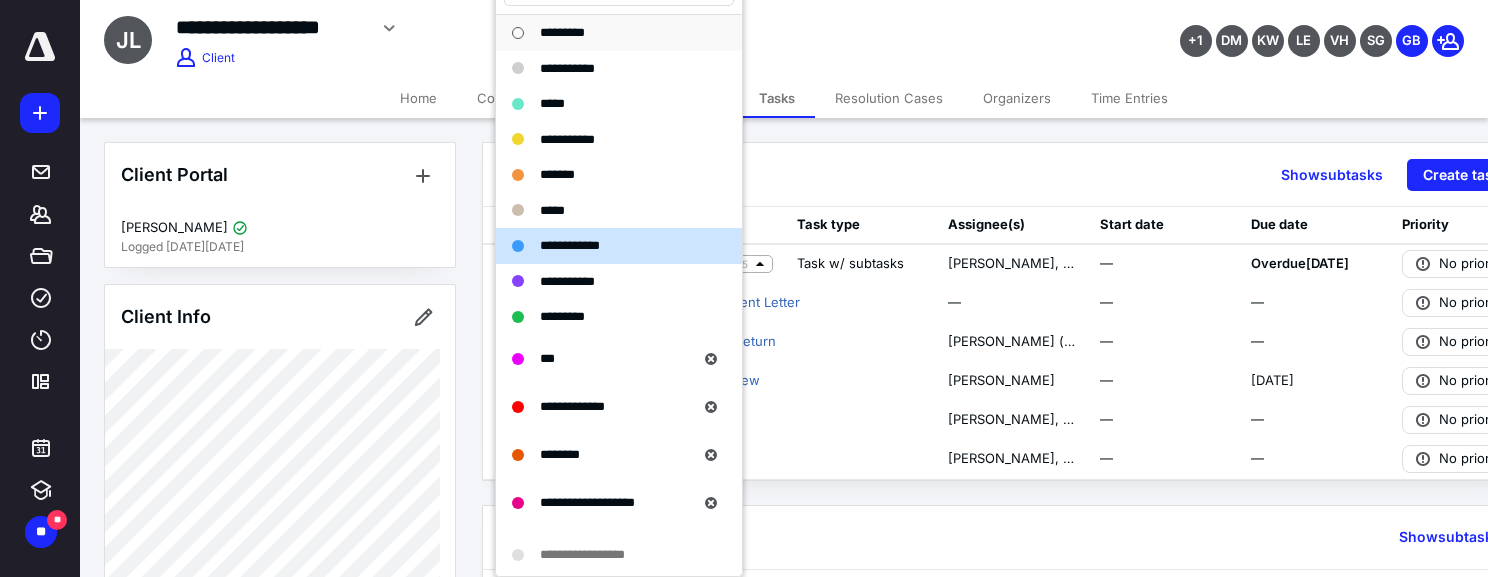 click on "*********" at bounding box center [607, 33] 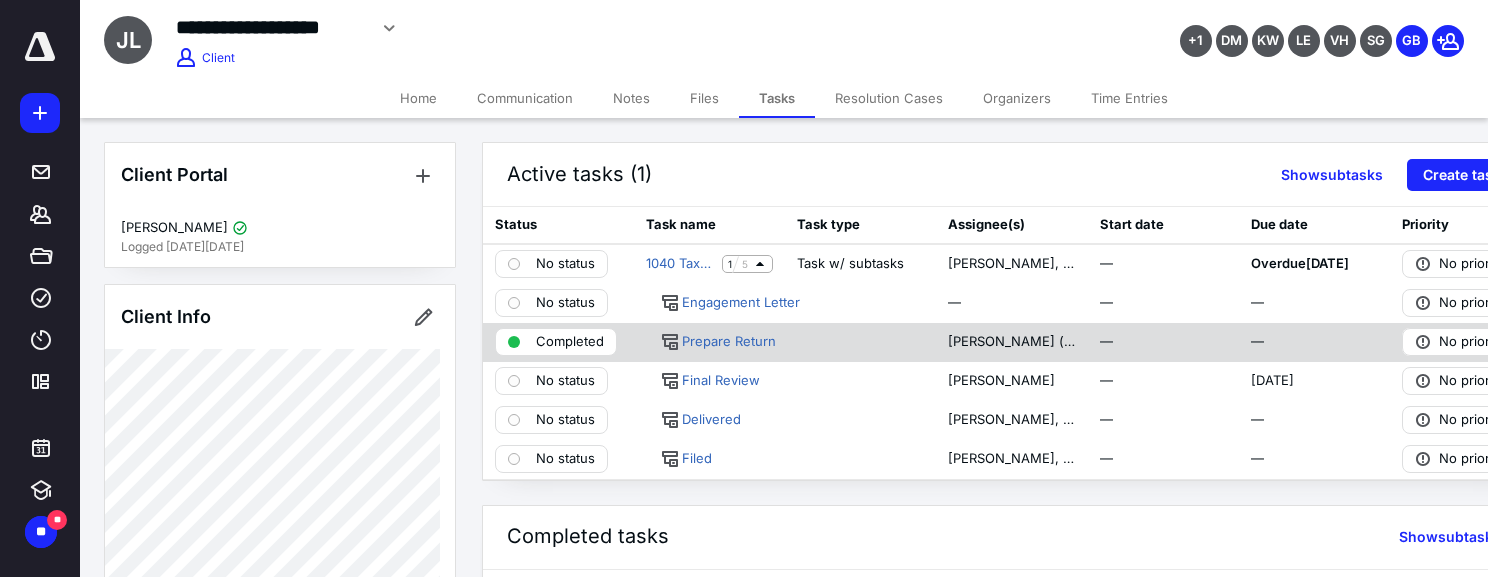 click on "Completed" at bounding box center [570, 342] 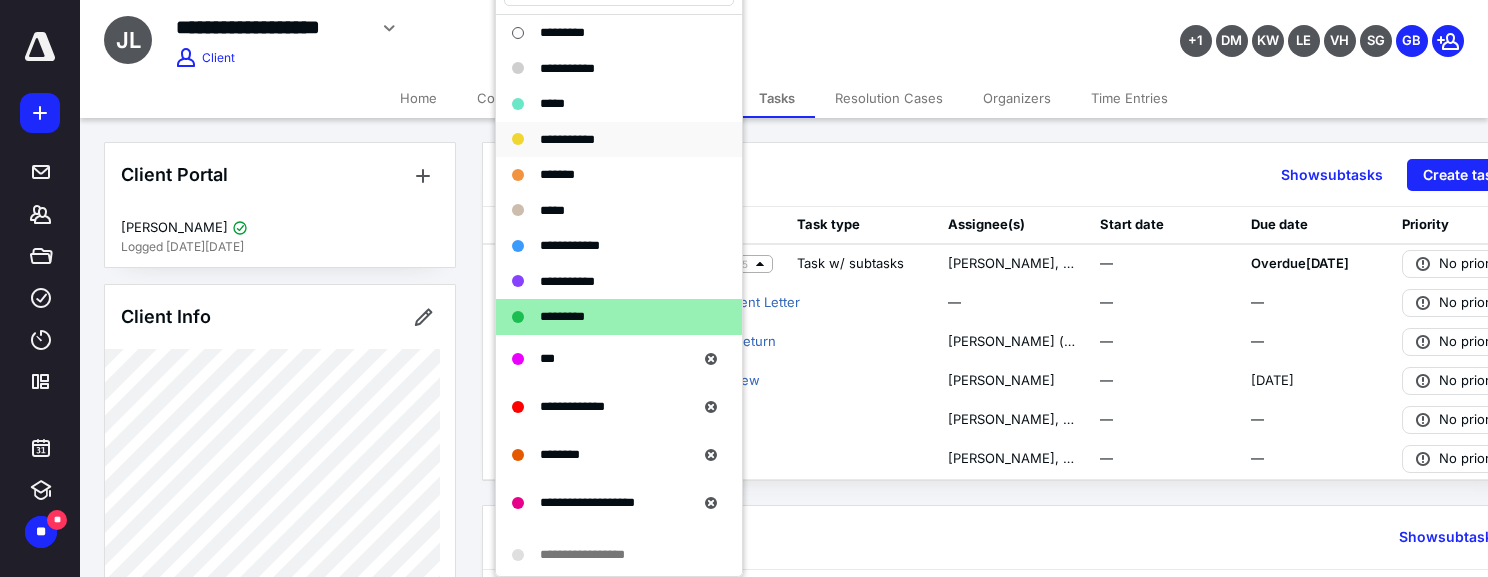 click on "**********" at bounding box center [607, 140] 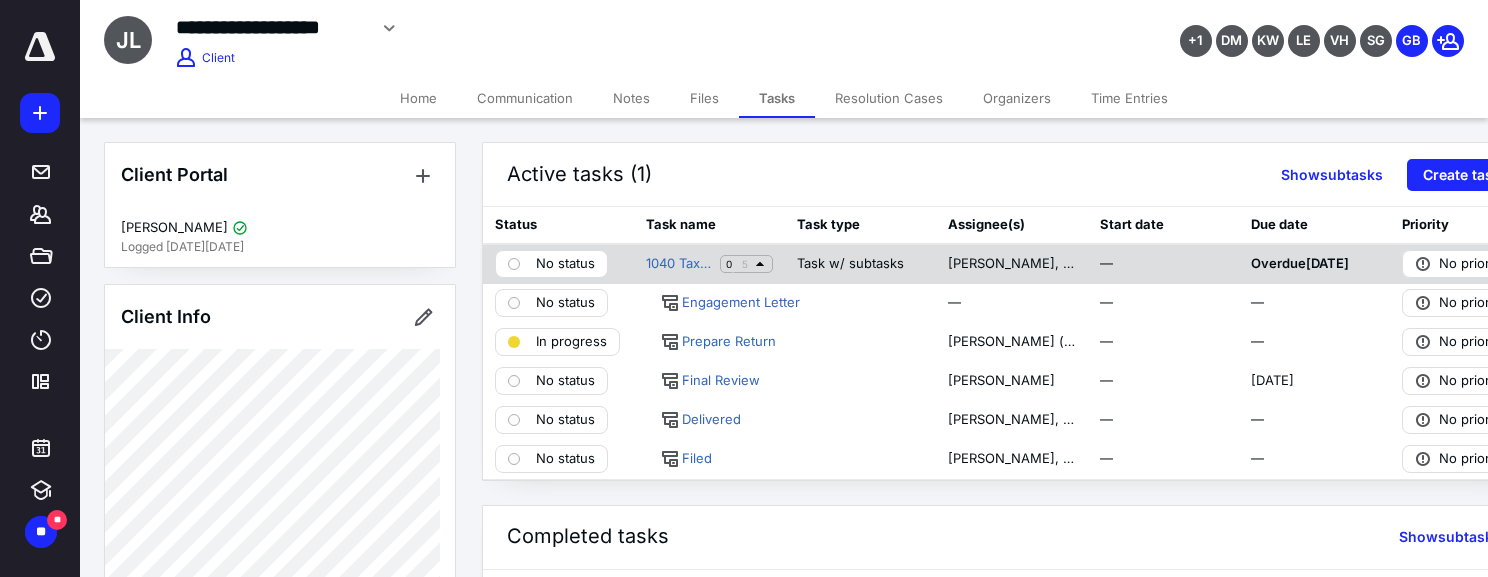 click on "No status" at bounding box center [565, 264] 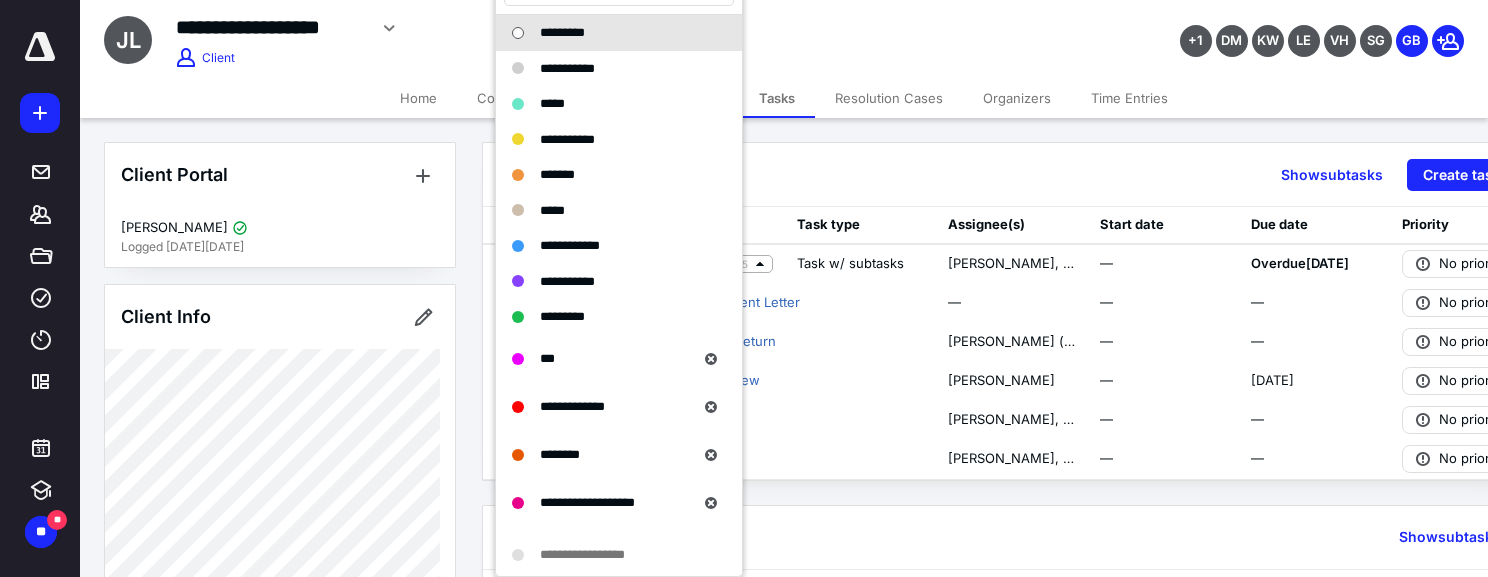 click on "Active   tasks   (1) Show  subtasks Create task" at bounding box center (1012, 175) 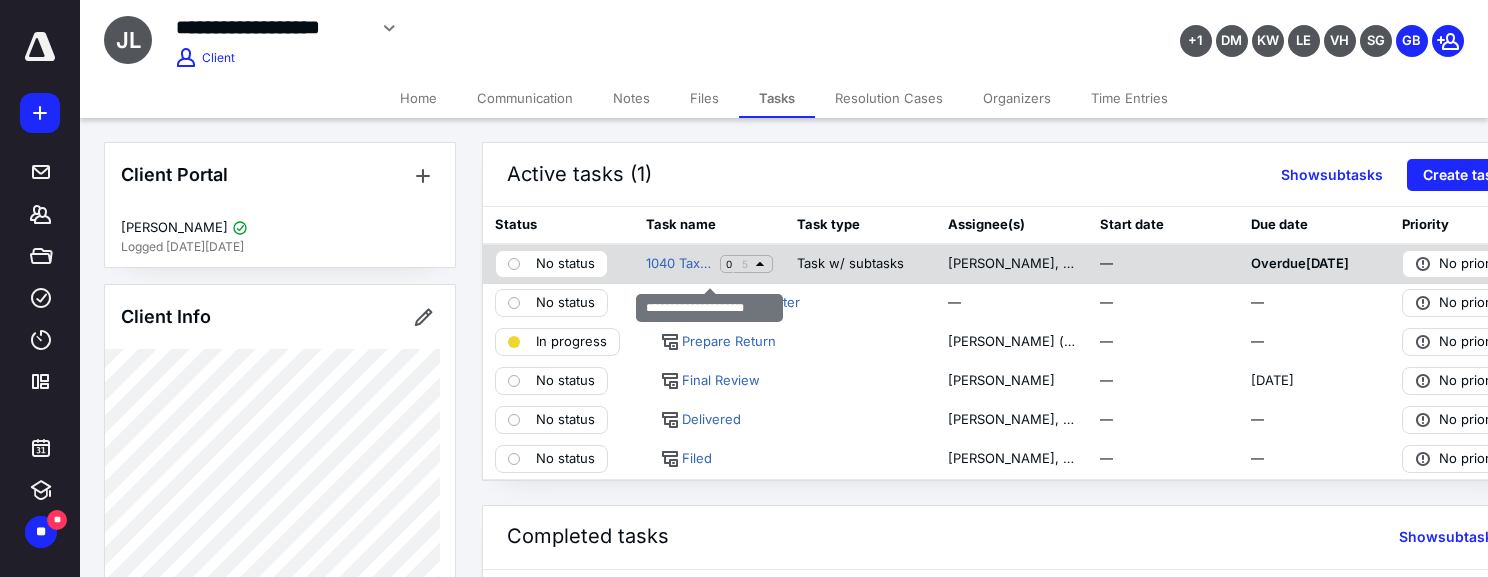 click 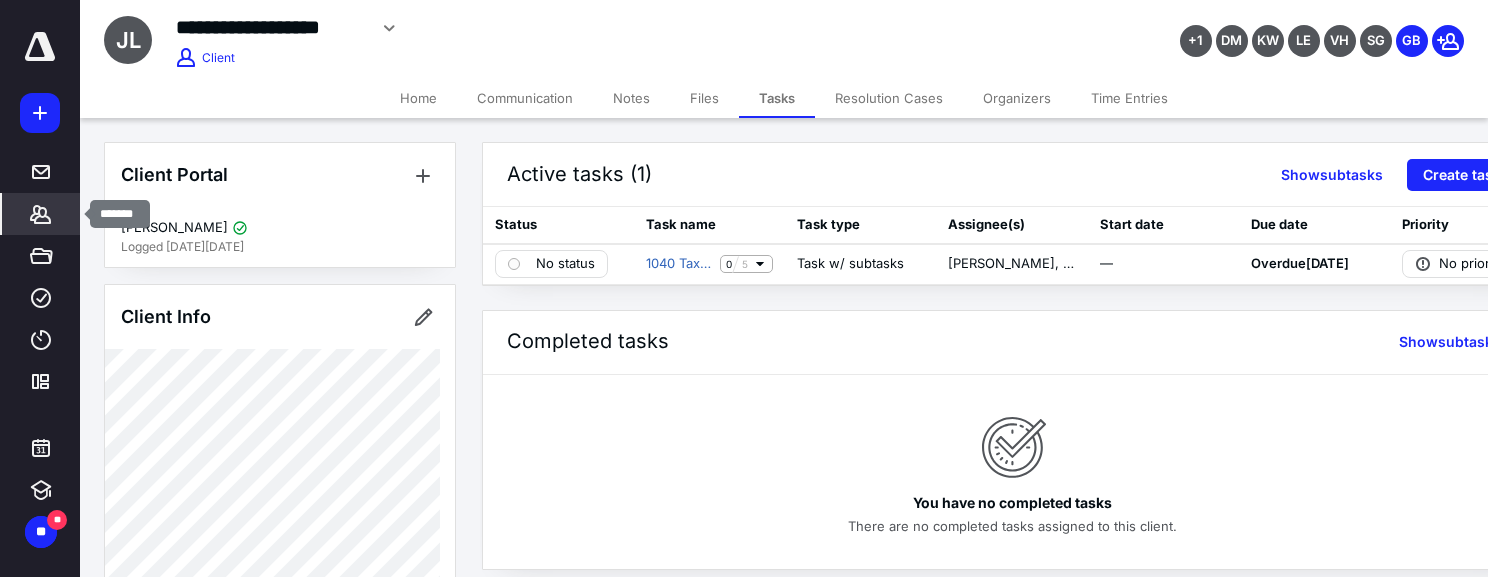 click 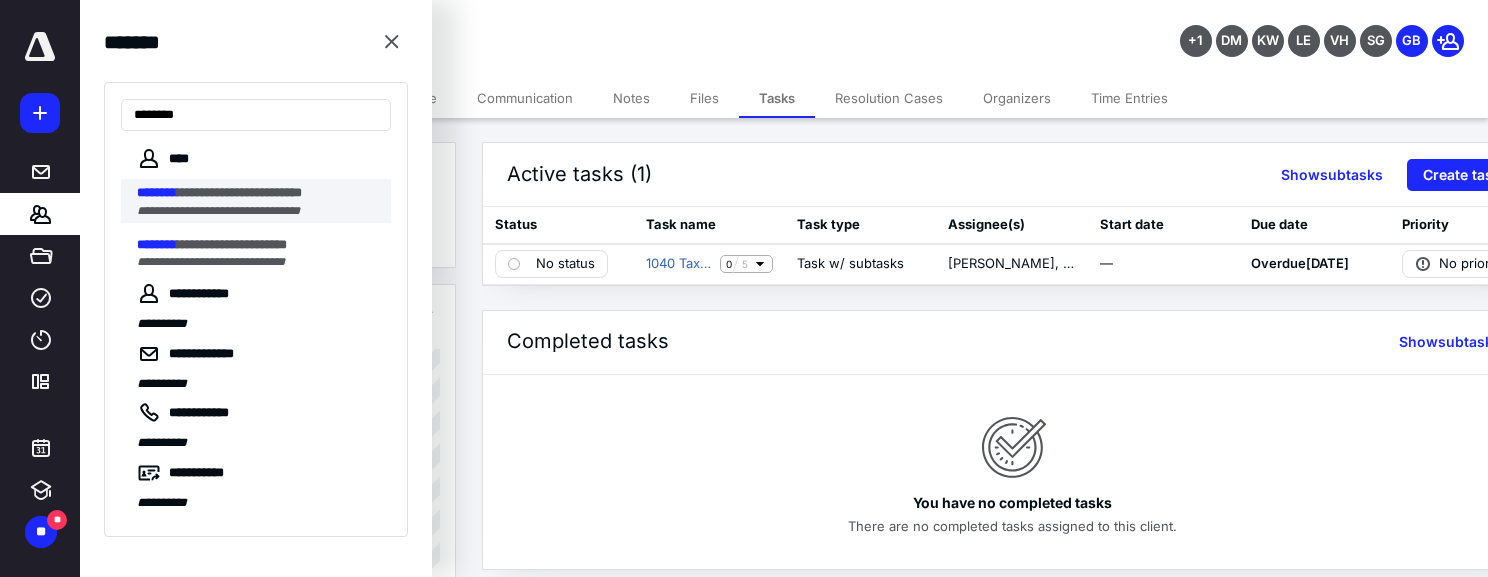 type on "********" 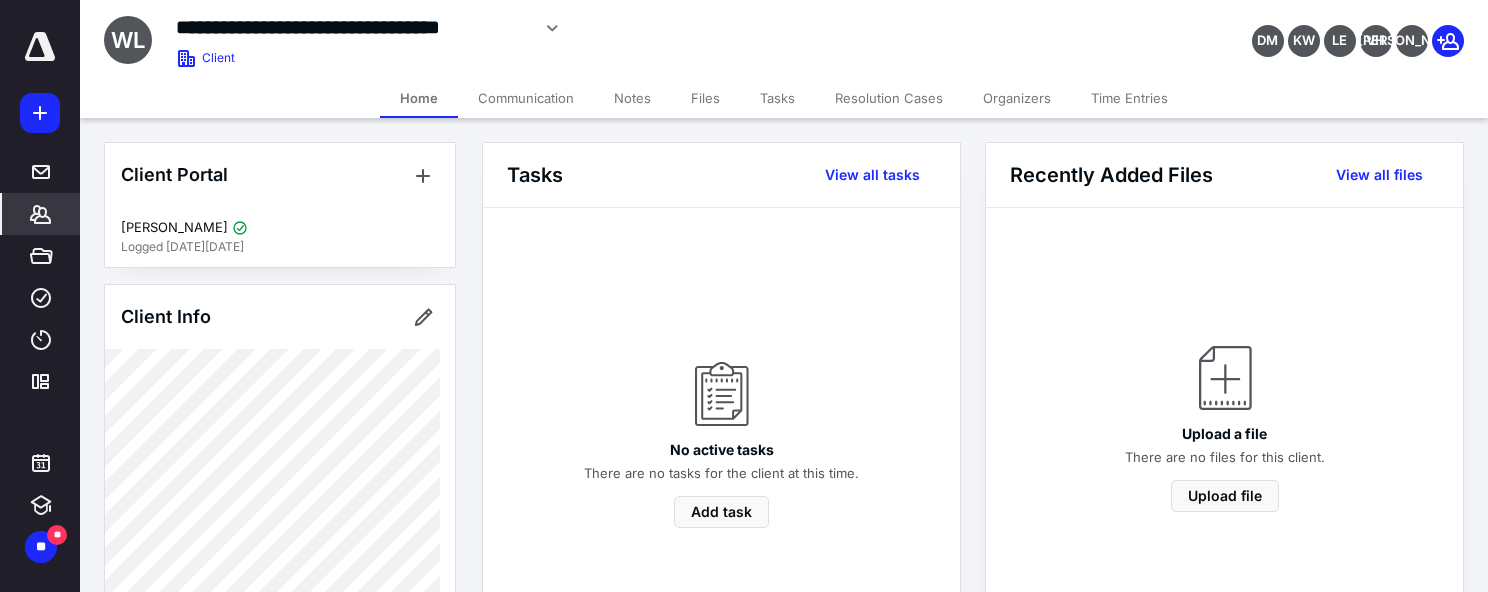 click on "Time Entries" at bounding box center [1129, 98] 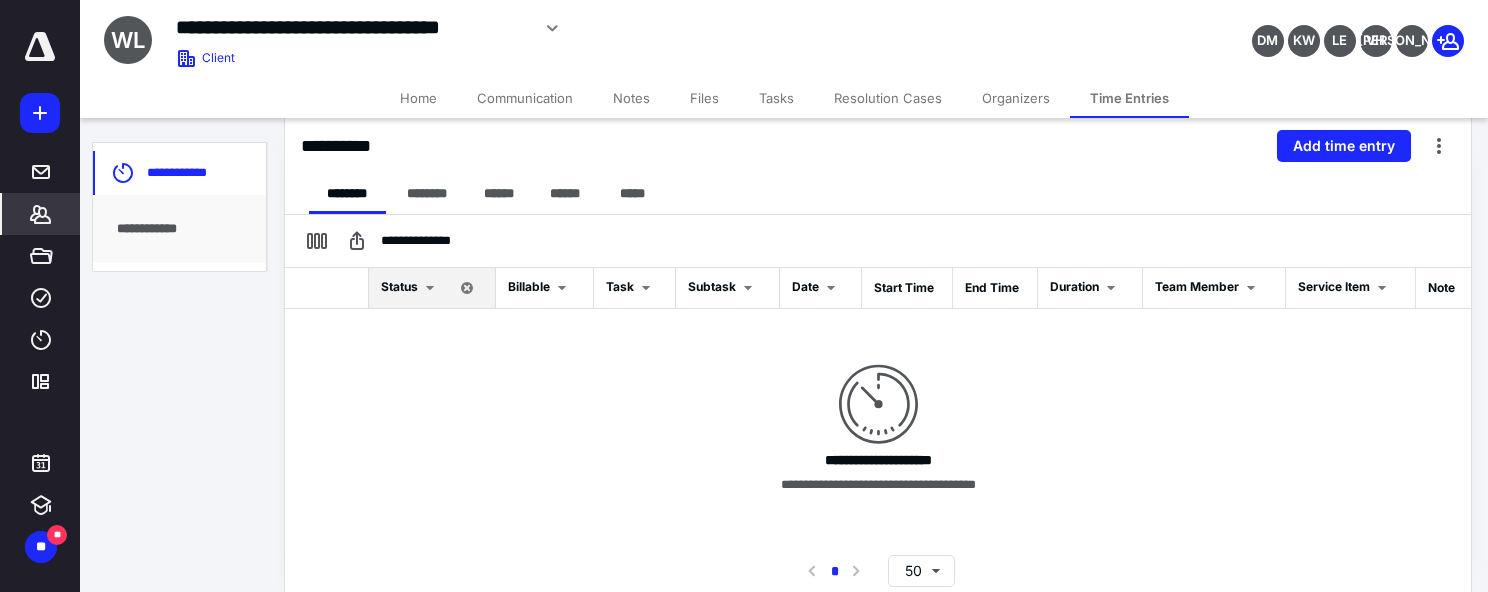 scroll, scrollTop: 0, scrollLeft: 0, axis: both 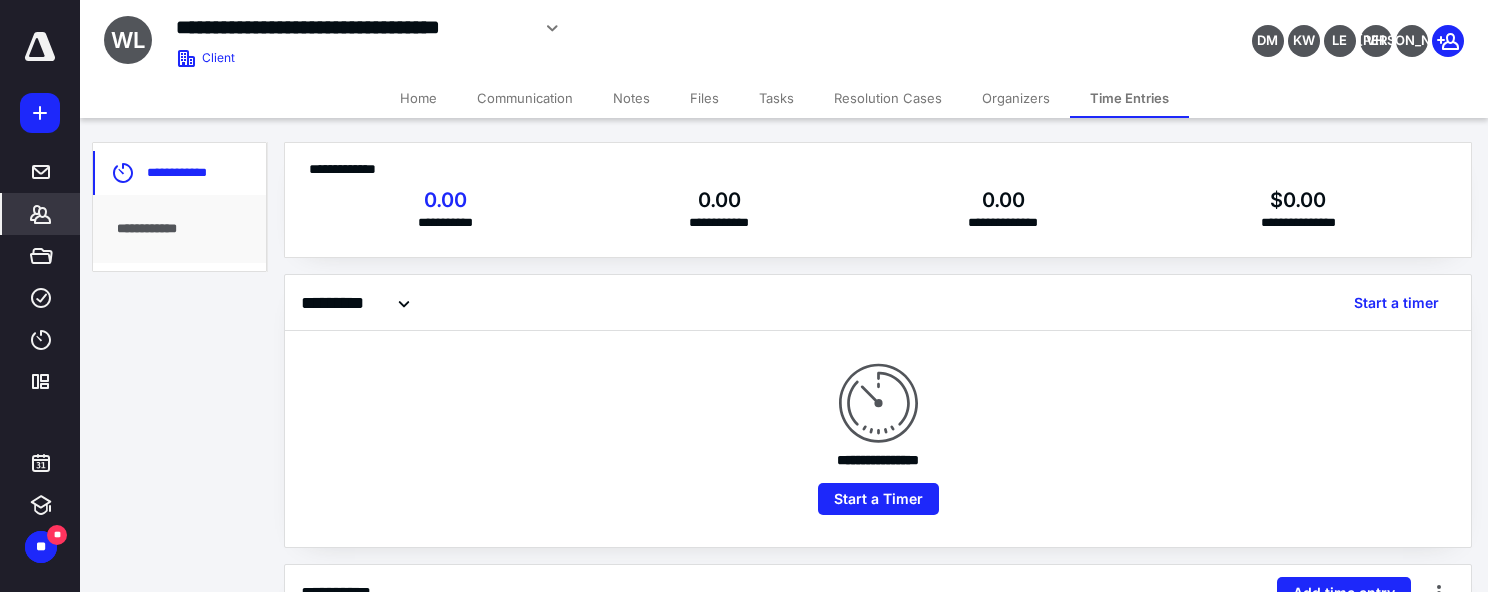 click on "Home" at bounding box center (418, 98) 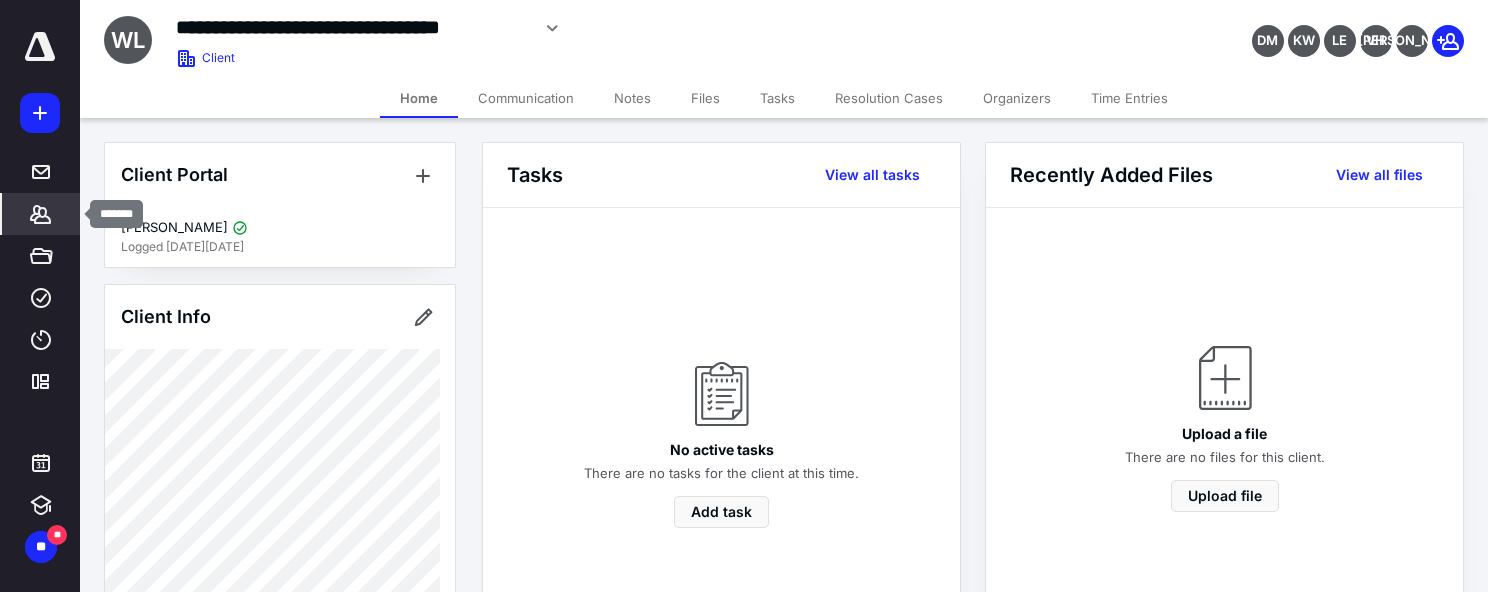 click on "*******" at bounding box center [41, 214] 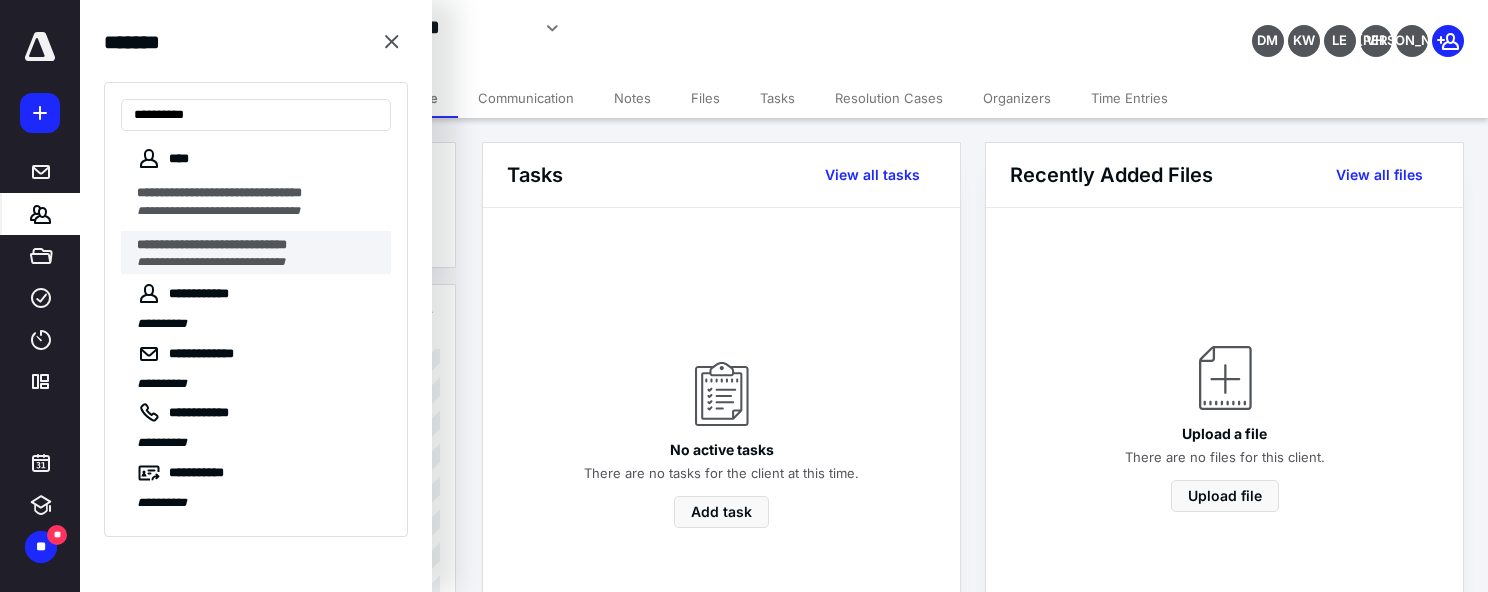 type on "*********" 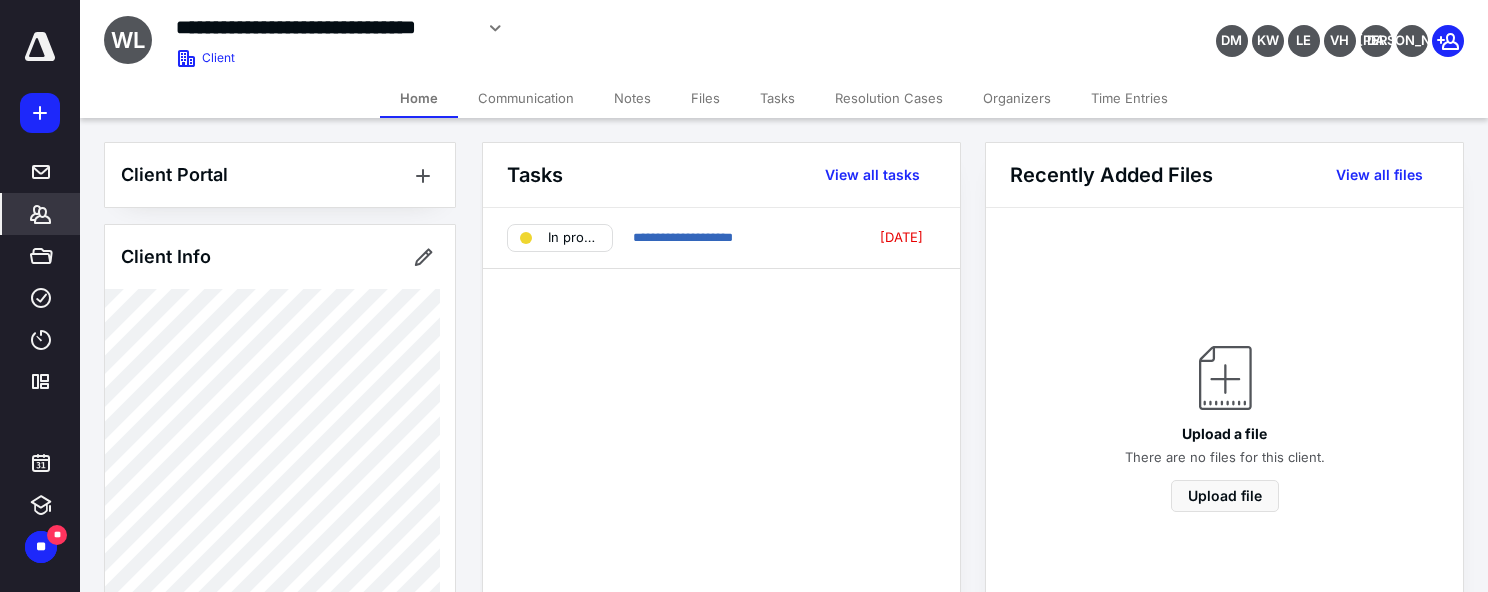click on "Time Entries" at bounding box center [1129, 98] 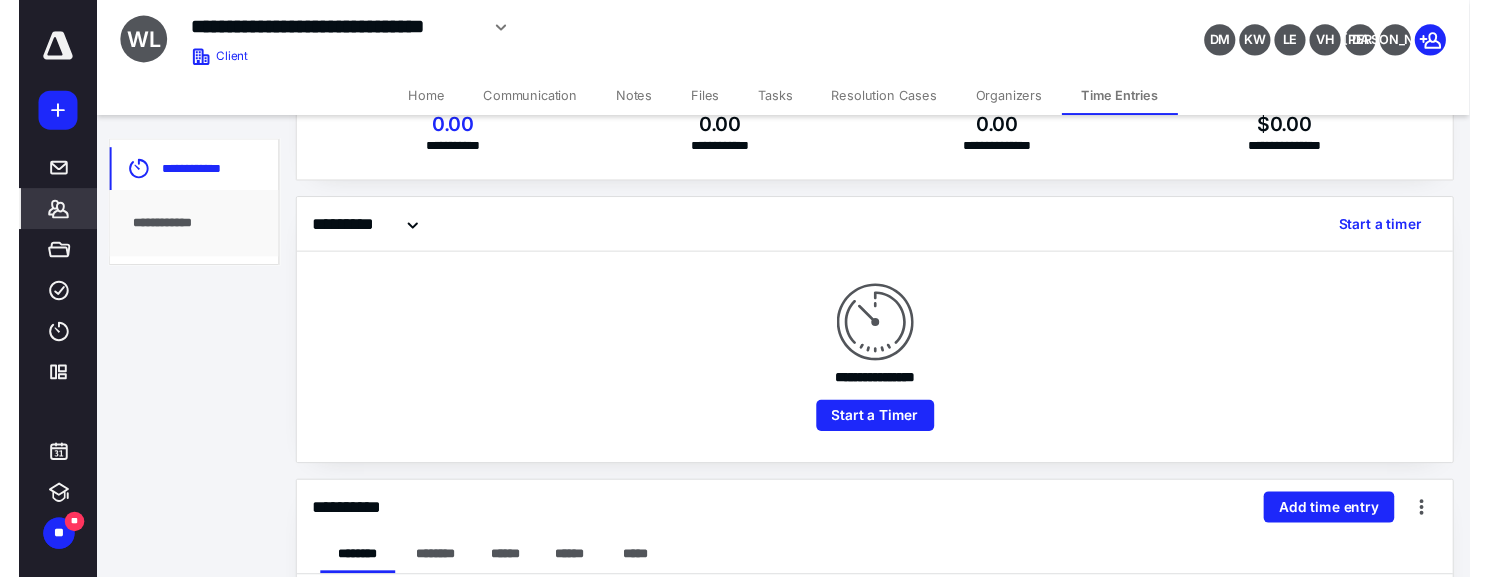 scroll, scrollTop: 0, scrollLeft: 0, axis: both 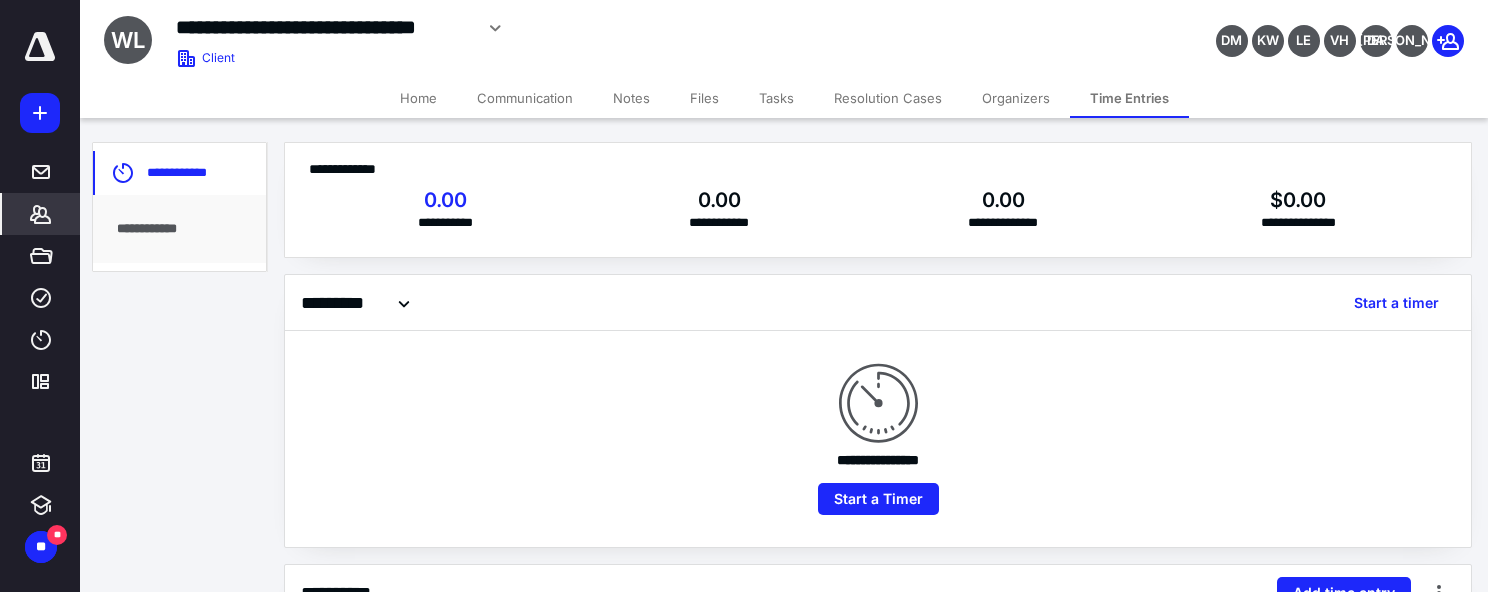 click on "Tasks" at bounding box center (776, 98) 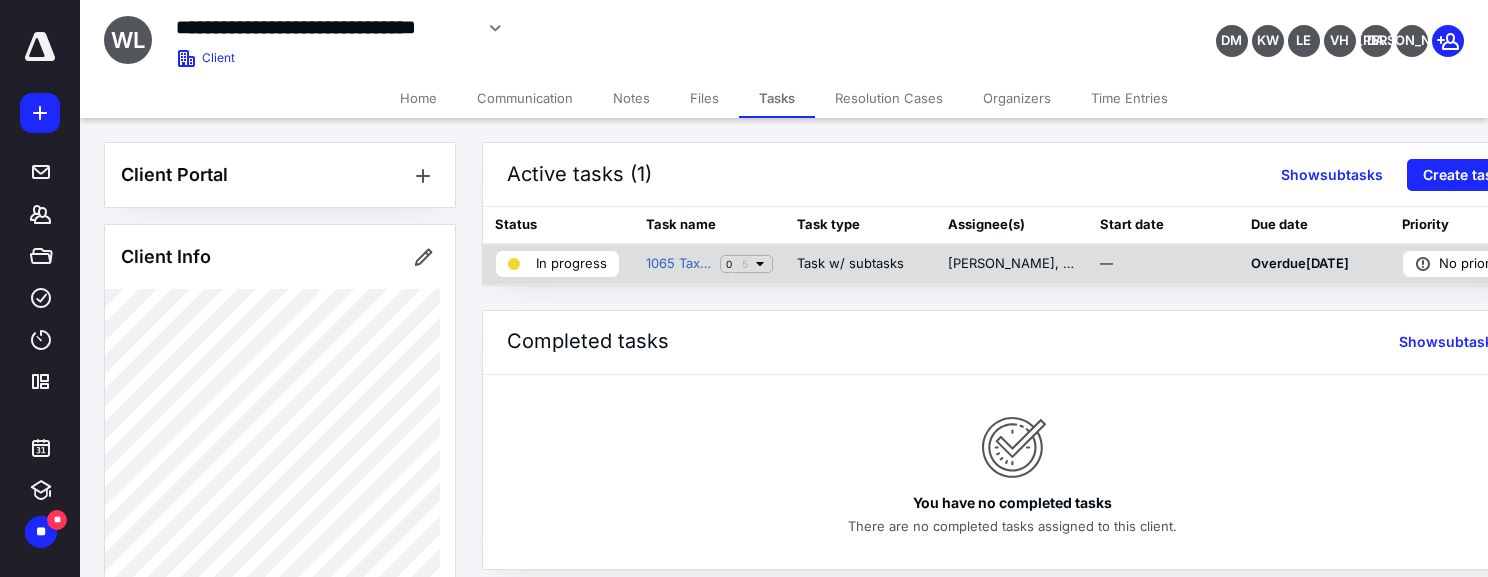 click 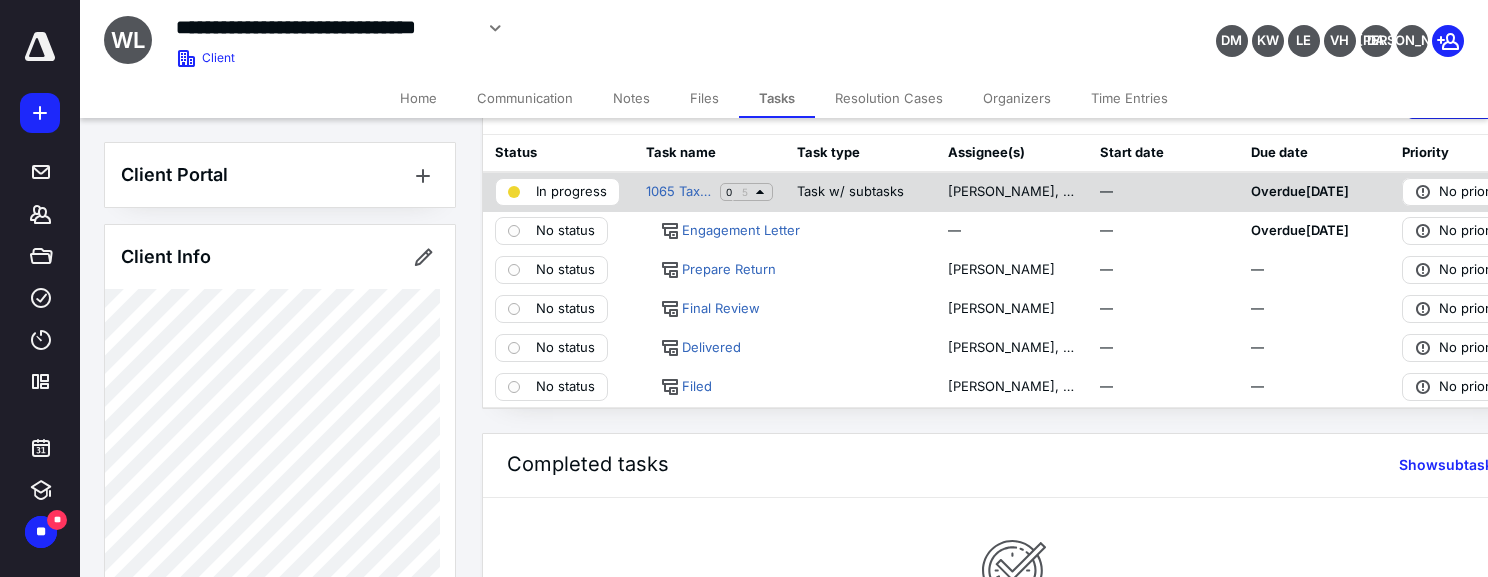 scroll, scrollTop: 53, scrollLeft: 0, axis: vertical 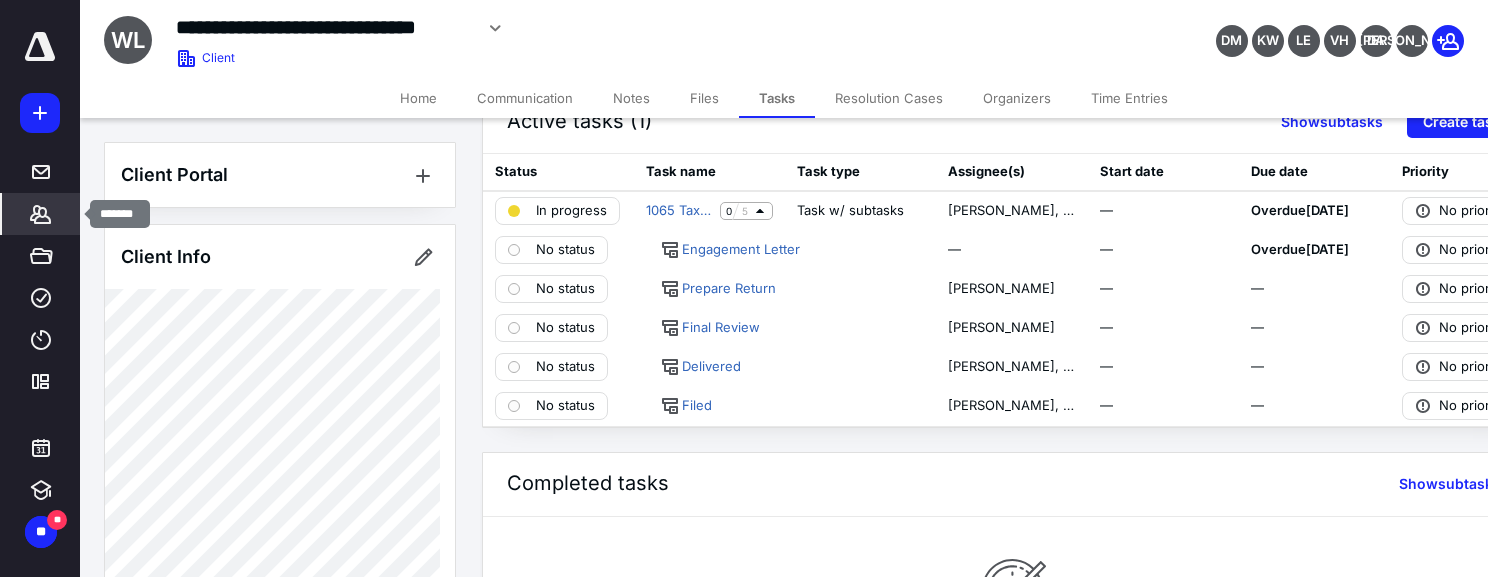 click 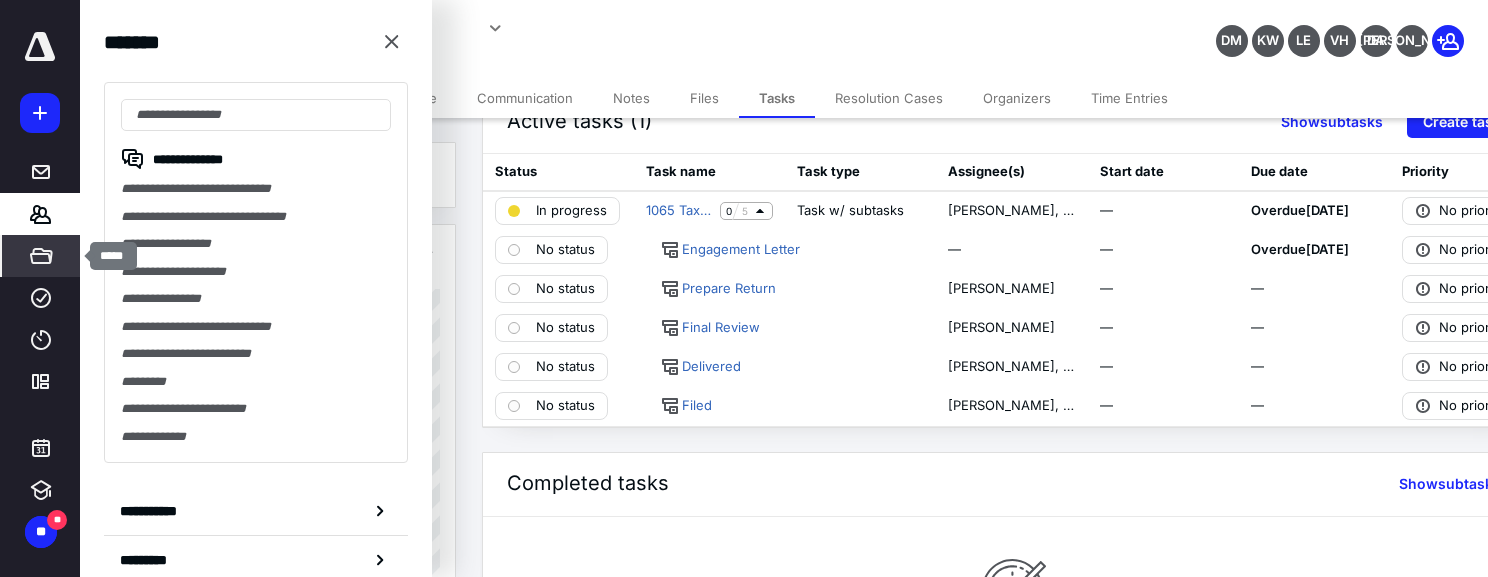 click on "*****" at bounding box center [41, 256] 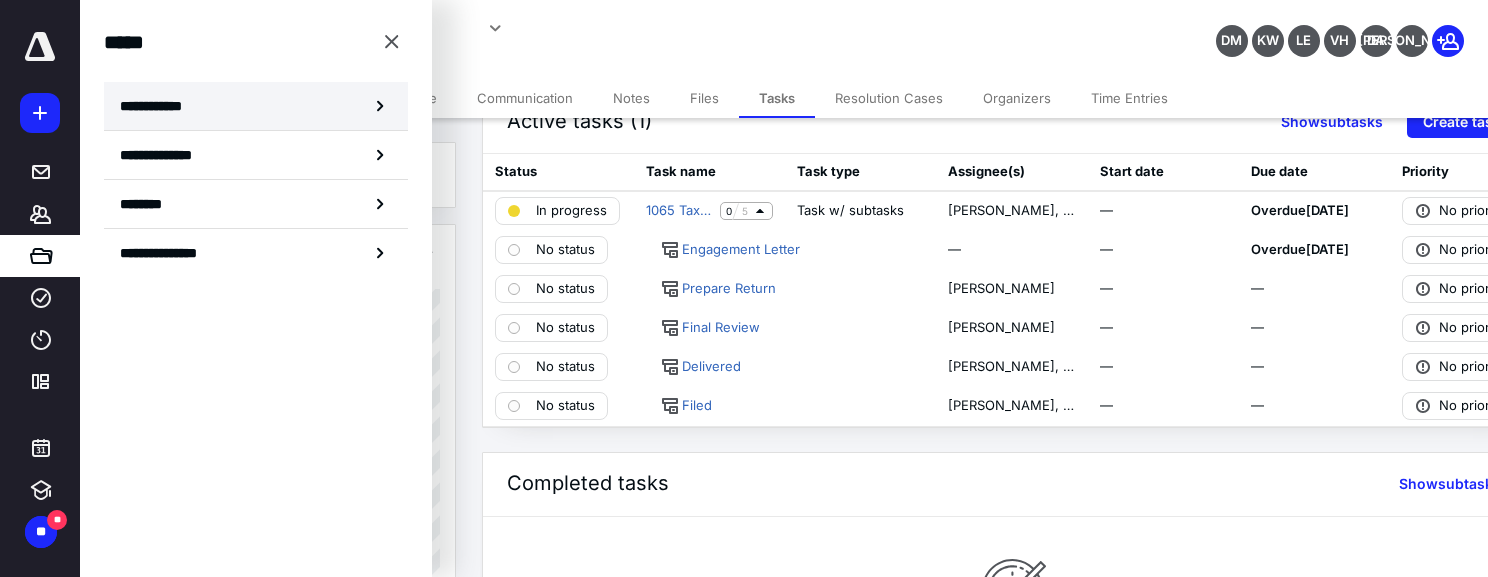 click on "**********" at bounding box center [157, 106] 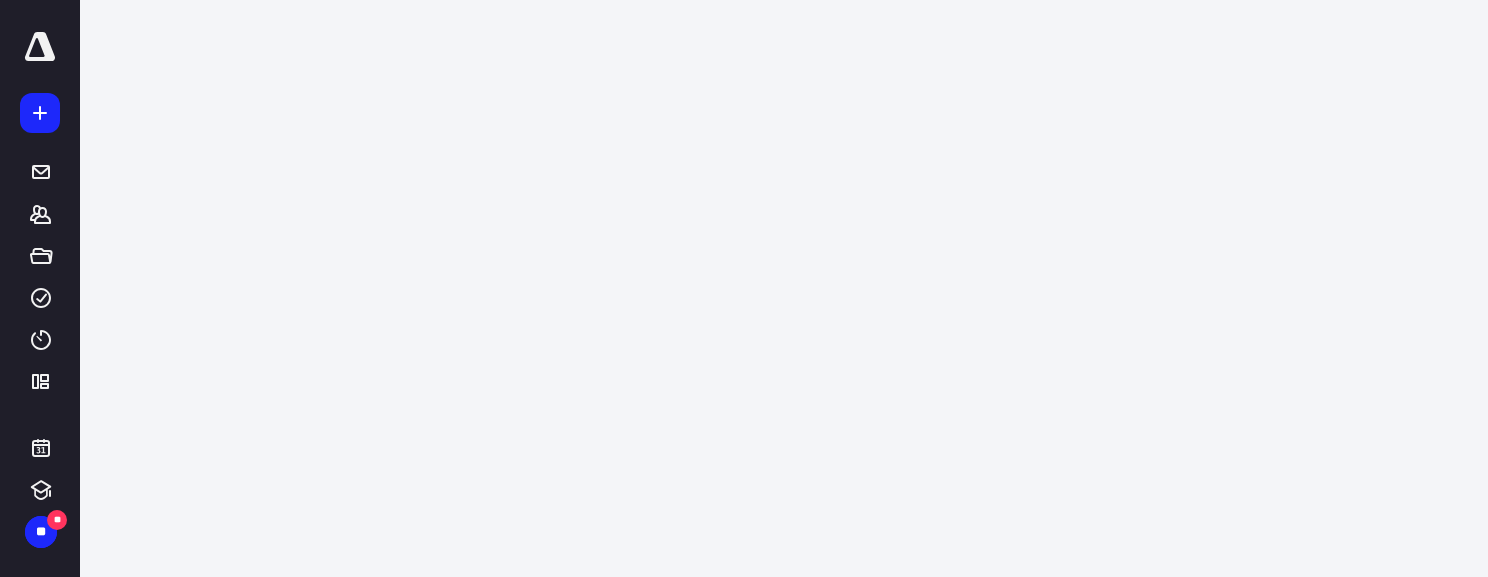 scroll, scrollTop: 0, scrollLeft: 0, axis: both 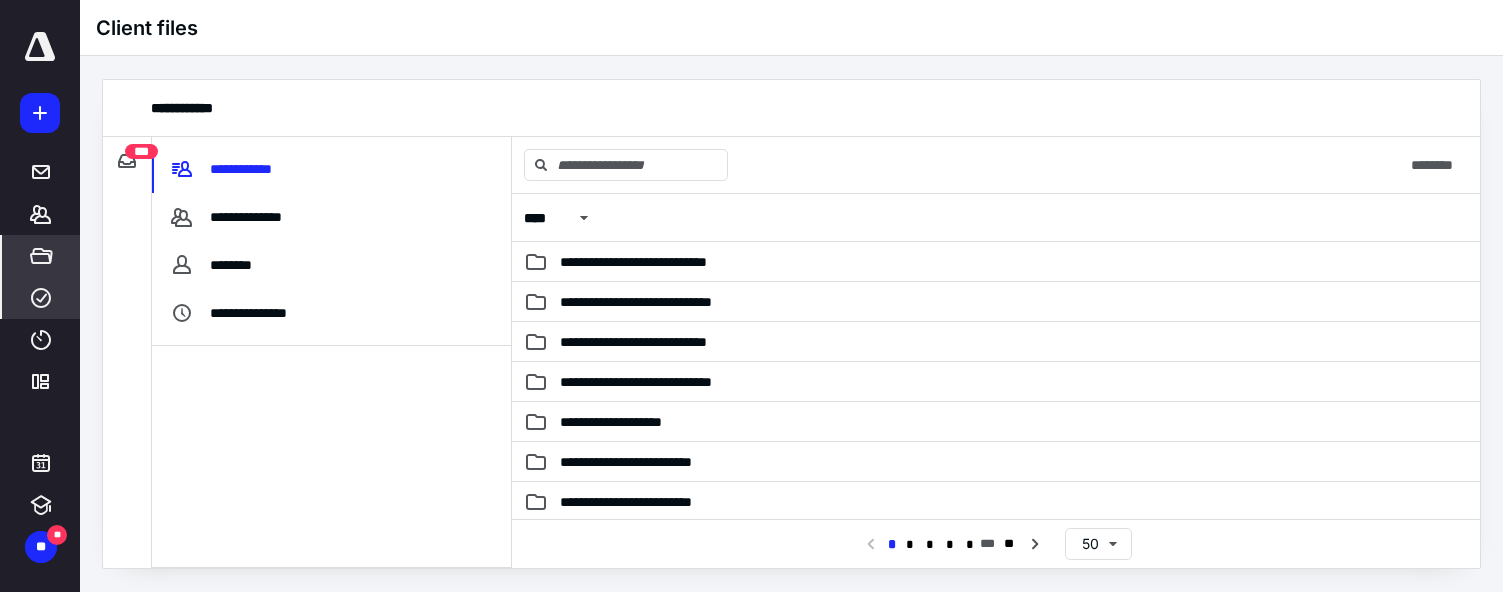 click on "****" at bounding box center [41, 298] 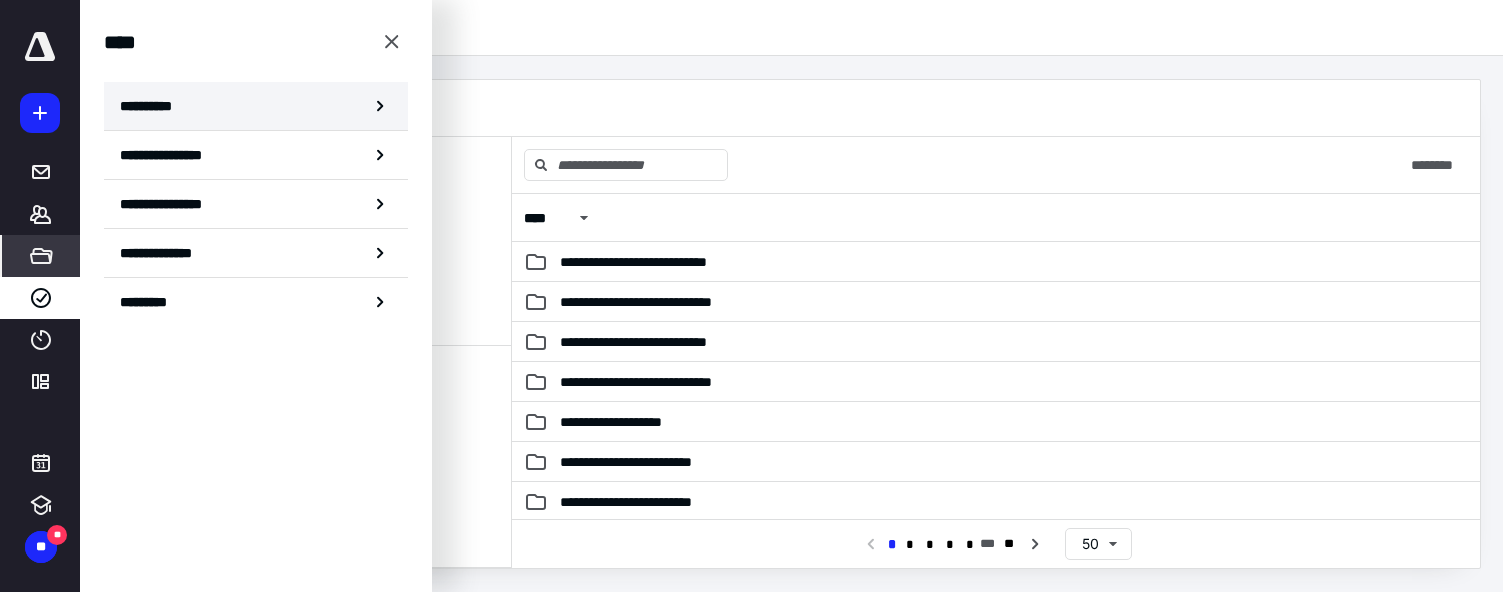 click on "**********" at bounding box center [256, 106] 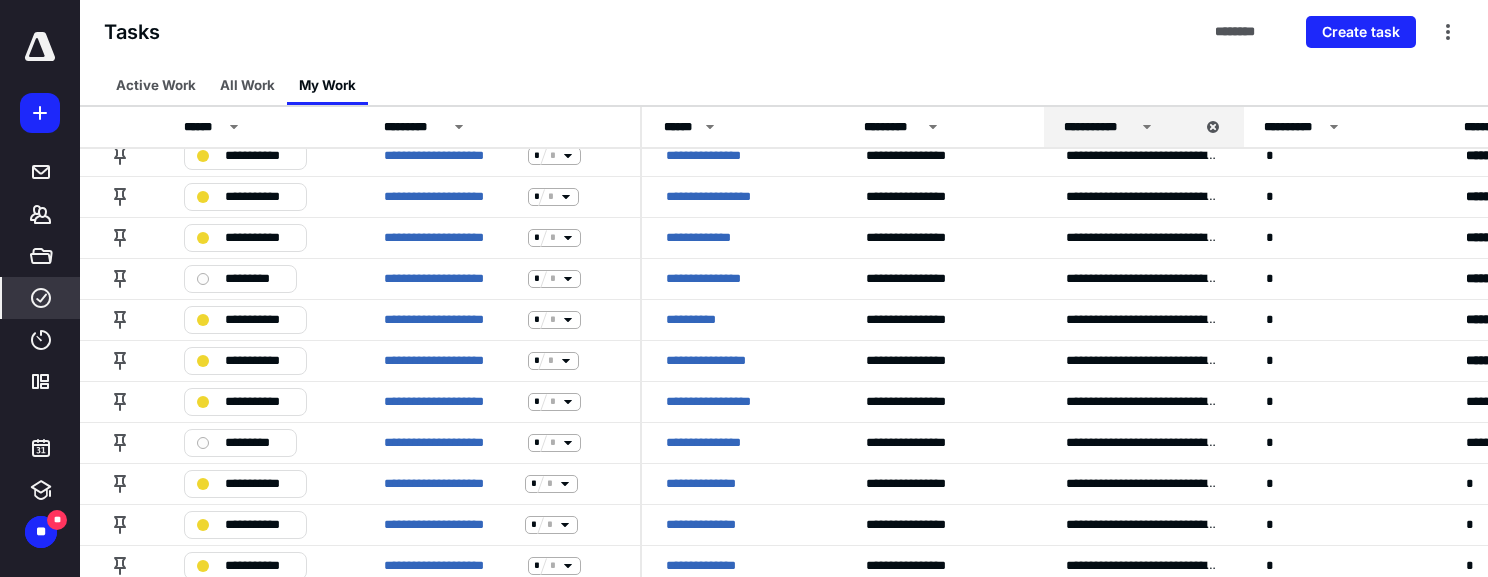 scroll, scrollTop: 517, scrollLeft: 0, axis: vertical 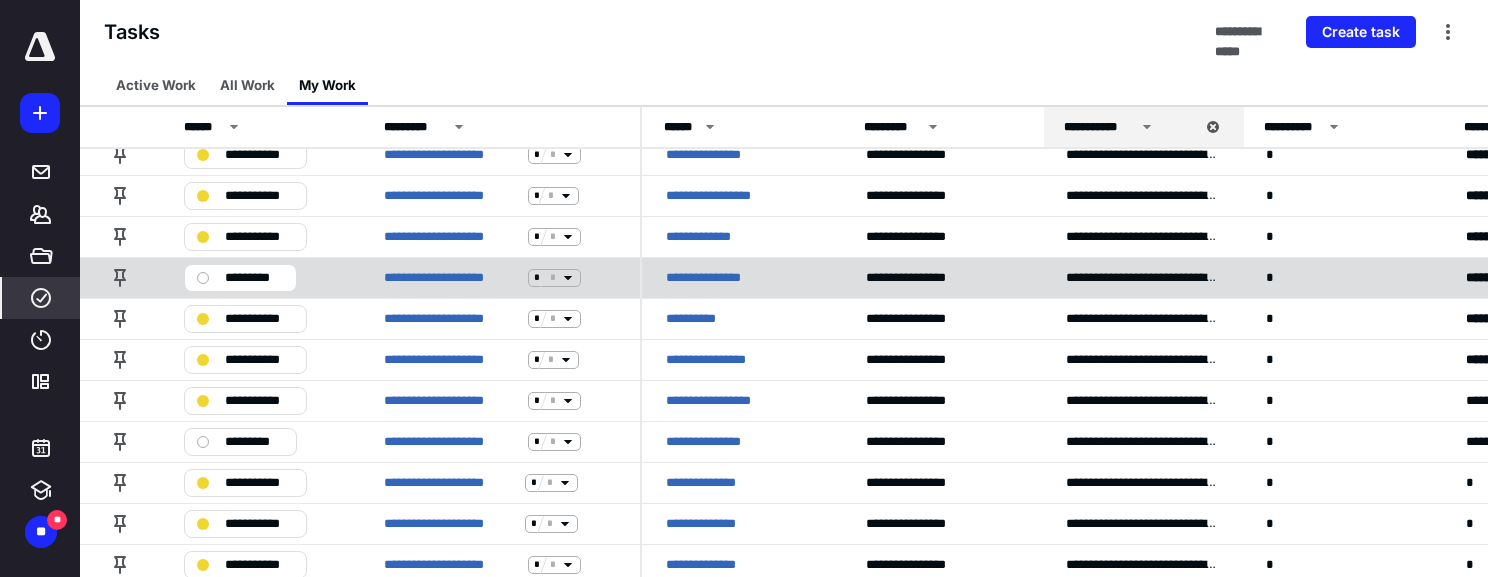 click 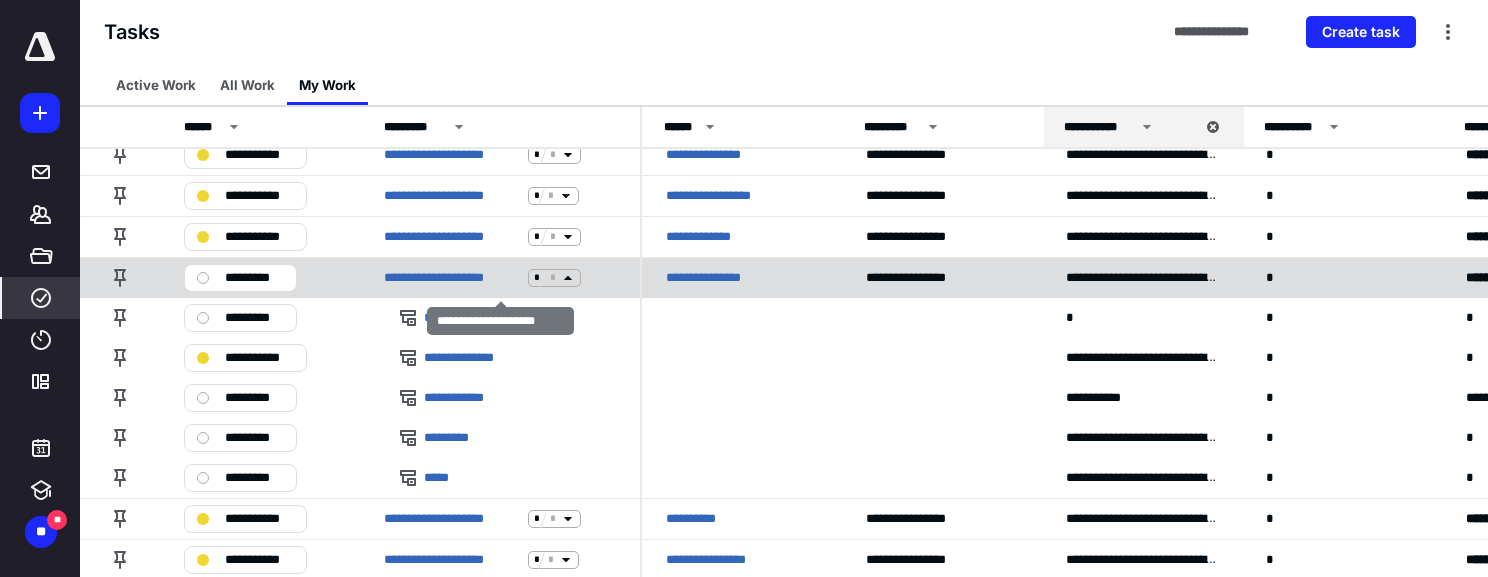 click 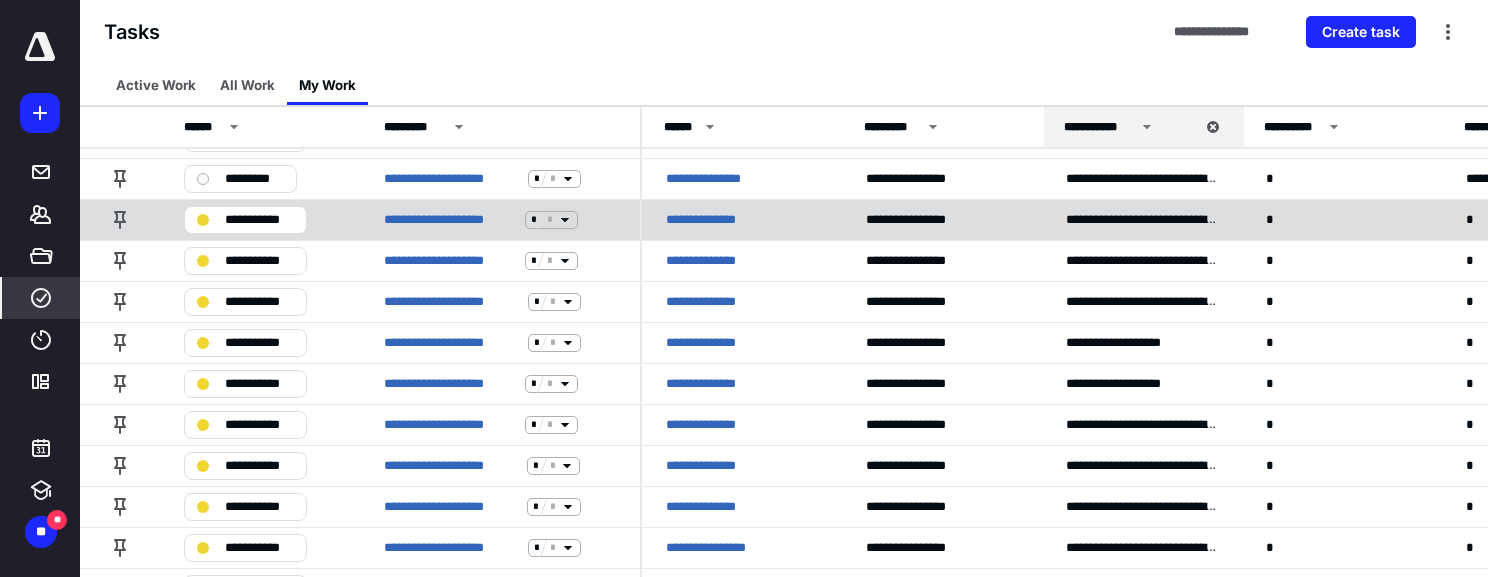 scroll, scrollTop: 919, scrollLeft: 0, axis: vertical 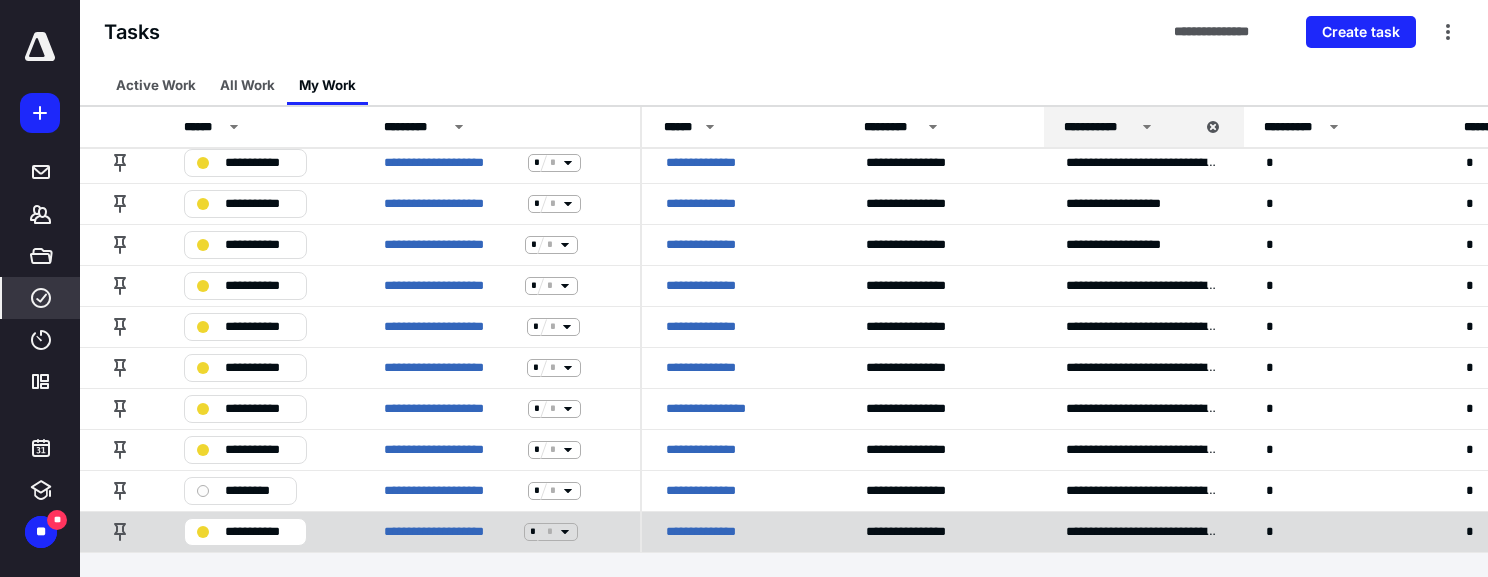 click 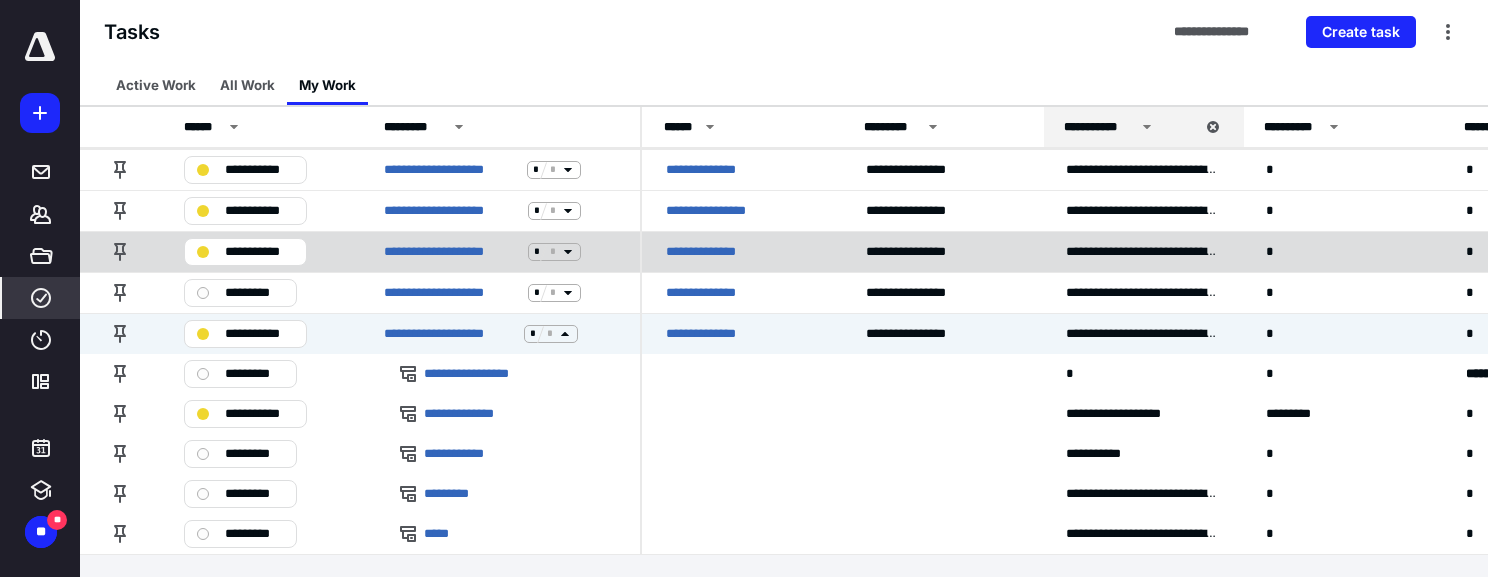 scroll, scrollTop: 1119, scrollLeft: 0, axis: vertical 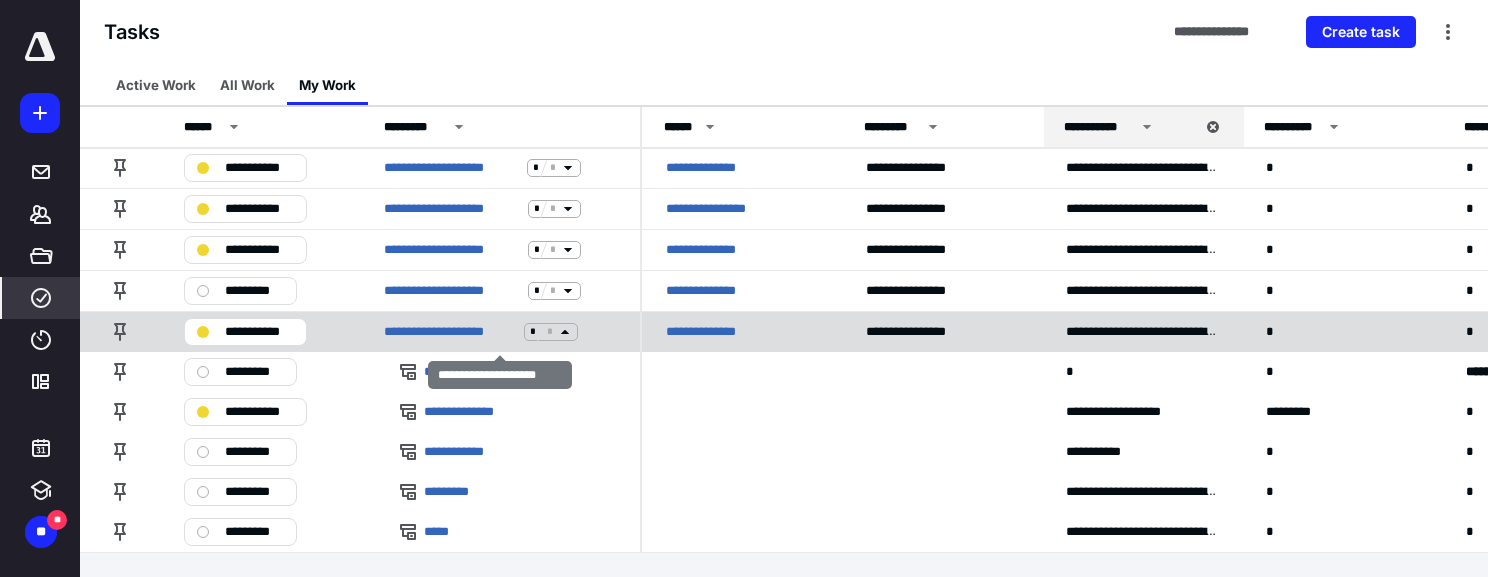 click 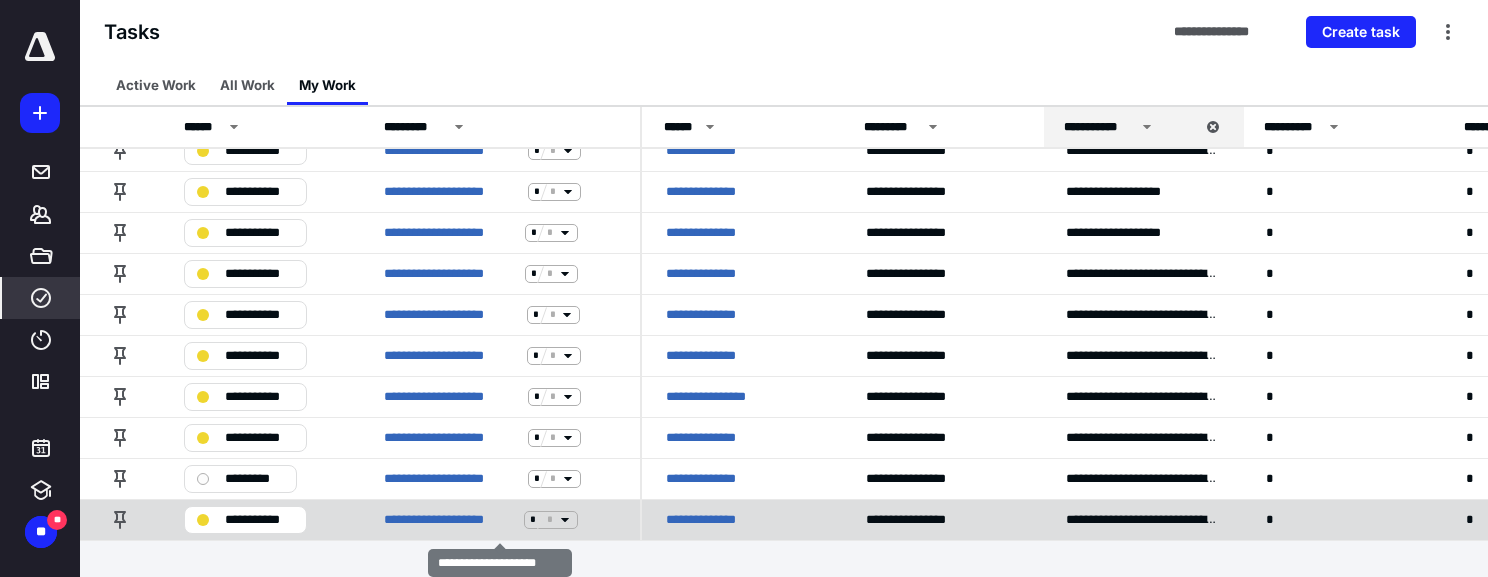 click 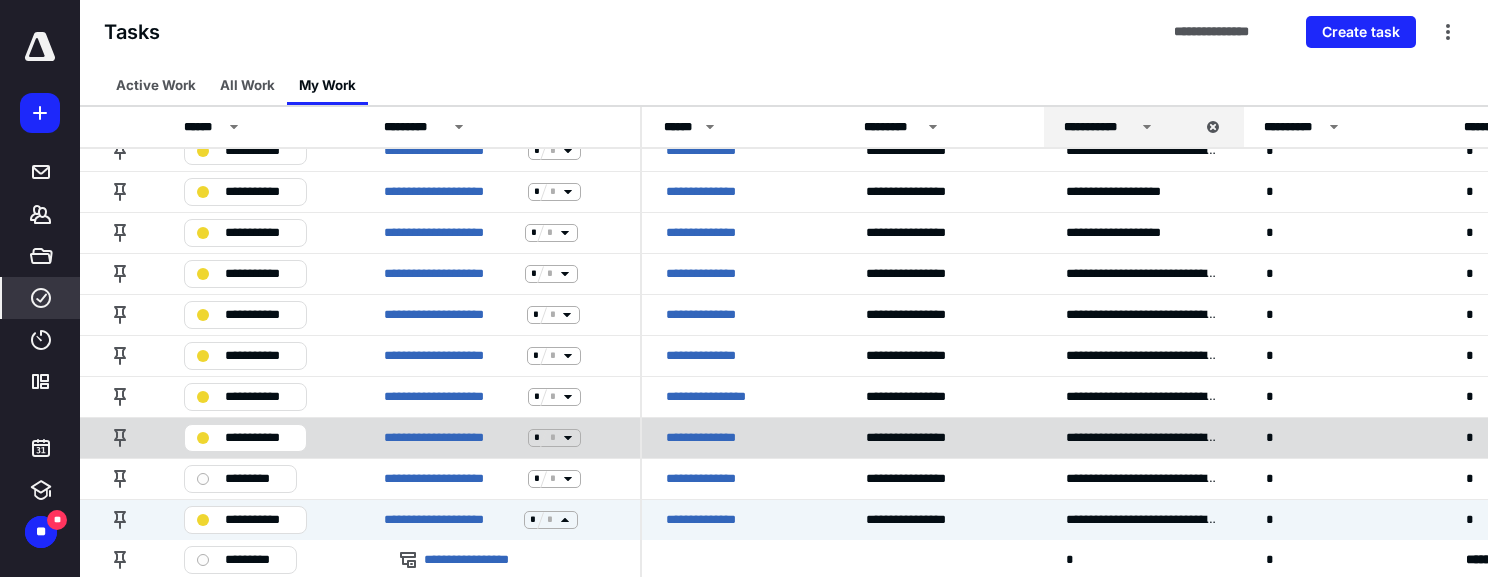 scroll, scrollTop: 1119, scrollLeft: 0, axis: vertical 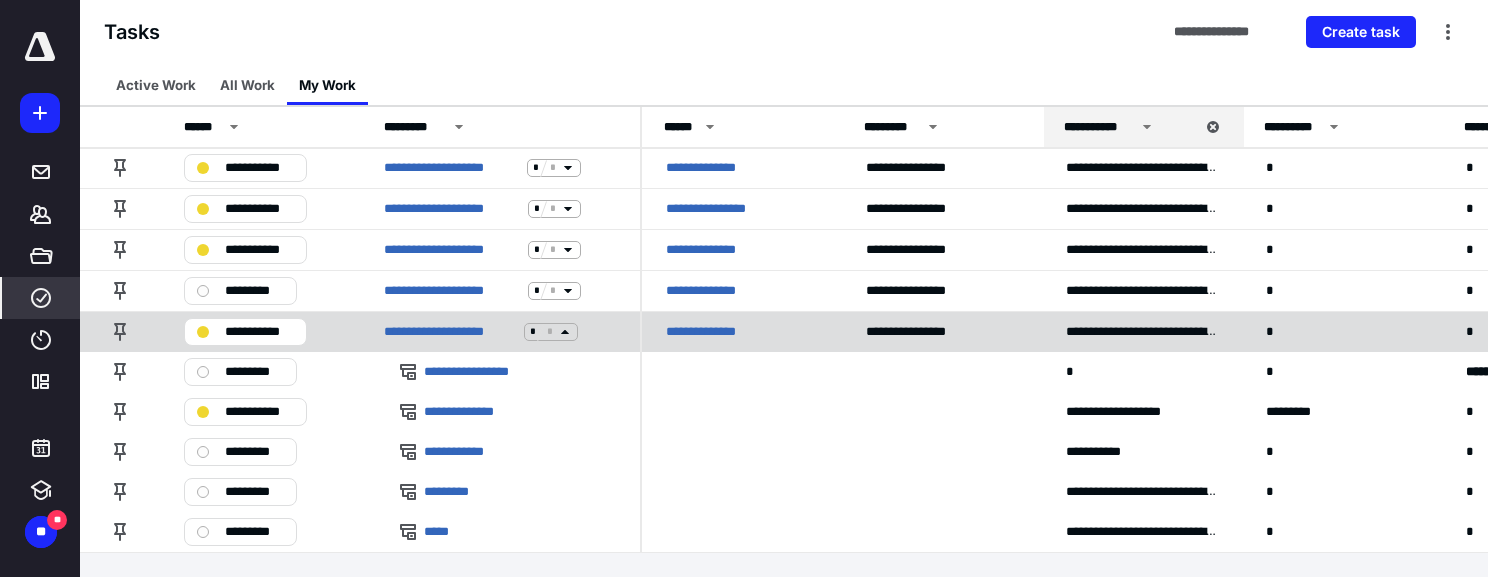 click 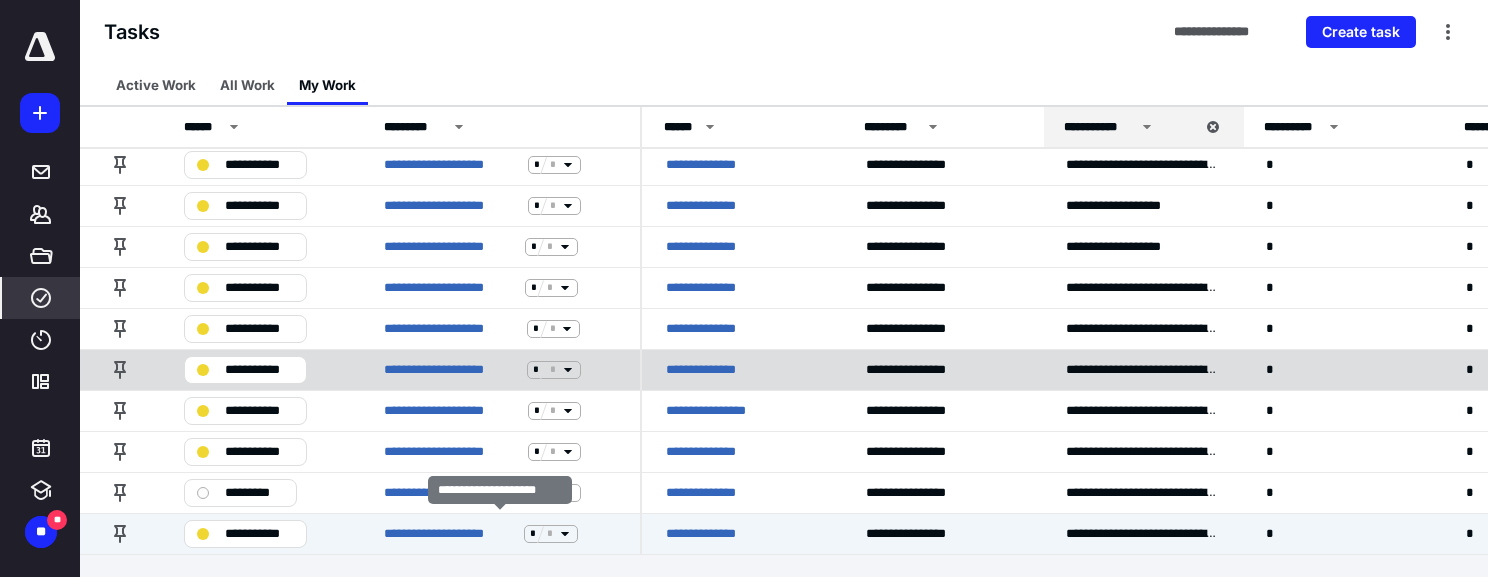 scroll, scrollTop: 916, scrollLeft: 0, axis: vertical 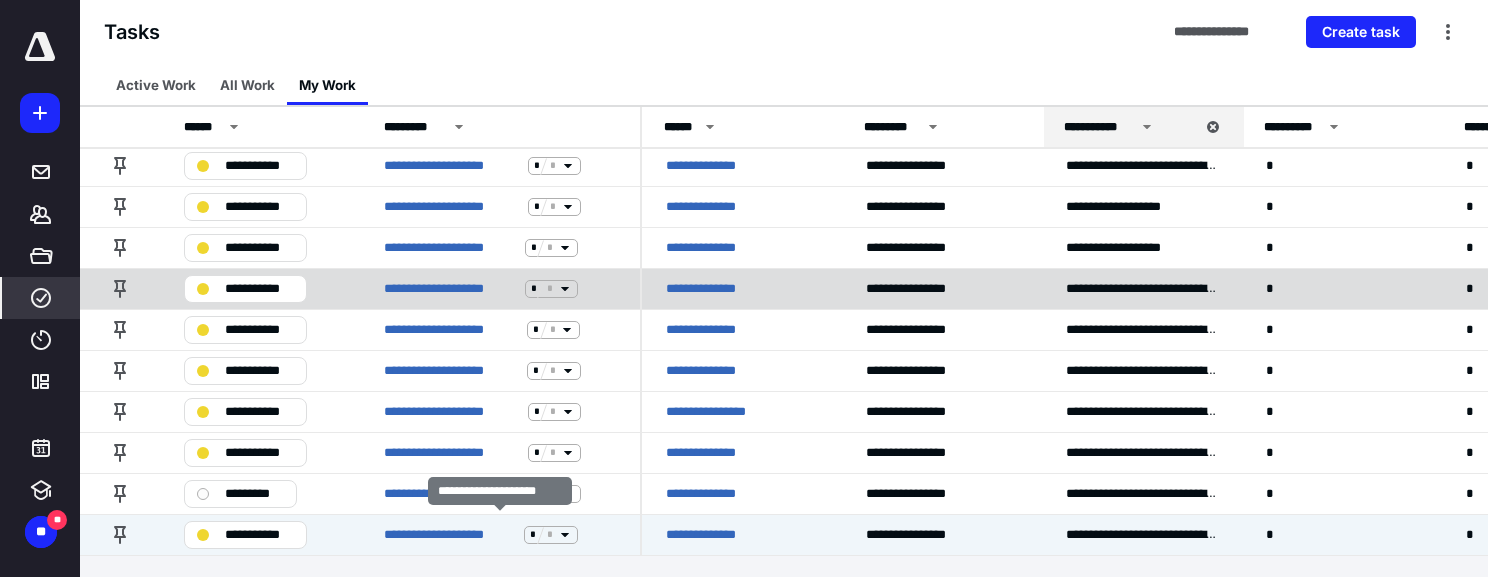 click 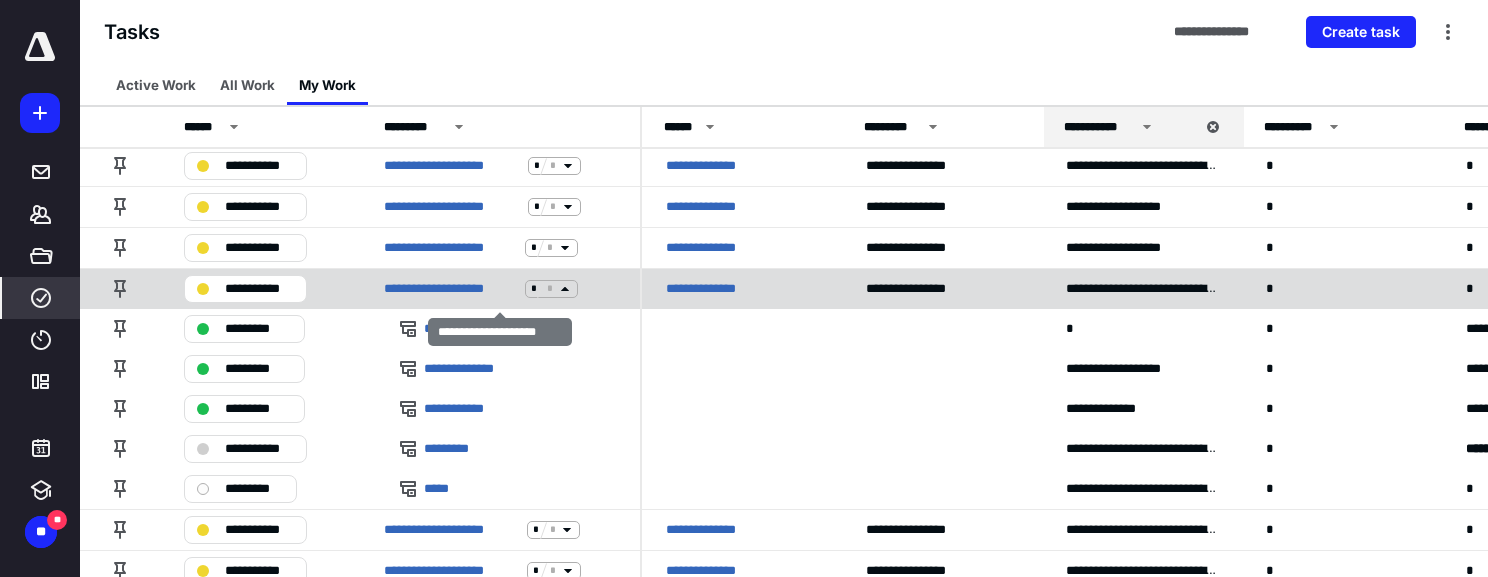 click 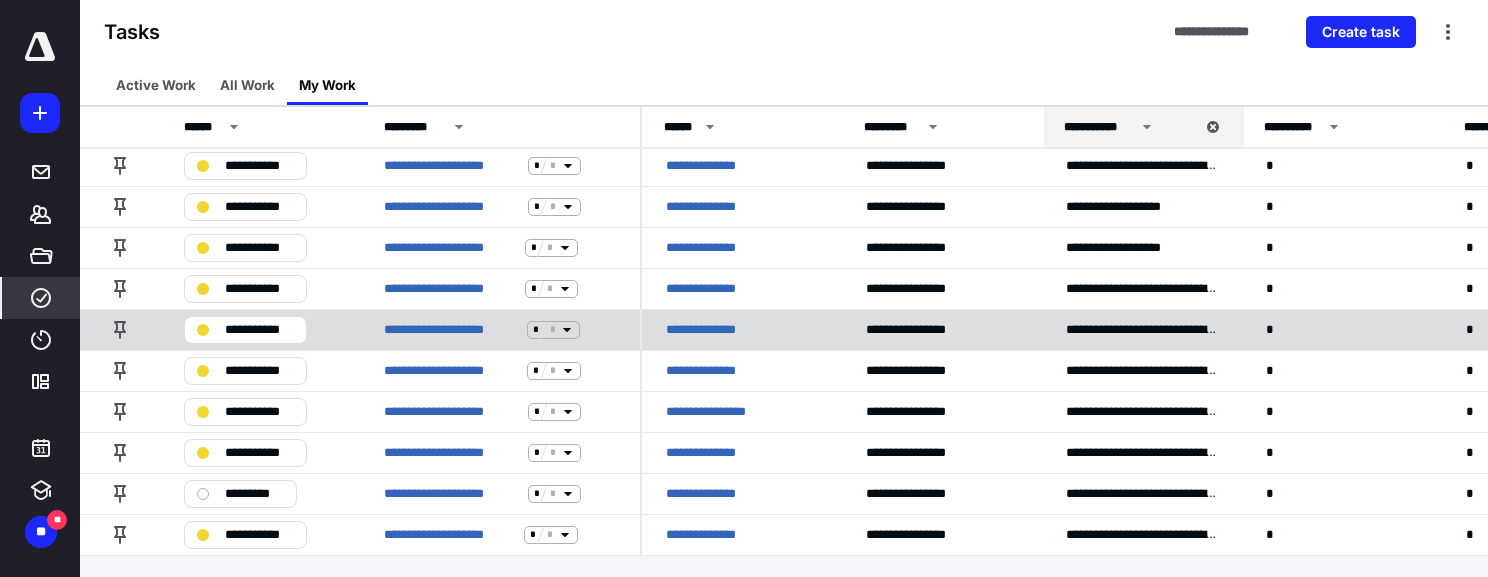 click 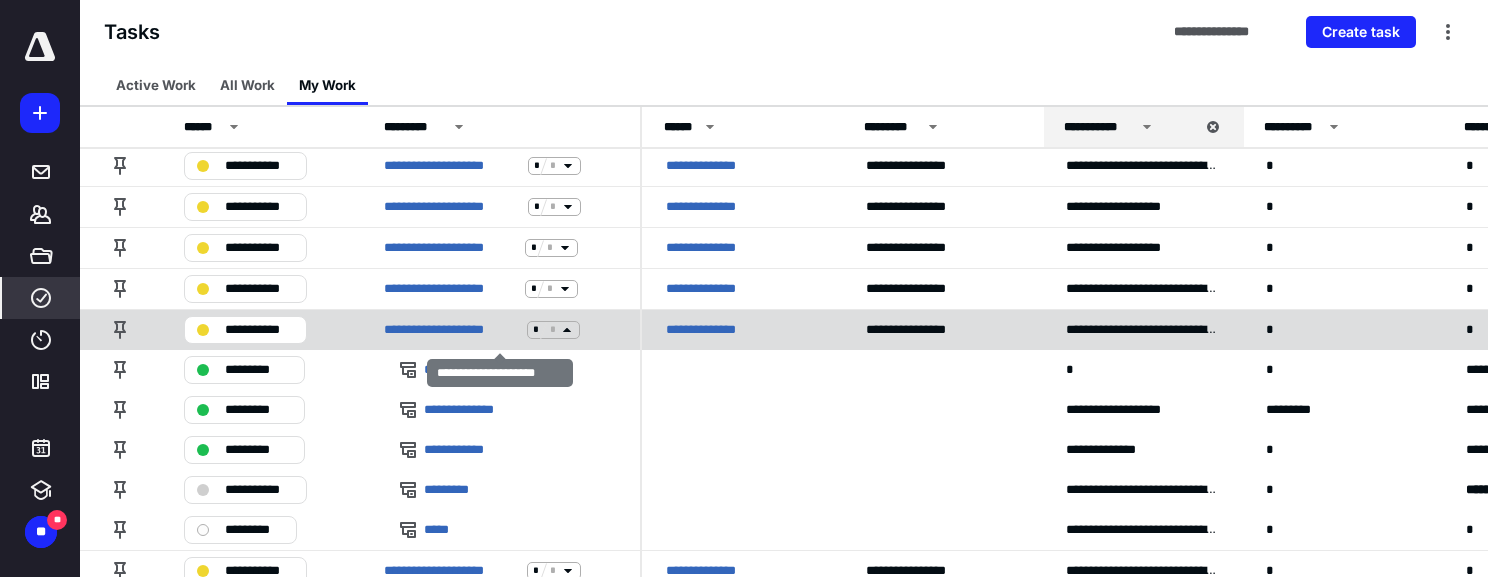 click 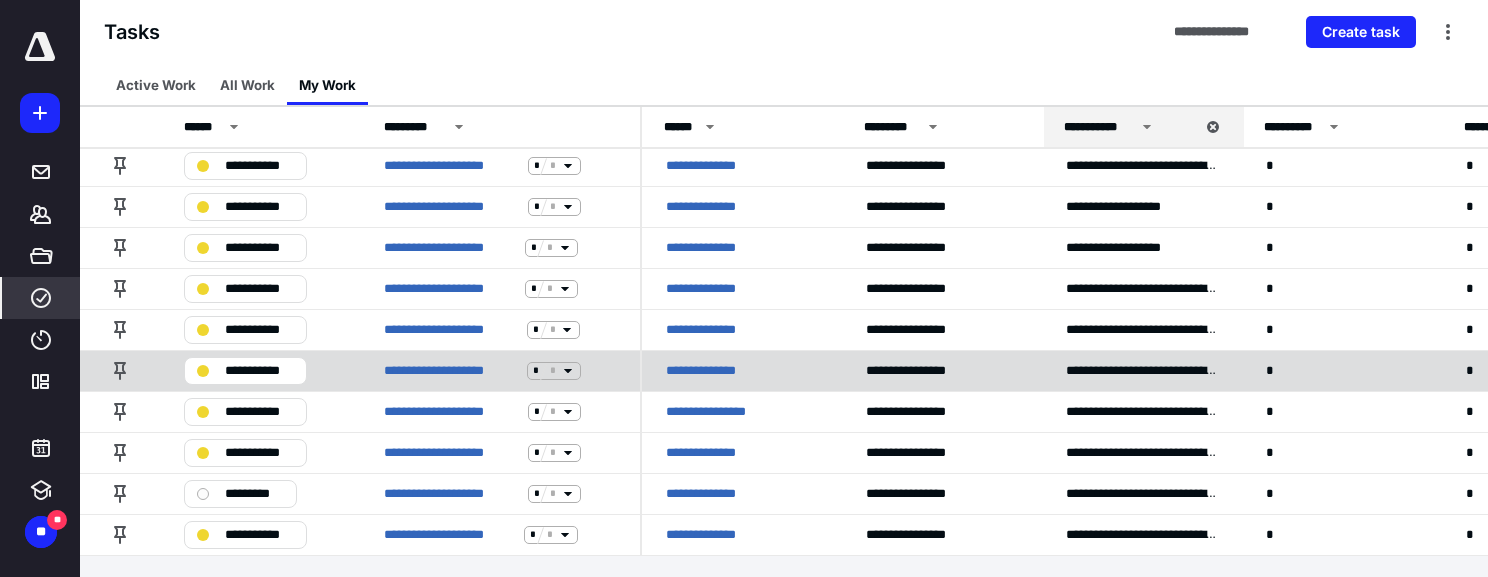click 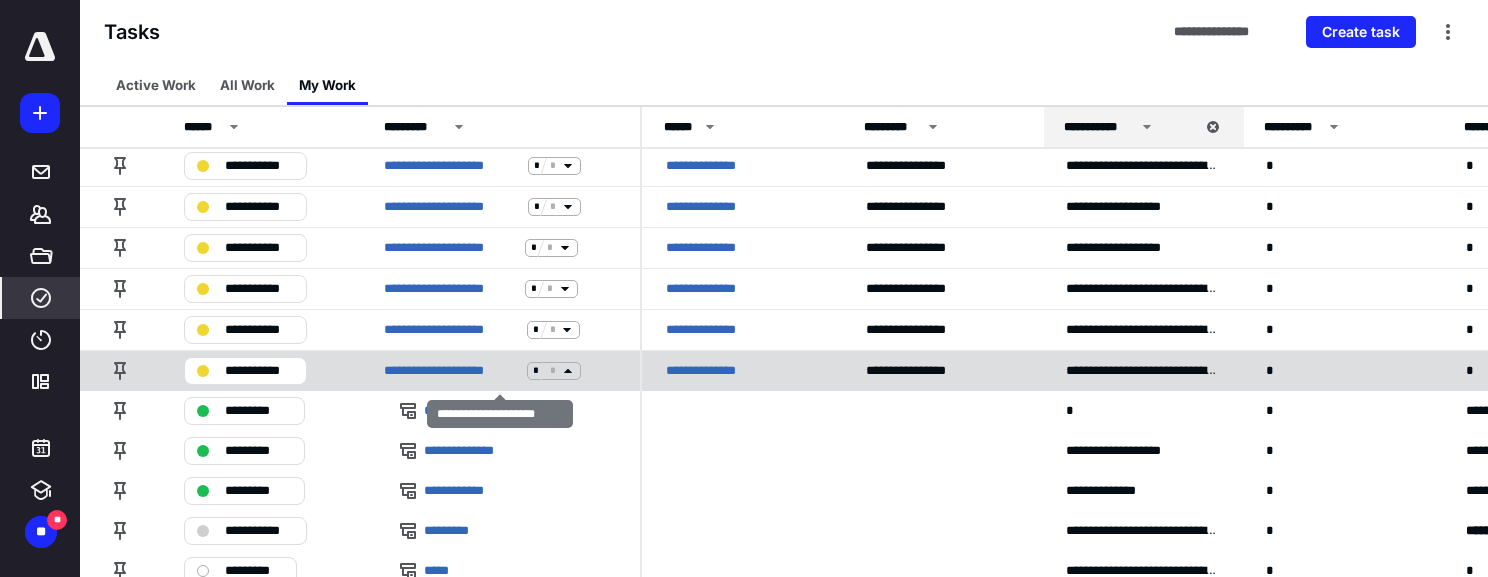 click 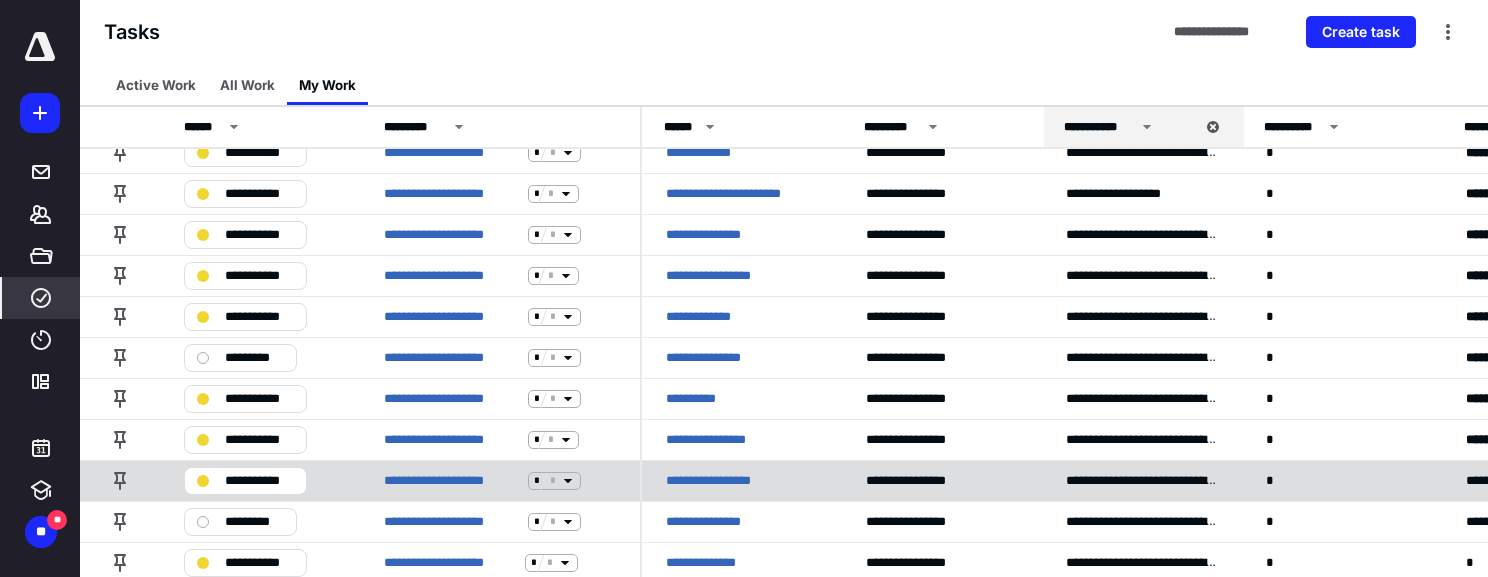 scroll, scrollTop: 400, scrollLeft: 0, axis: vertical 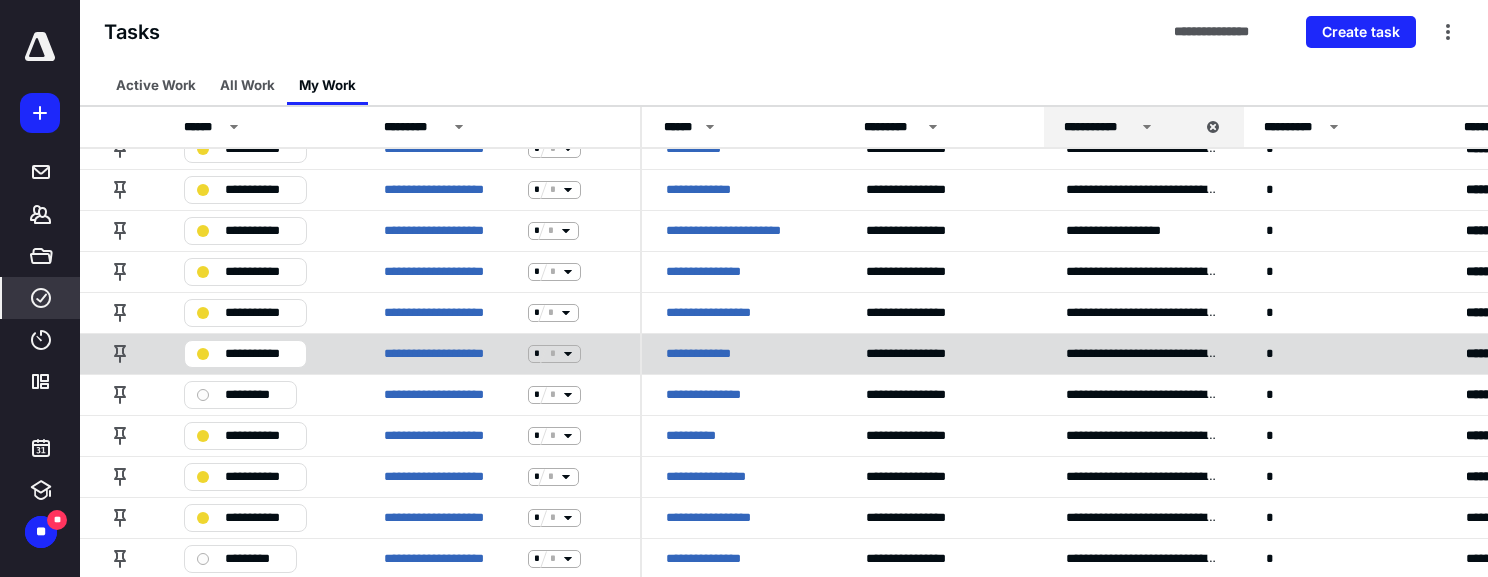 click 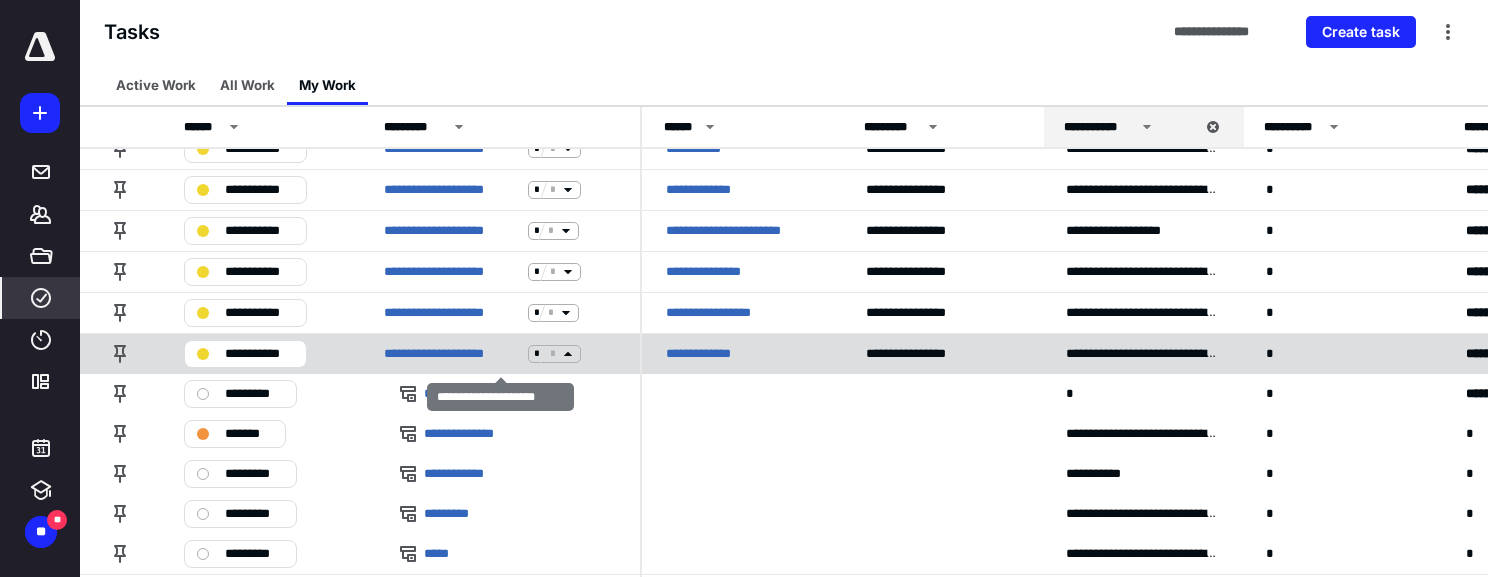 click 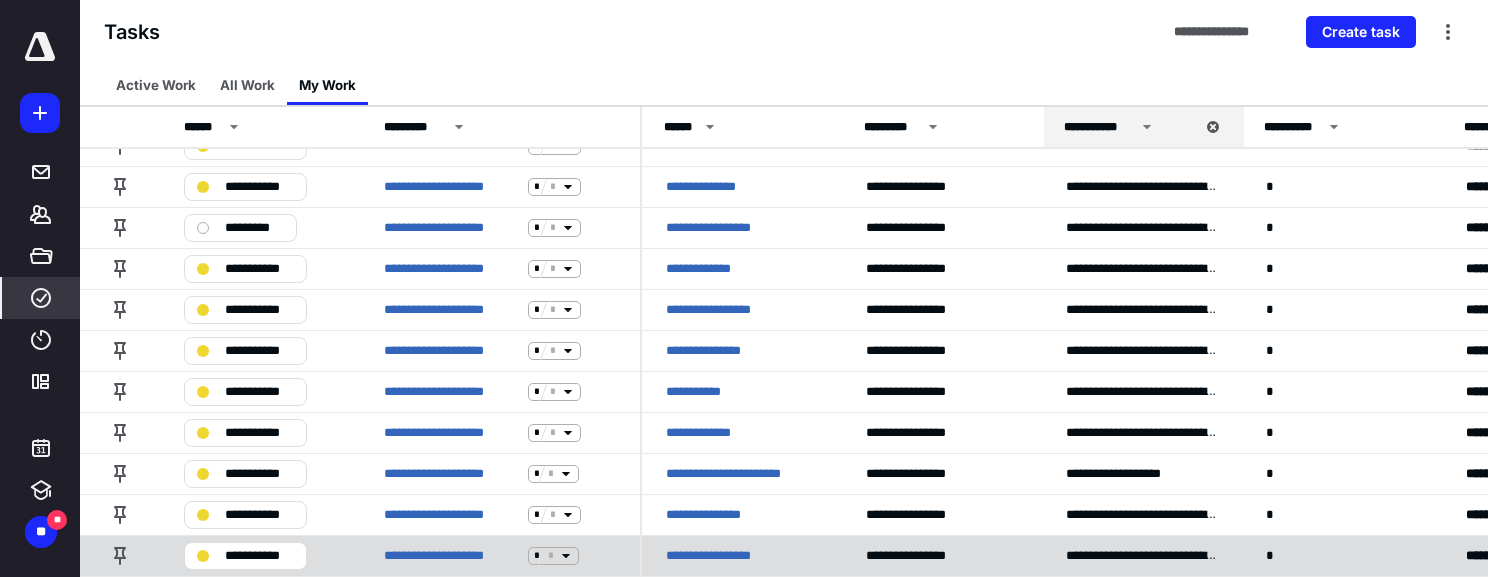 scroll, scrollTop: 156, scrollLeft: 0, axis: vertical 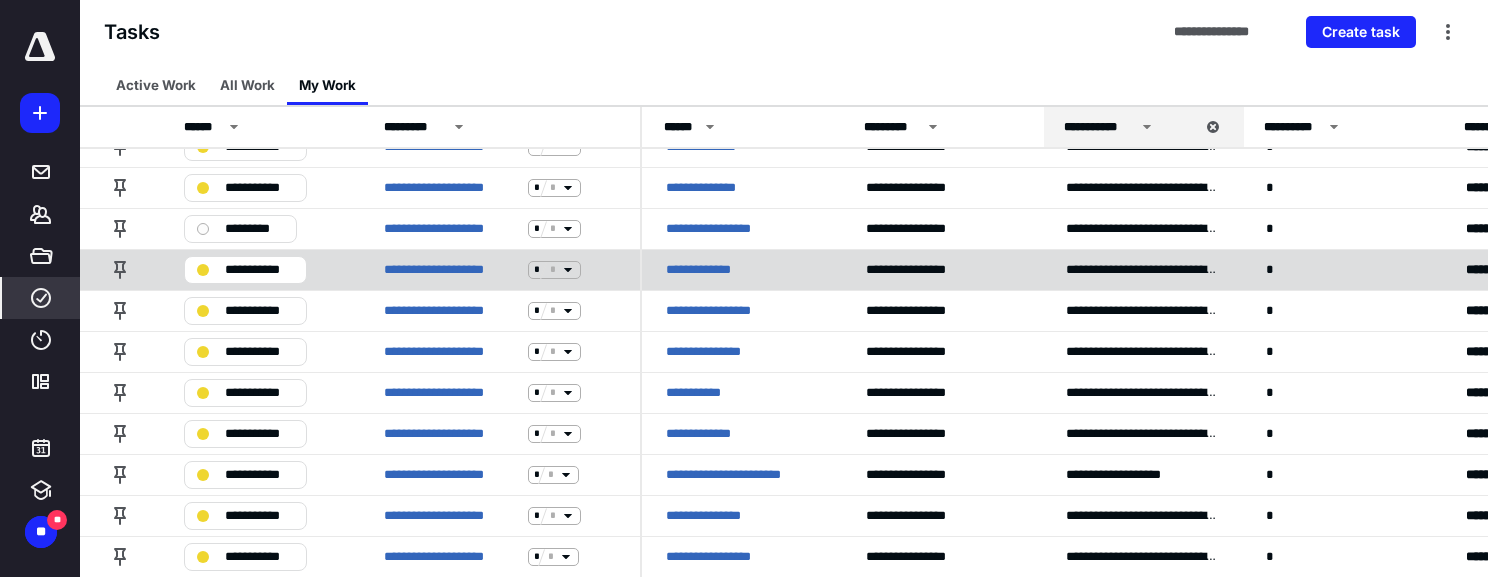 click 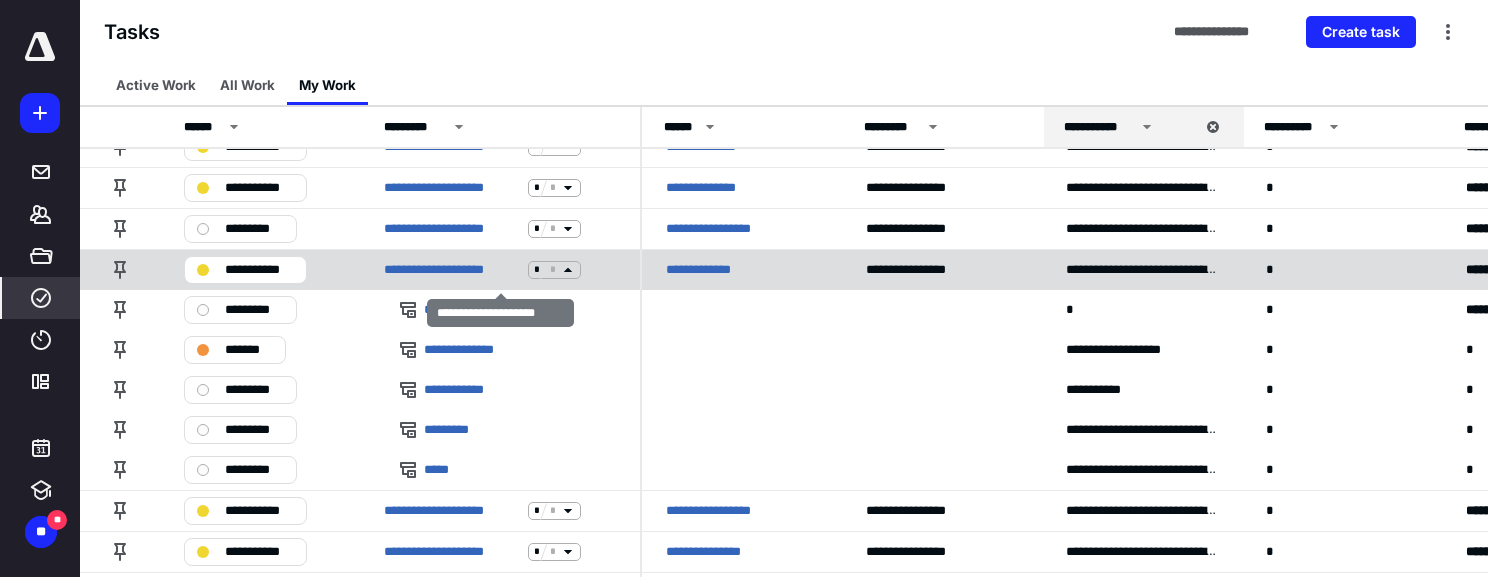 click 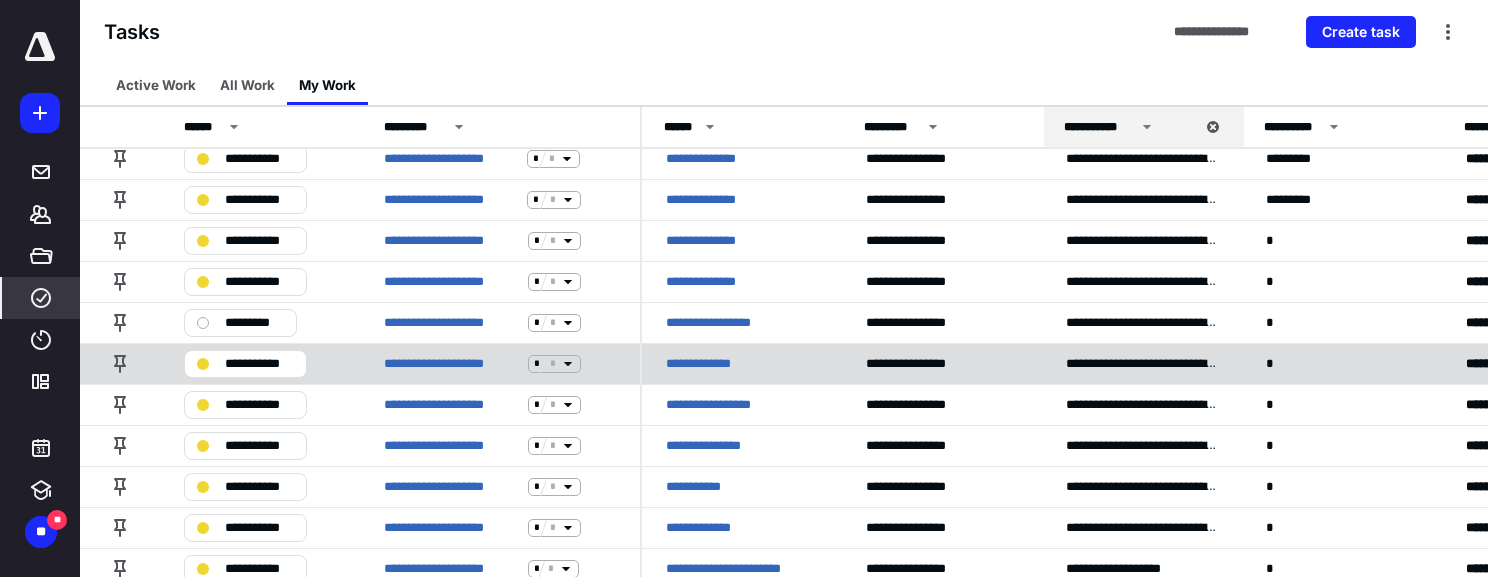 scroll, scrollTop: 61, scrollLeft: 0, axis: vertical 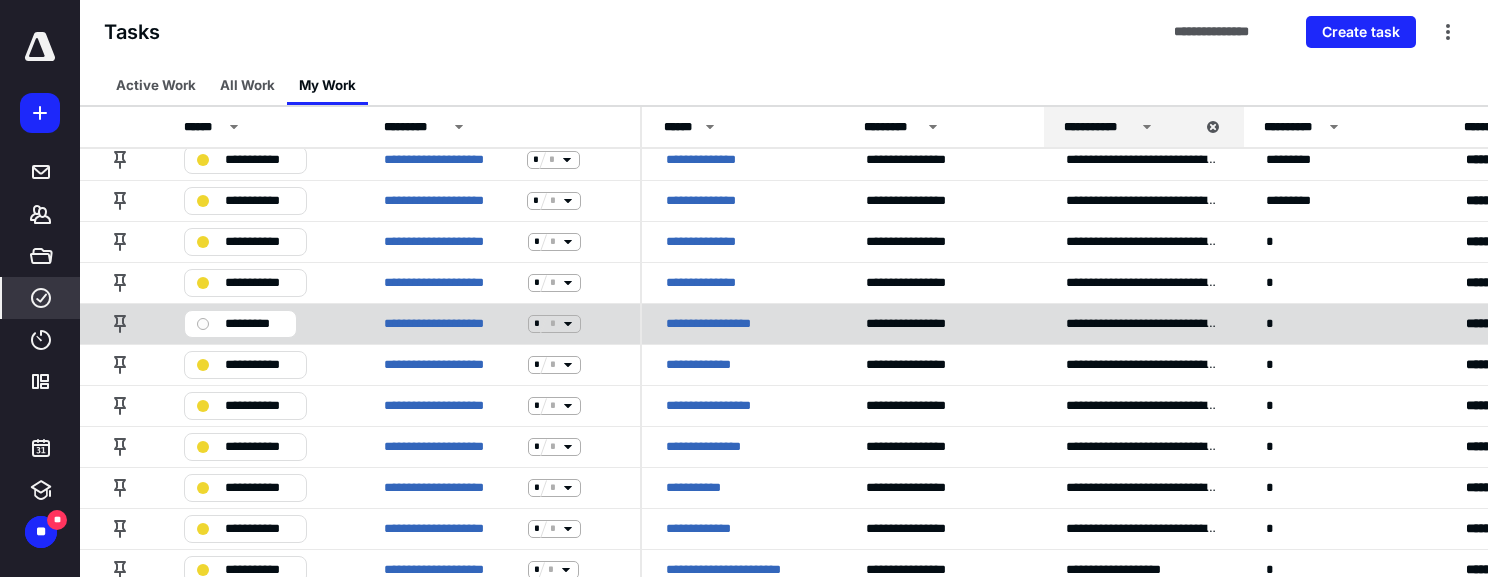 click 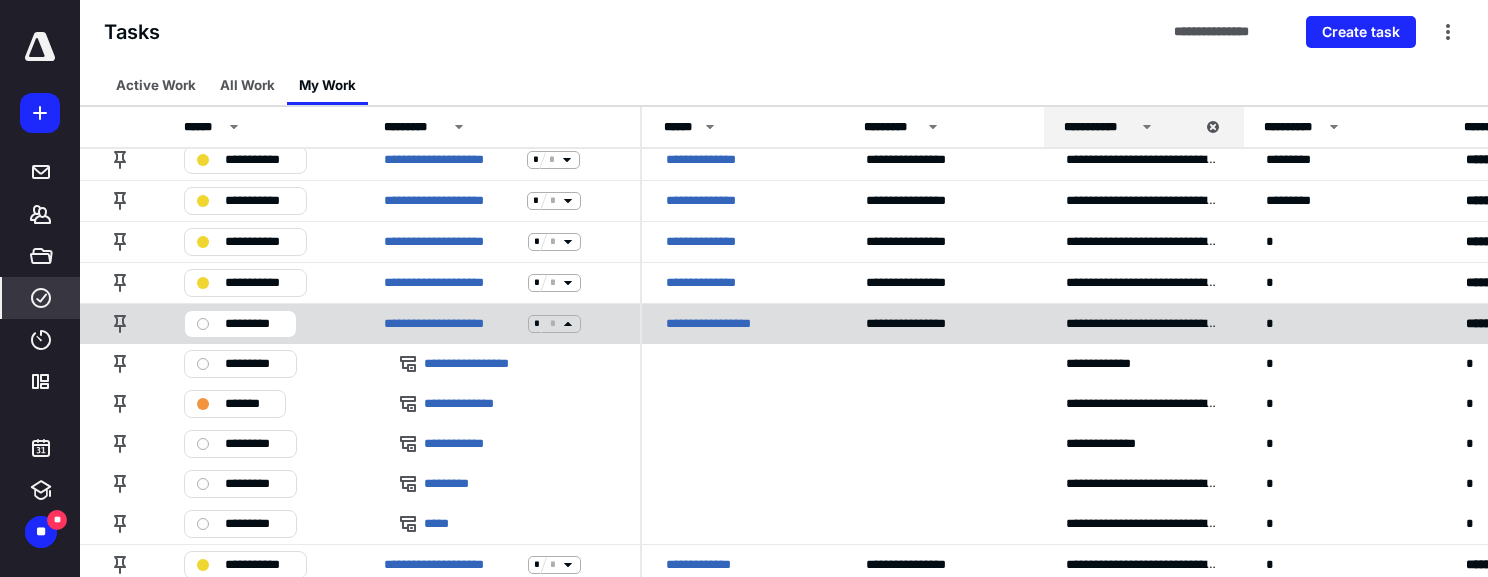 click 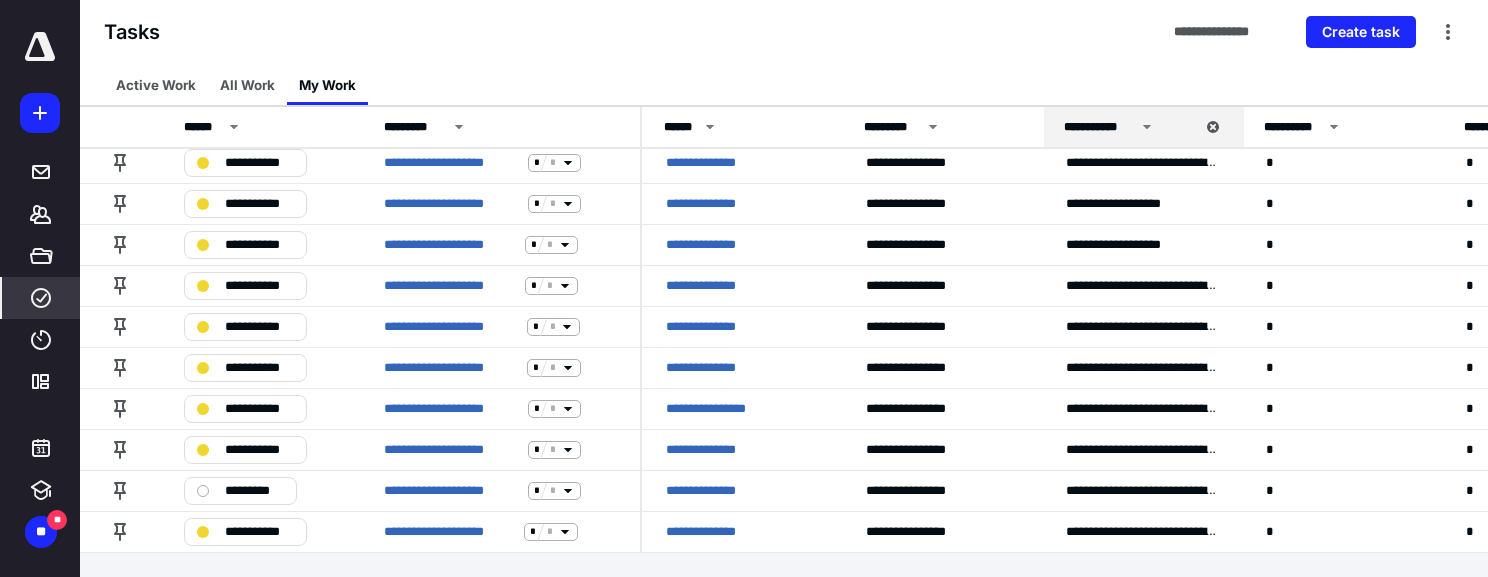 scroll, scrollTop: 918, scrollLeft: 0, axis: vertical 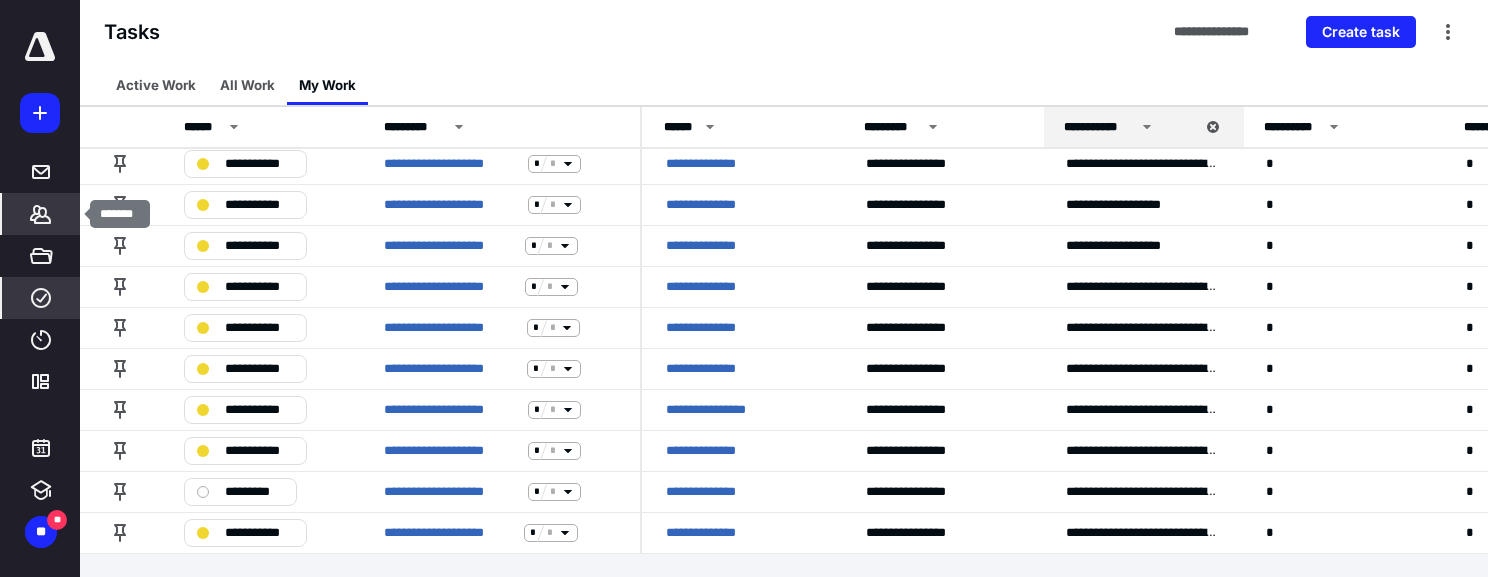click 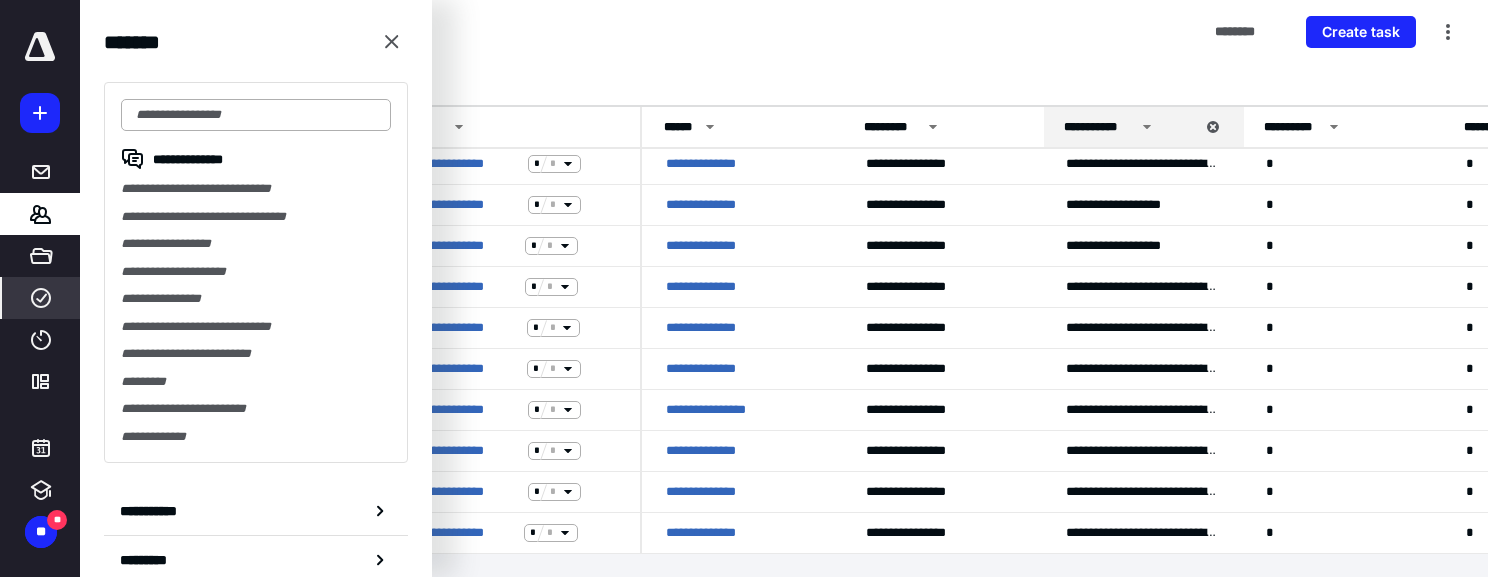 click at bounding box center [256, 115] 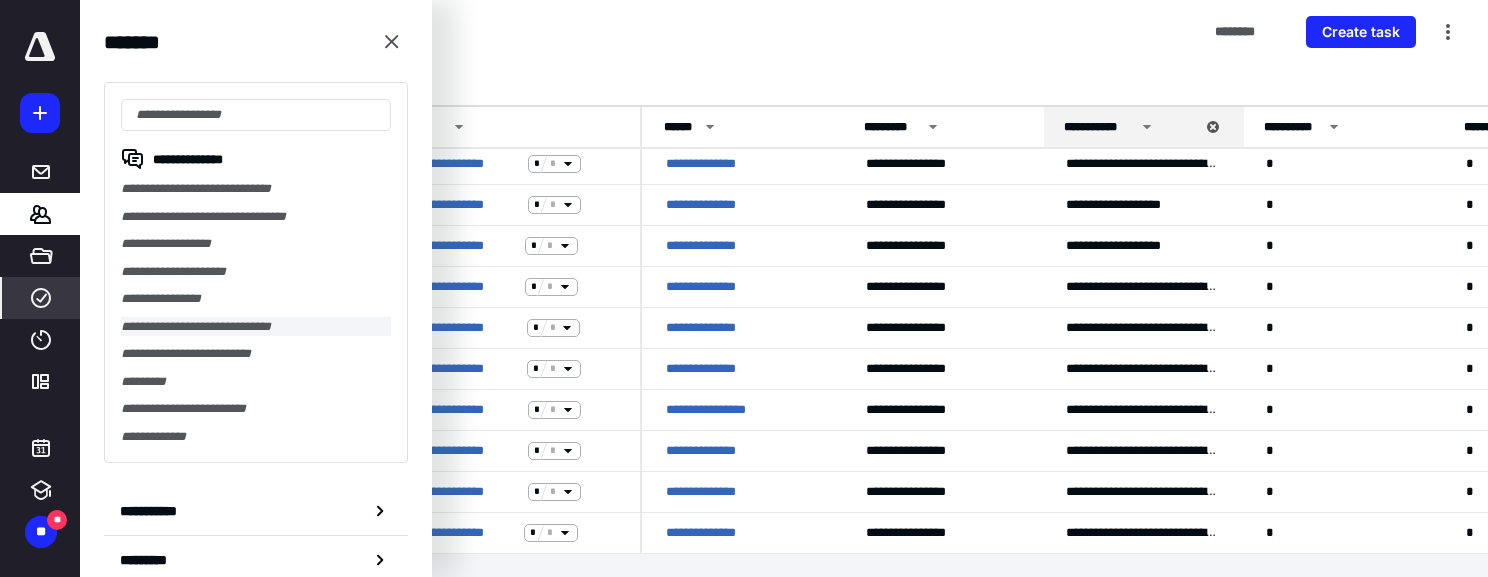click on "**********" at bounding box center [256, 327] 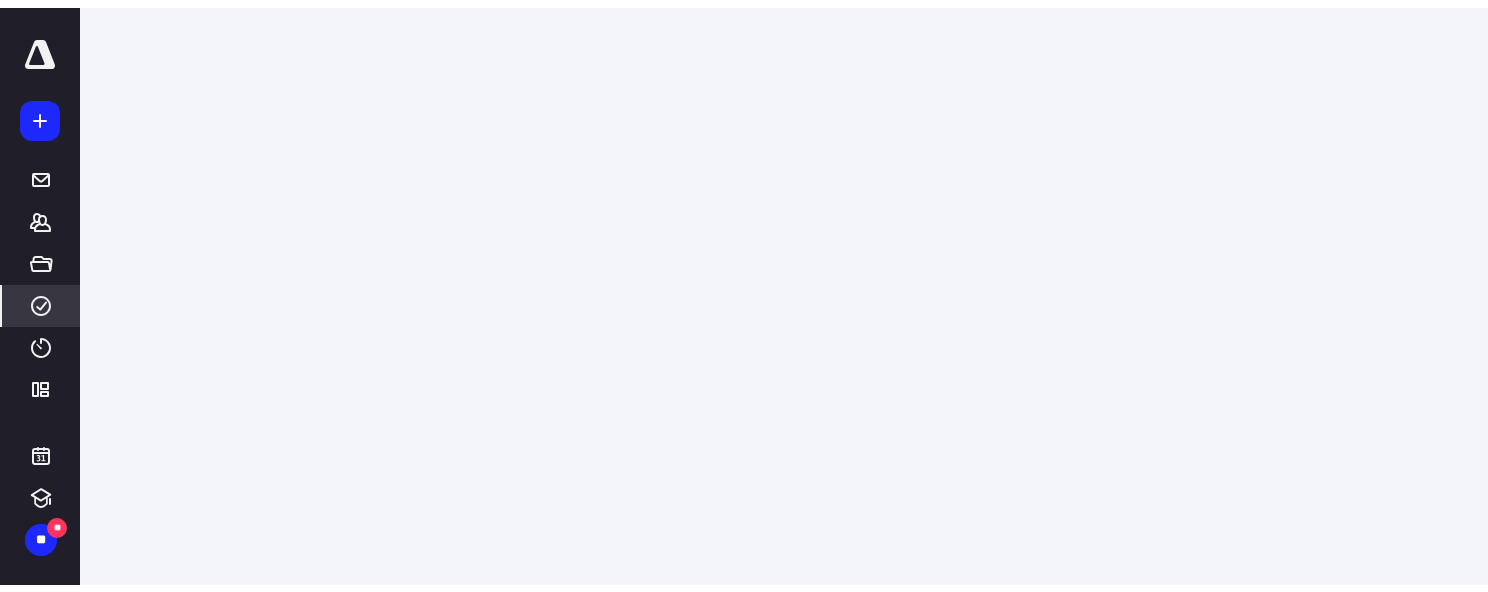 scroll, scrollTop: 0, scrollLeft: 0, axis: both 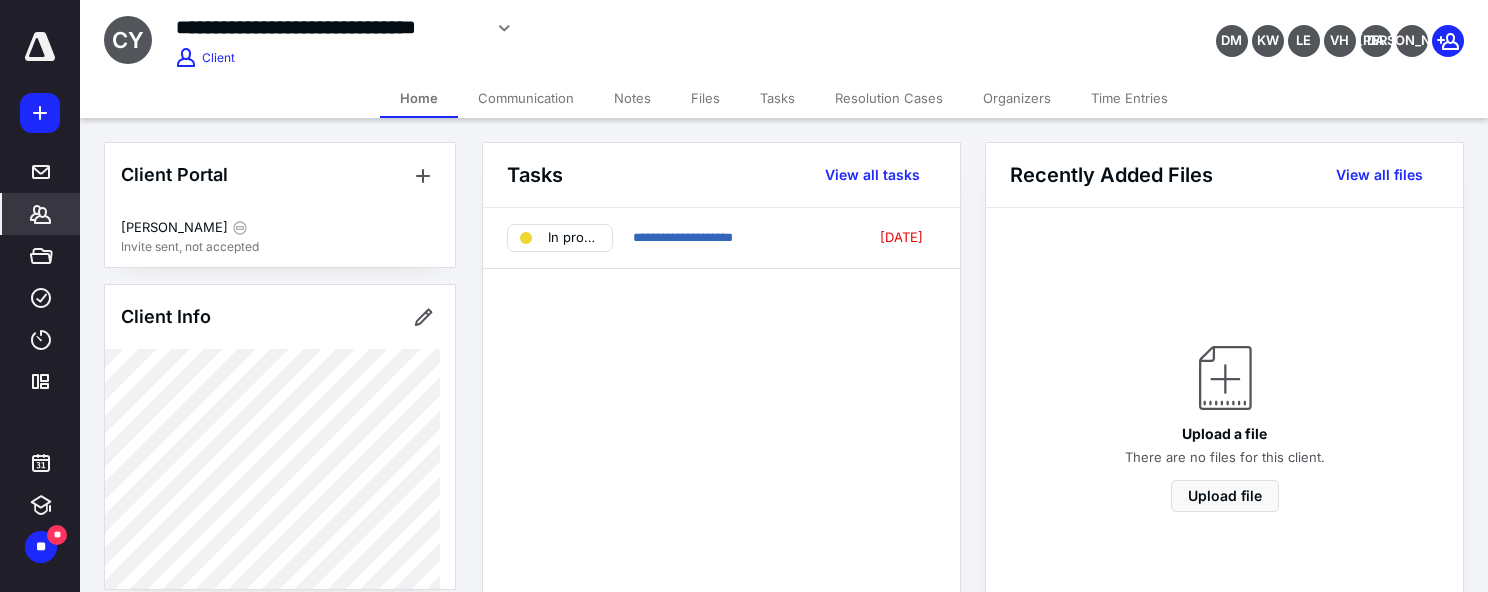 click on "Time Entries" at bounding box center (1129, 98) 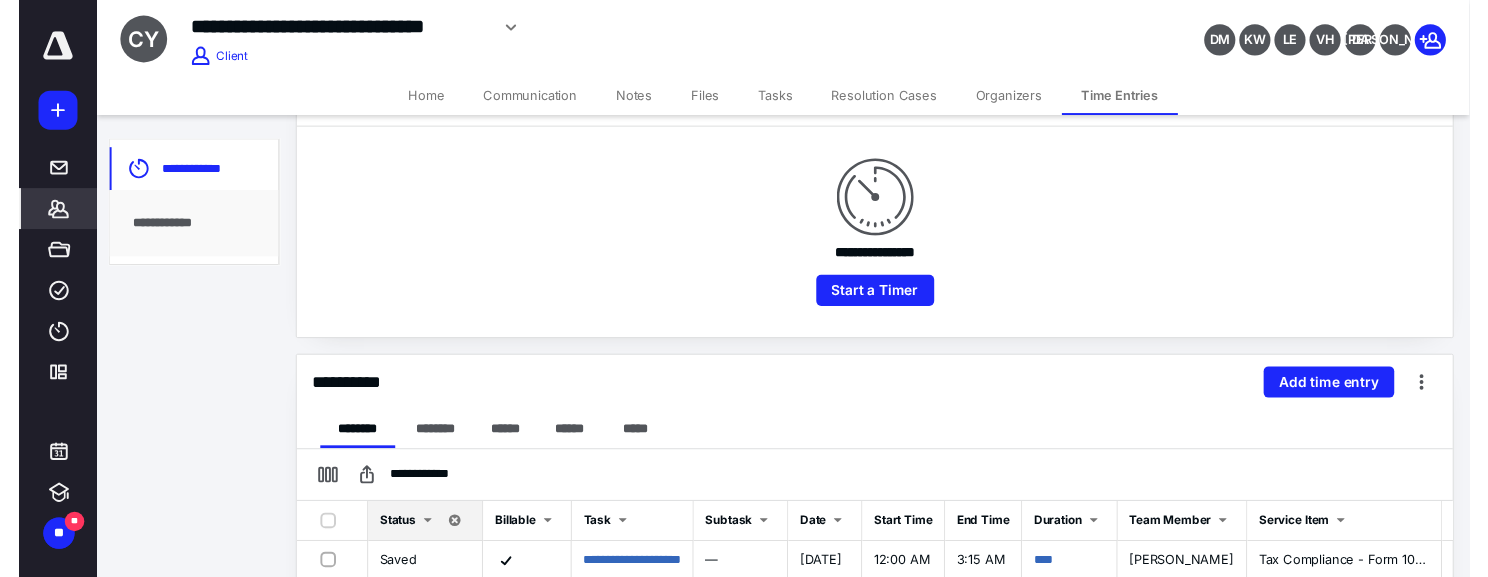 scroll, scrollTop: 0, scrollLeft: 0, axis: both 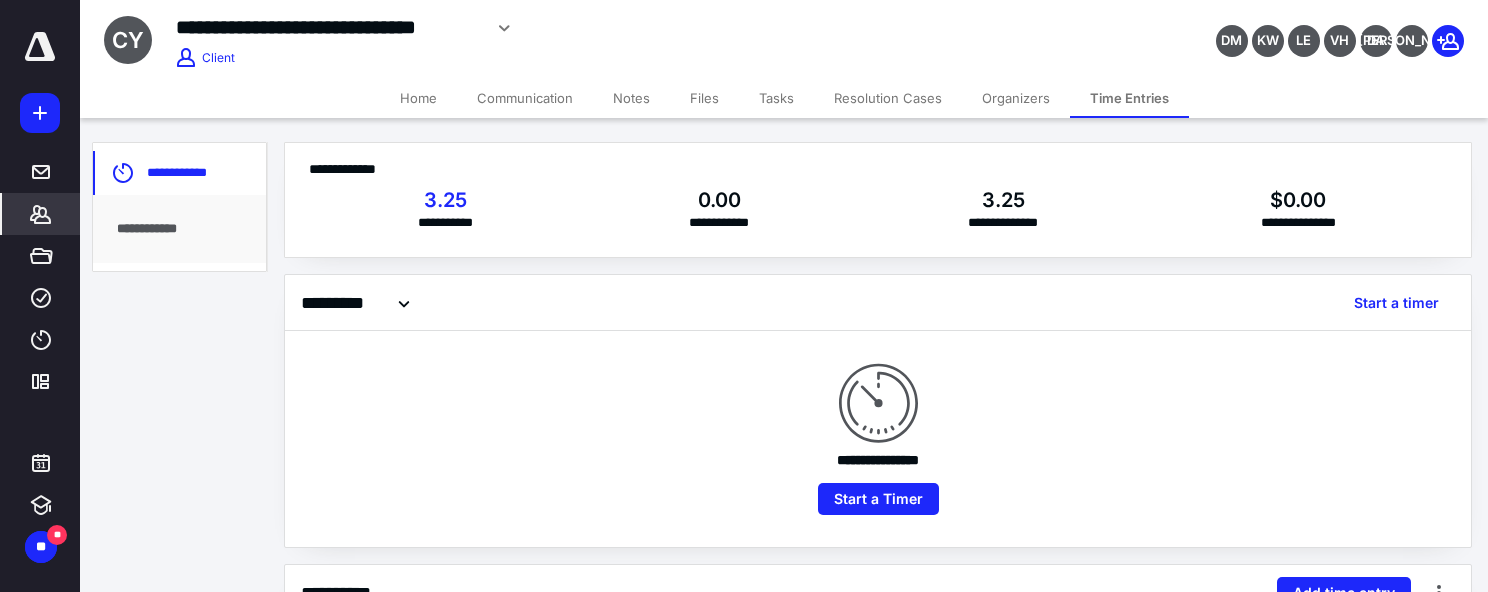 click on "Tasks" at bounding box center [776, 98] 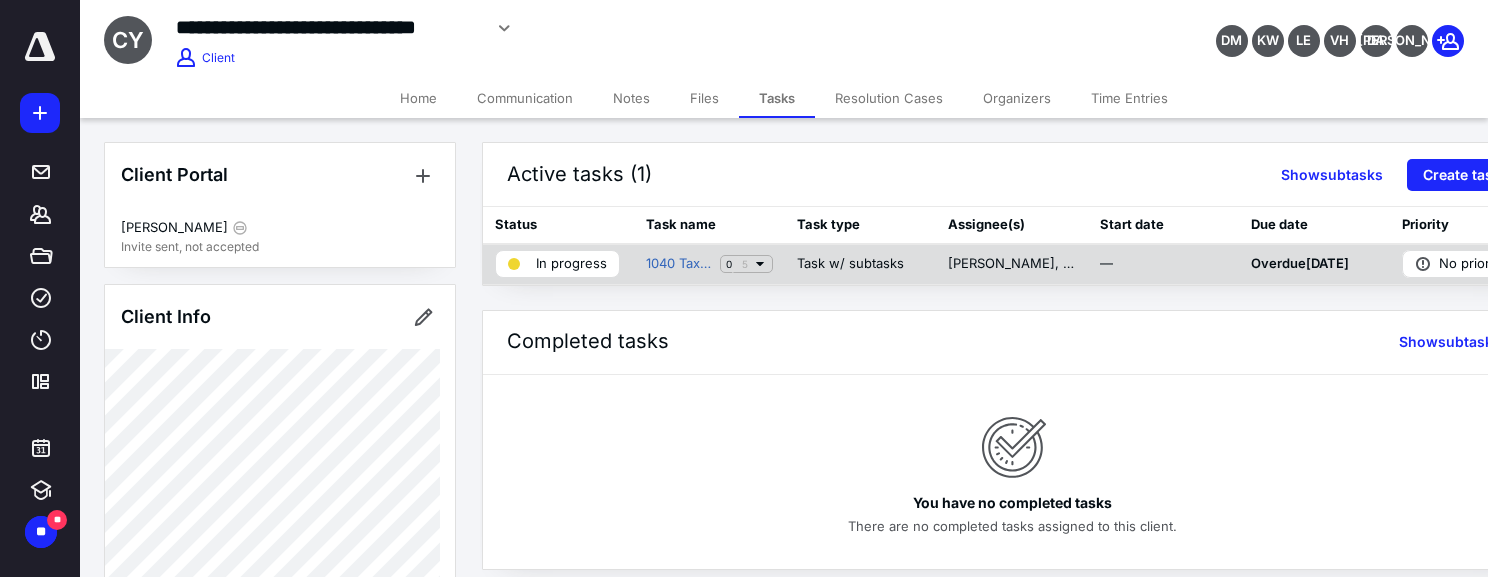 click 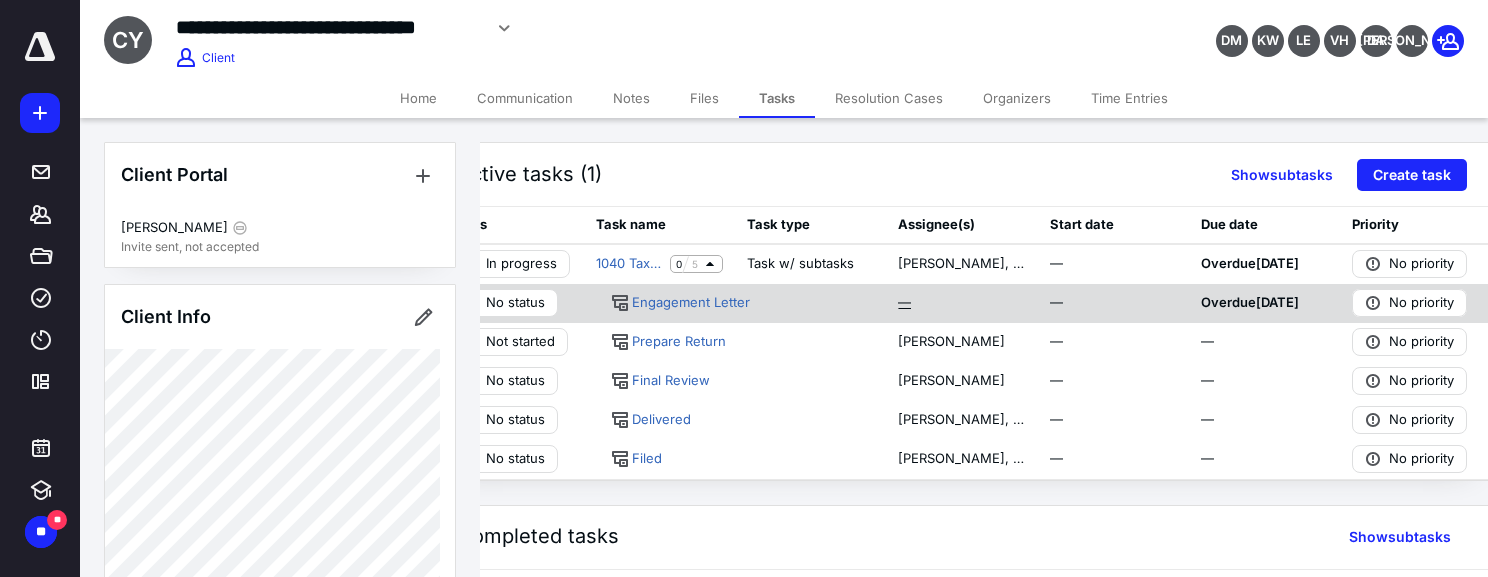scroll, scrollTop: 0, scrollLeft: 0, axis: both 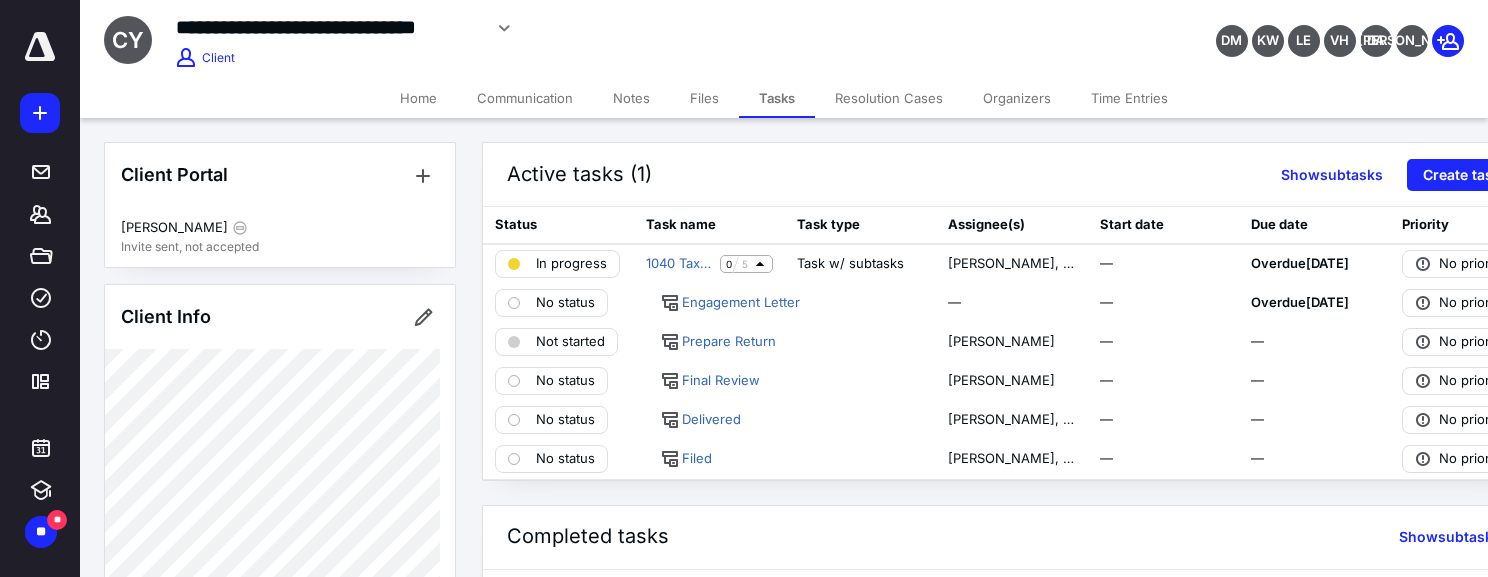 click 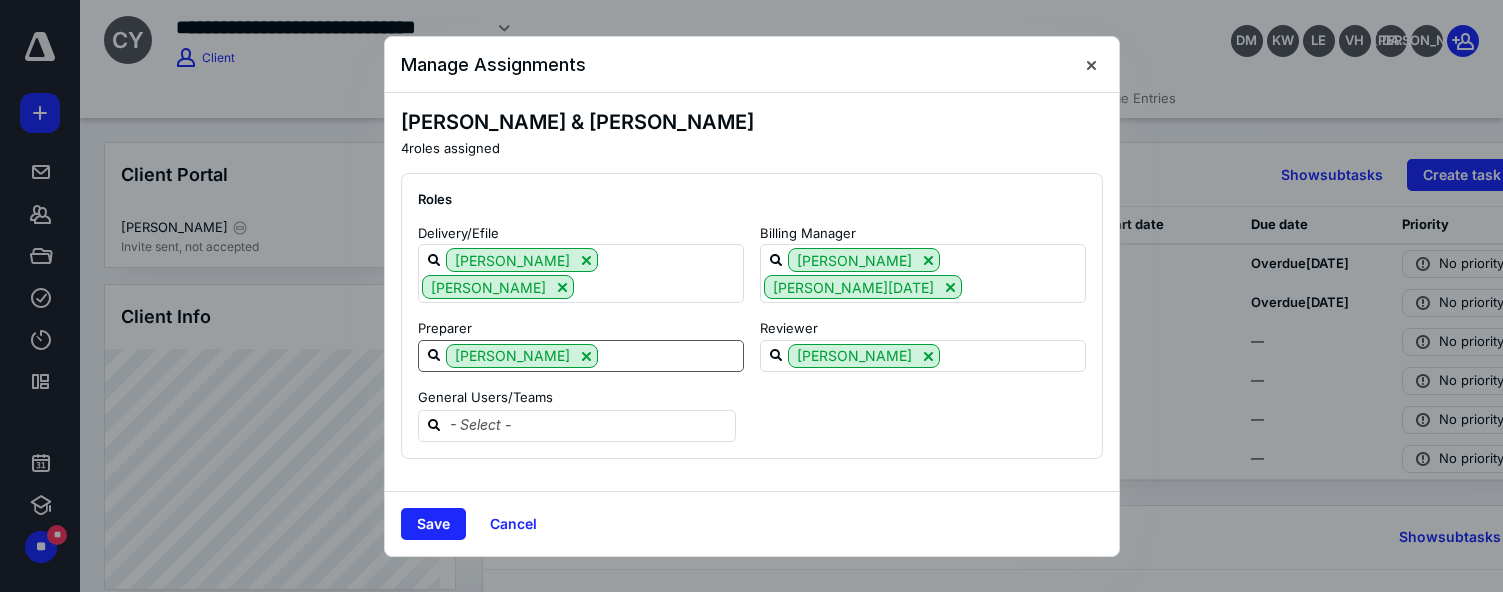 click at bounding box center [670, 355] 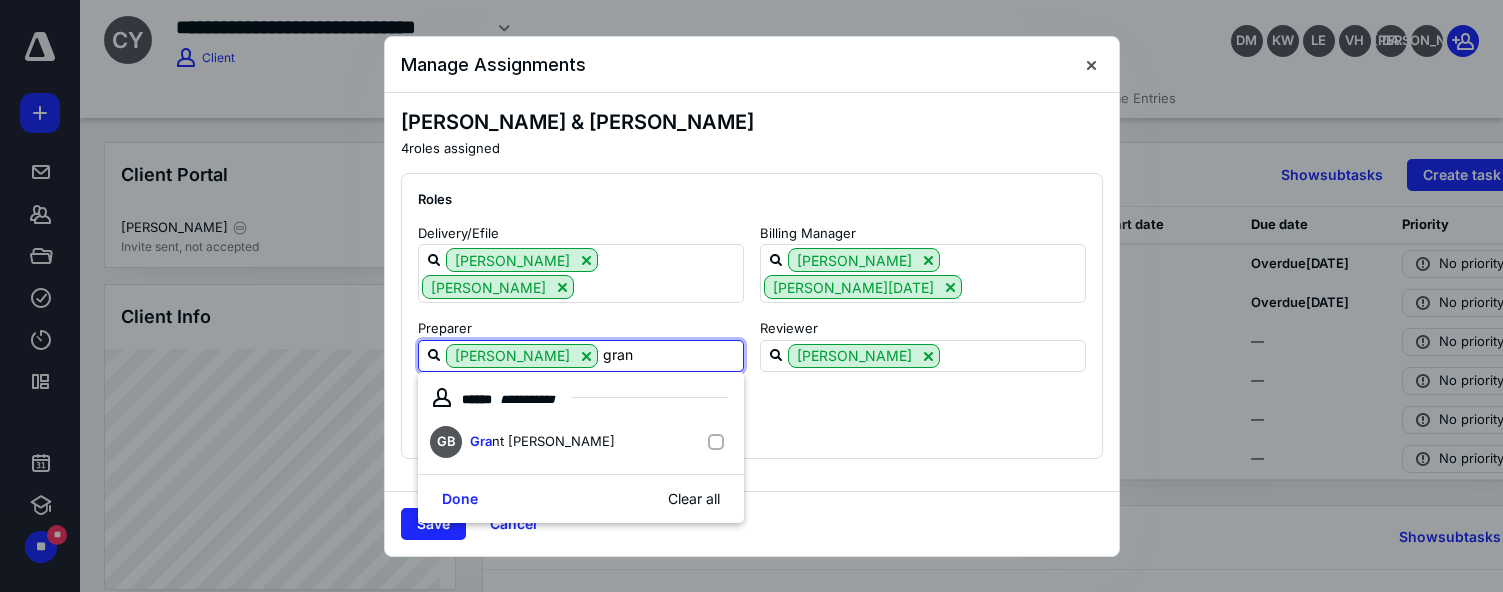 type on "grant" 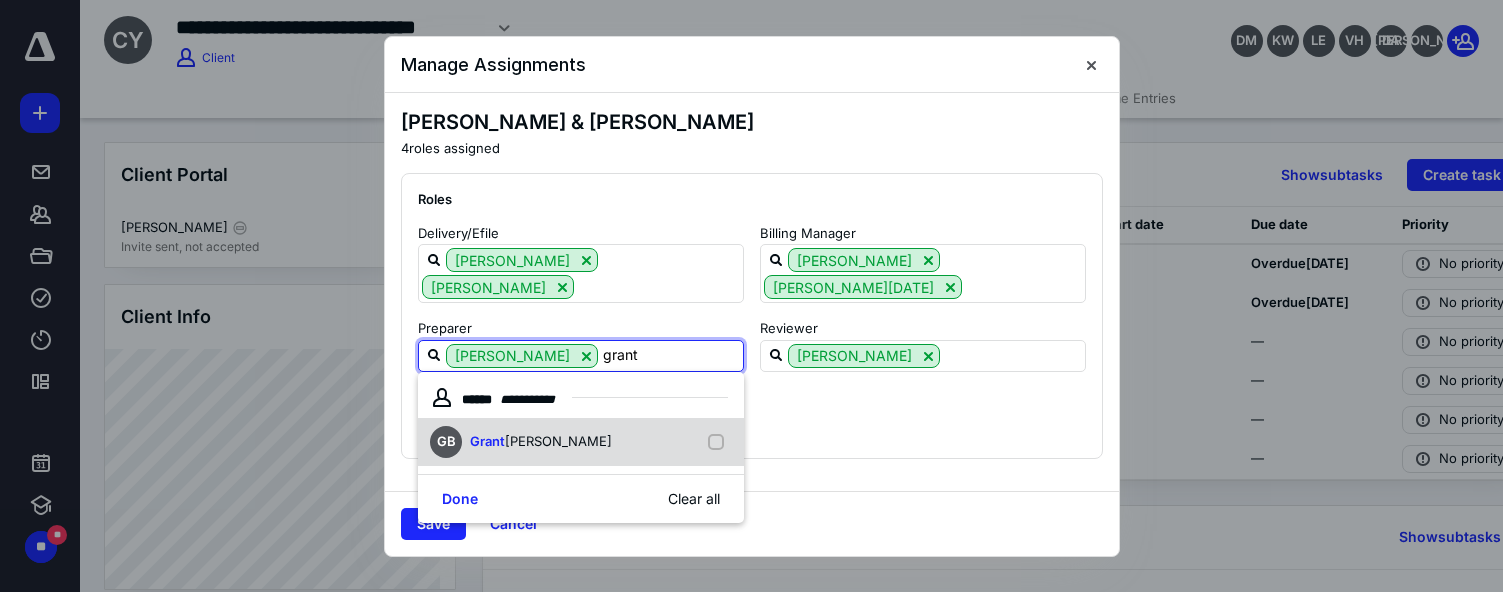 click on "GB Grant  Brashear" at bounding box center [581, 442] 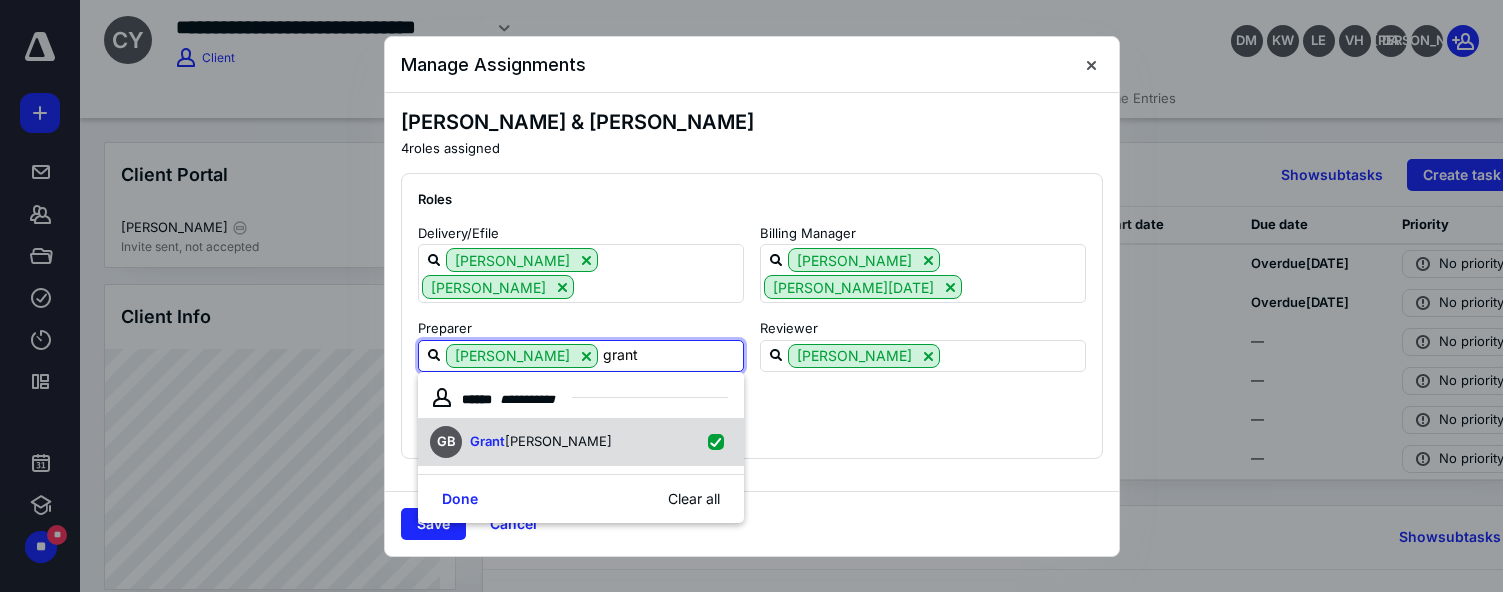 checkbox on "true" 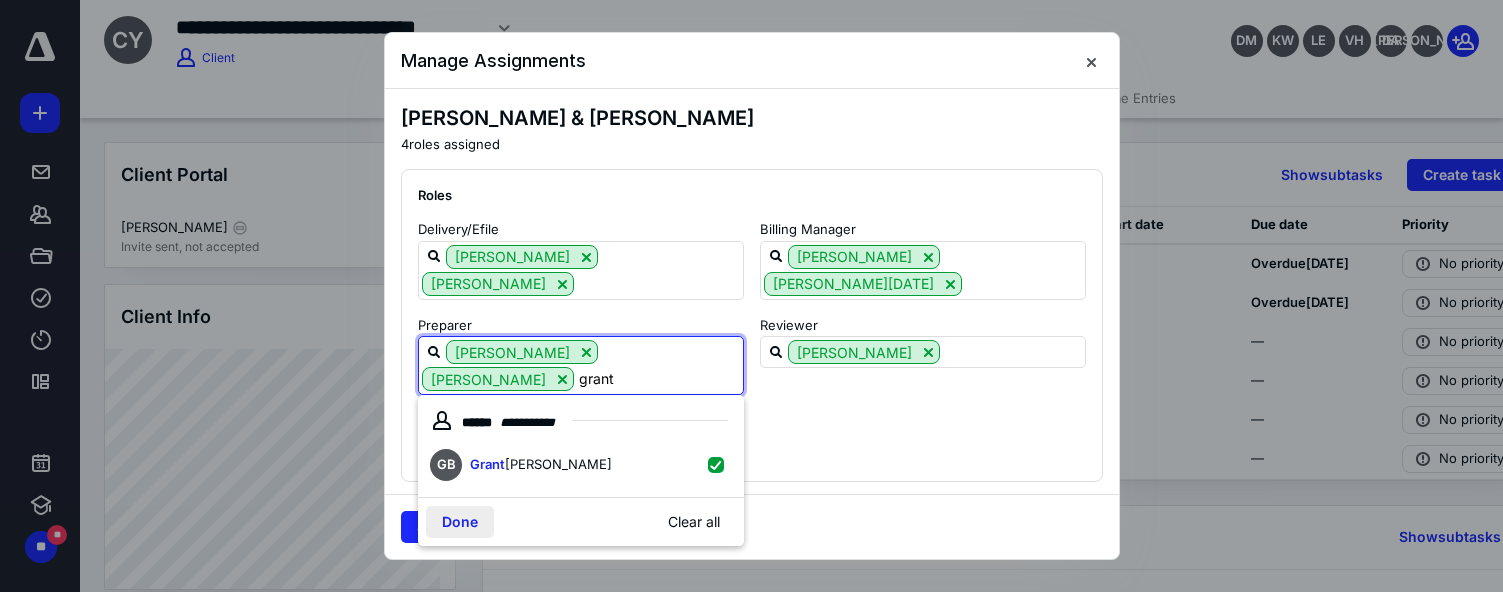 type on "grant" 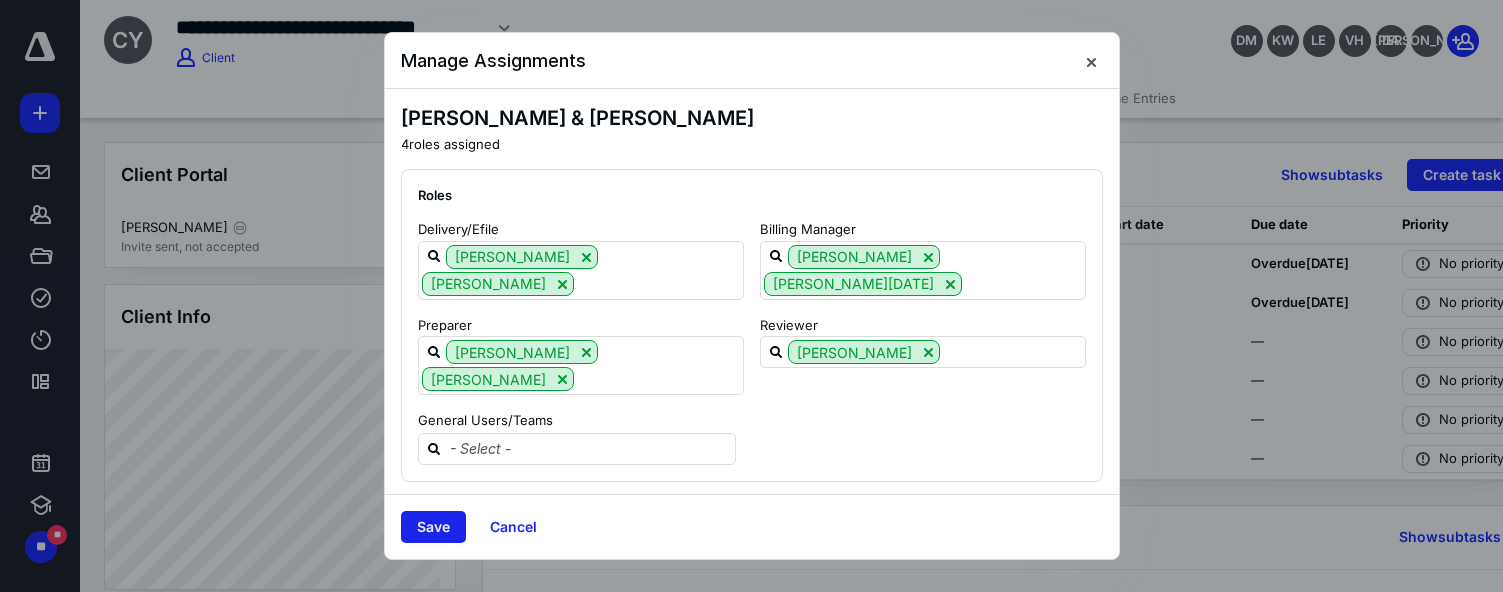 click on "Save" at bounding box center [433, 527] 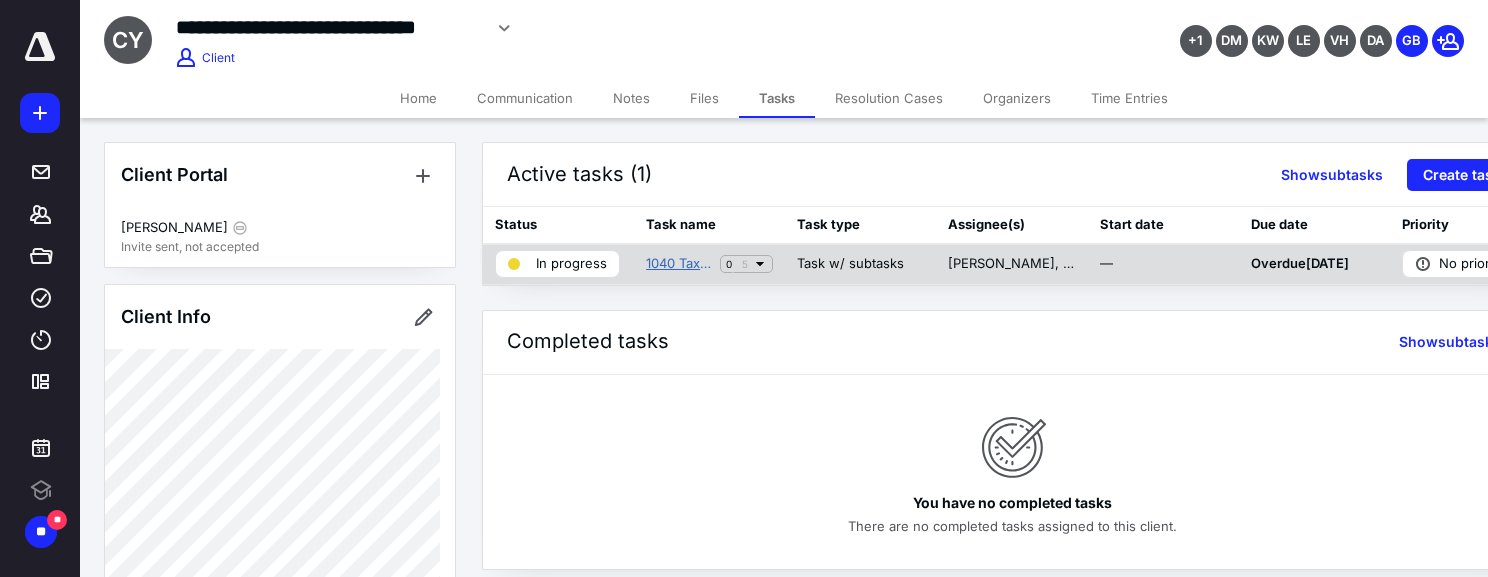 scroll, scrollTop: 0, scrollLeft: 0, axis: both 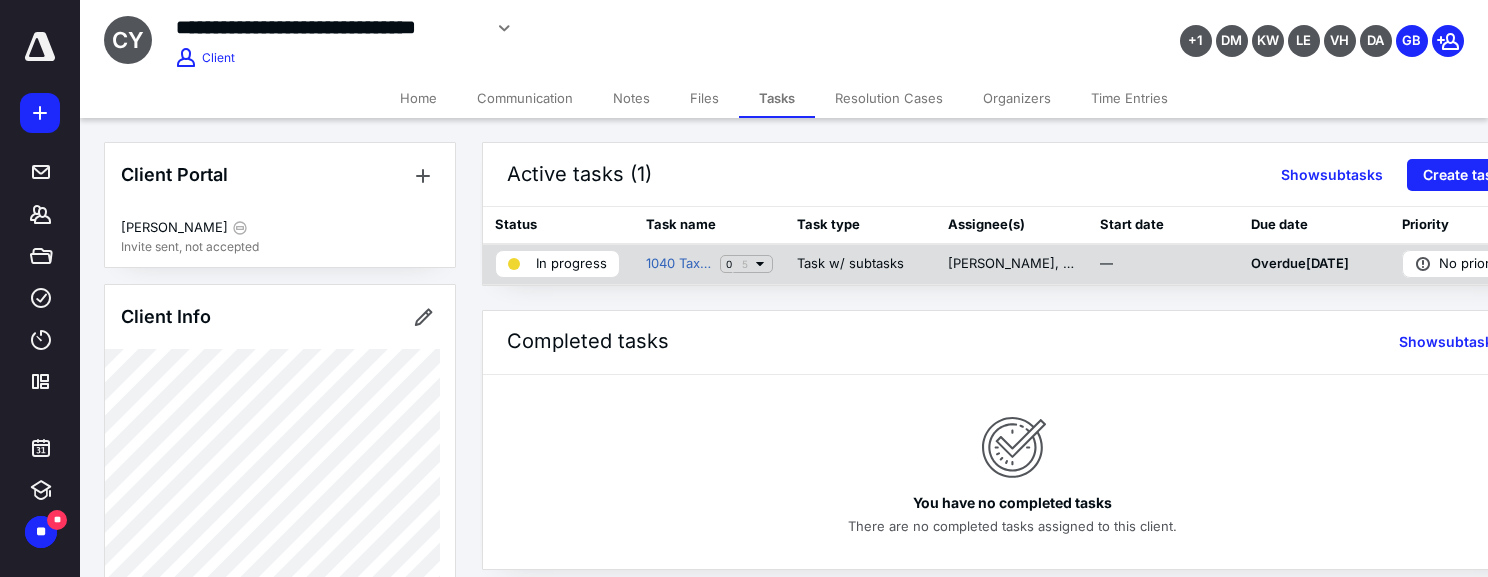 click 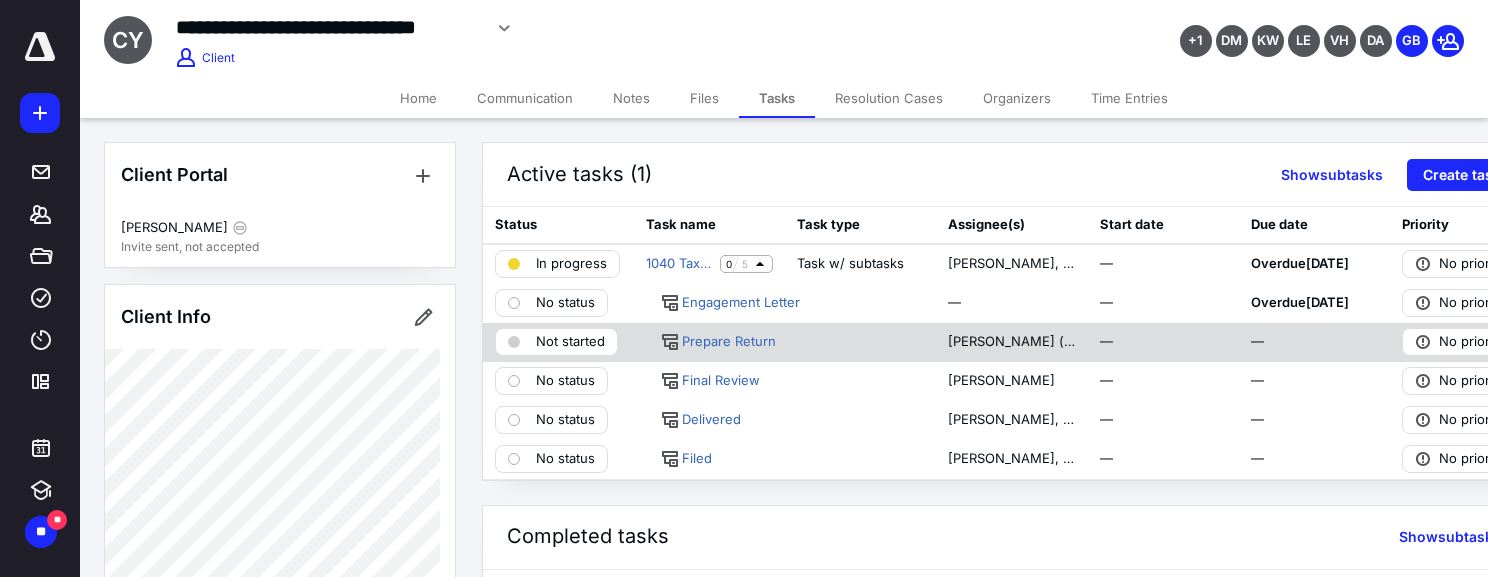 click on "Not started" at bounding box center (570, 342) 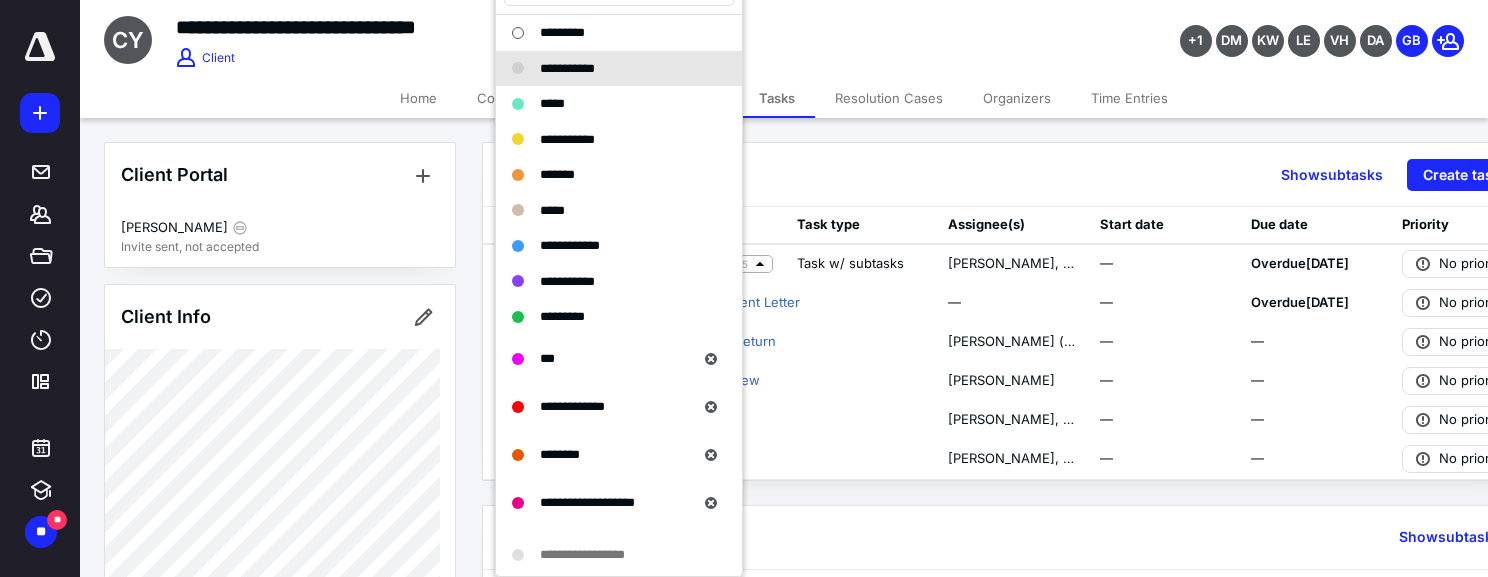 click on "**********" at bounding box center (590, 28) 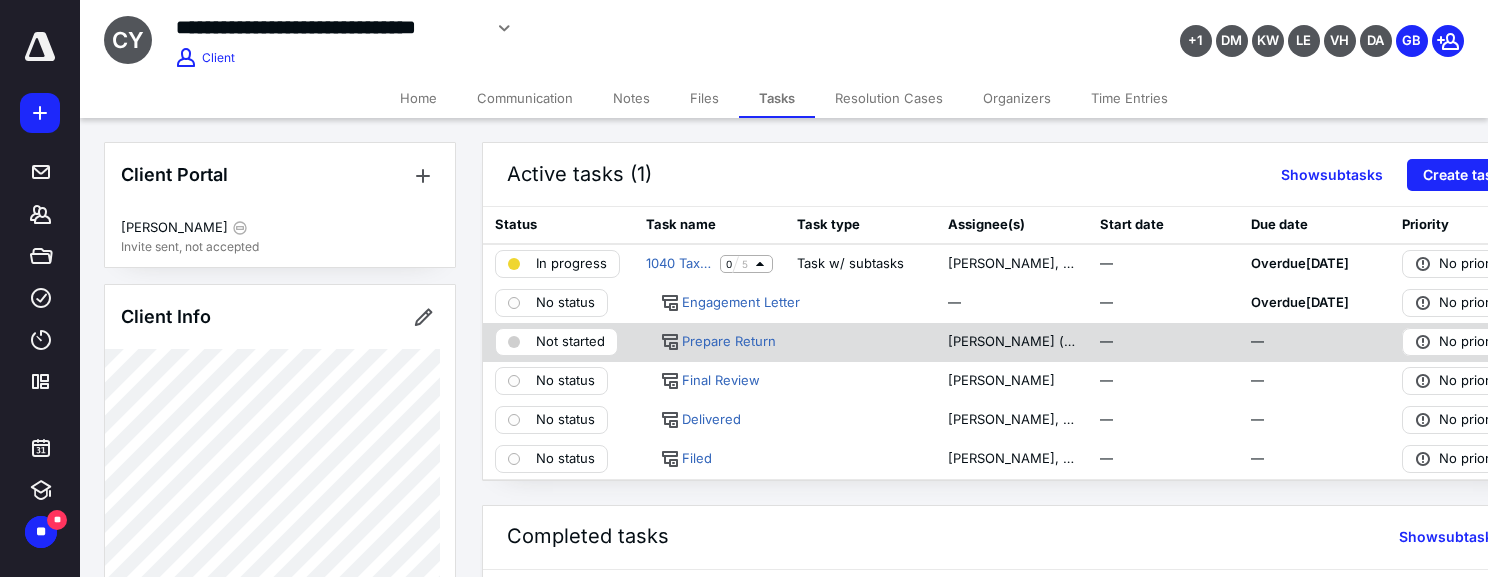 click on "Not started" at bounding box center (570, 342) 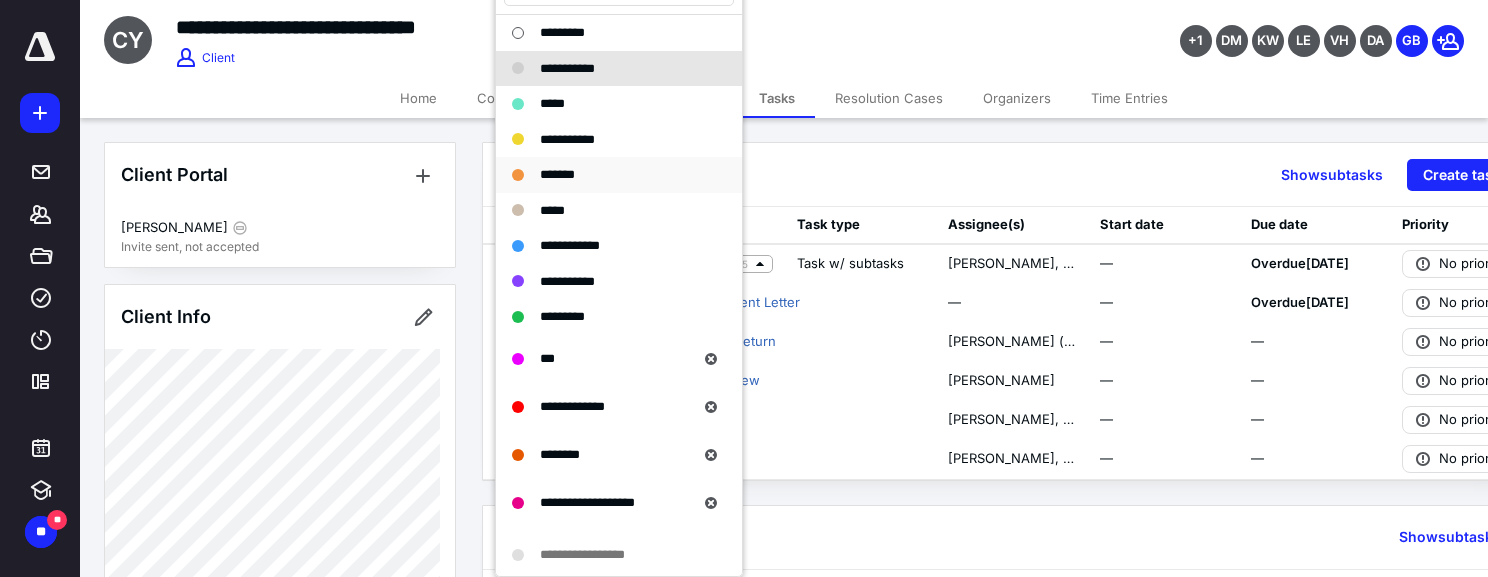 click on "*******" at bounding box center [607, 175] 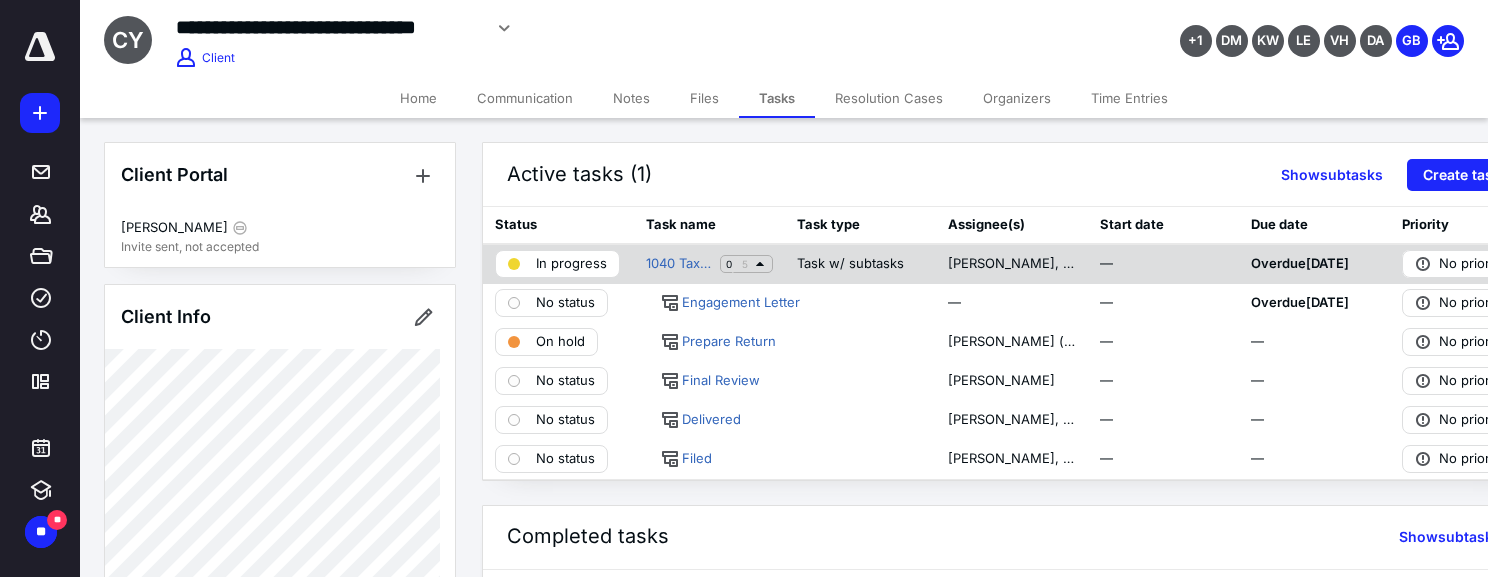 click 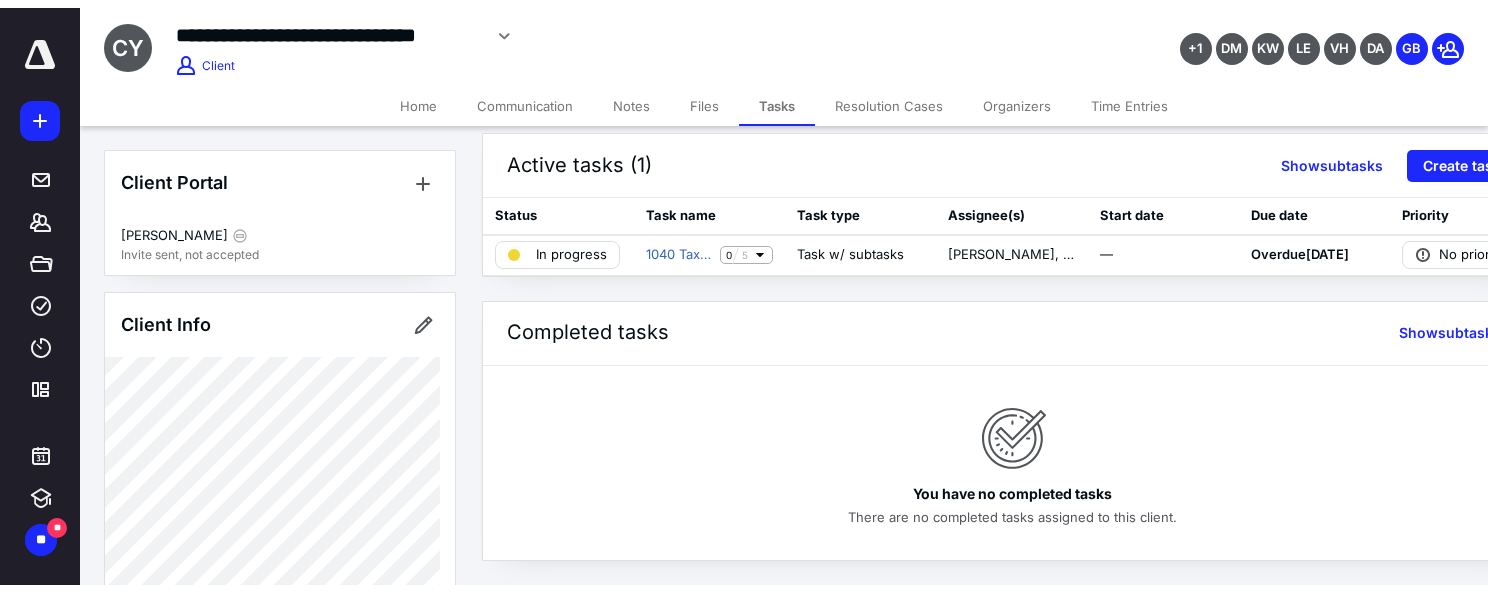 scroll, scrollTop: 0, scrollLeft: 0, axis: both 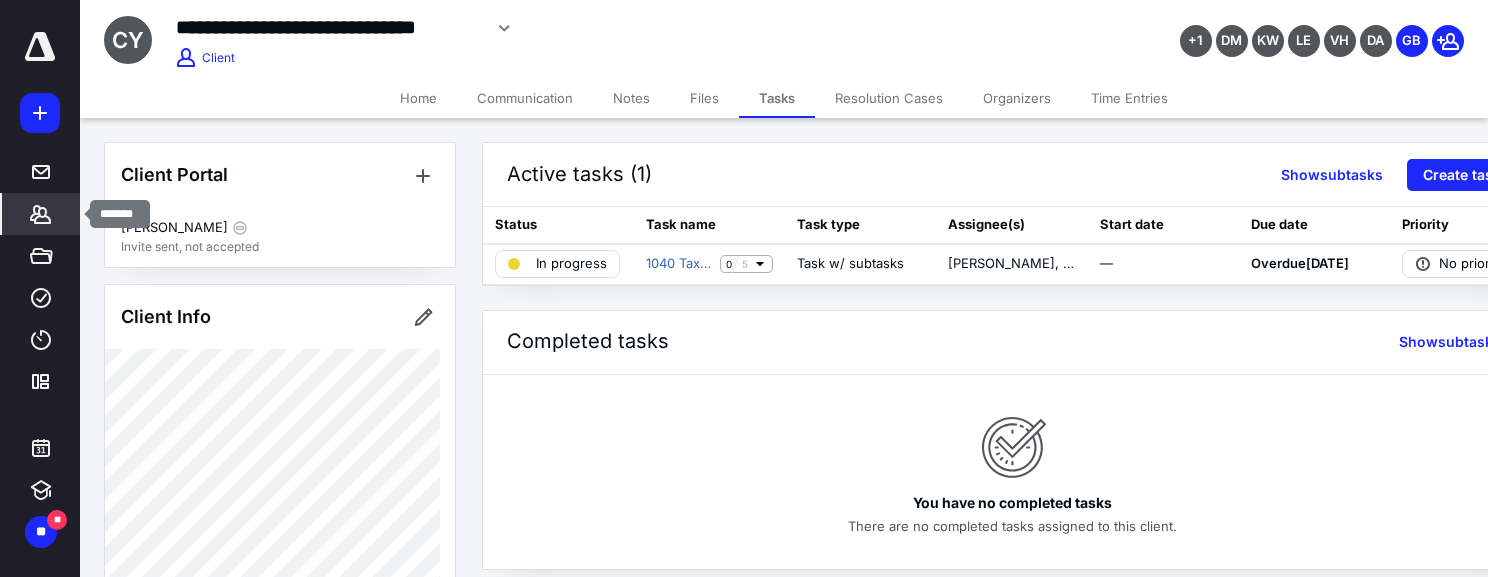 click on "*******" at bounding box center (41, 214) 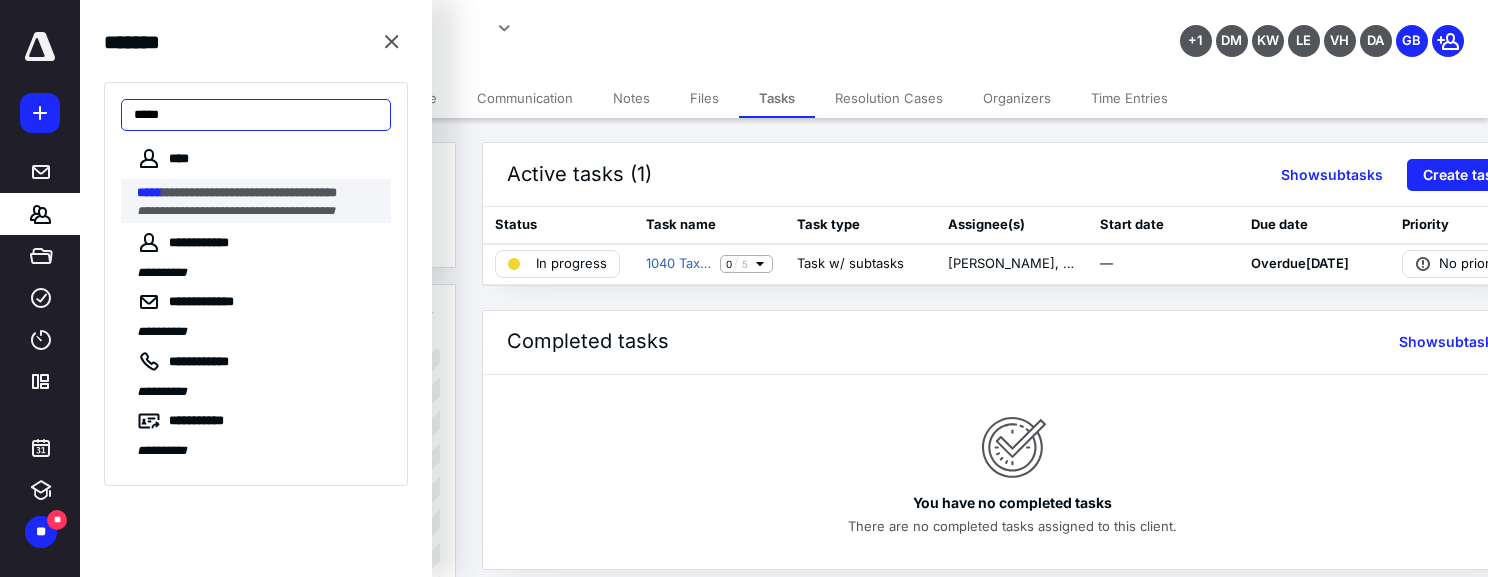 type on "*****" 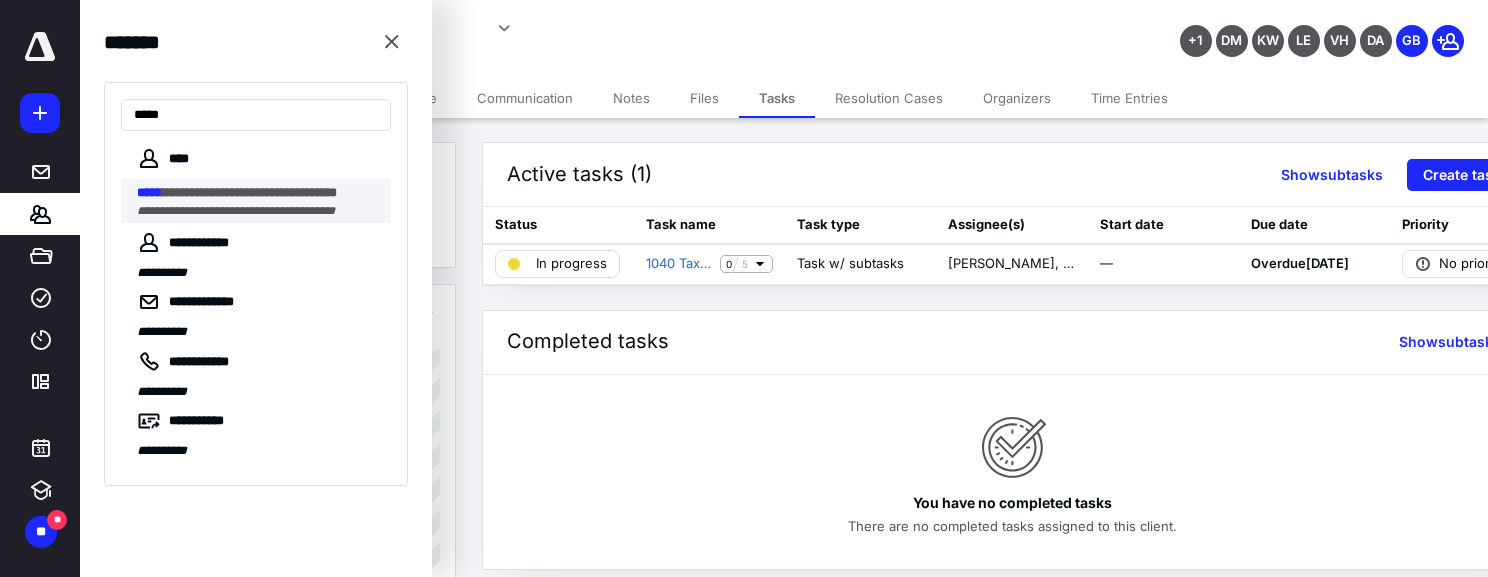 click on "**********" at bounding box center (249, 192) 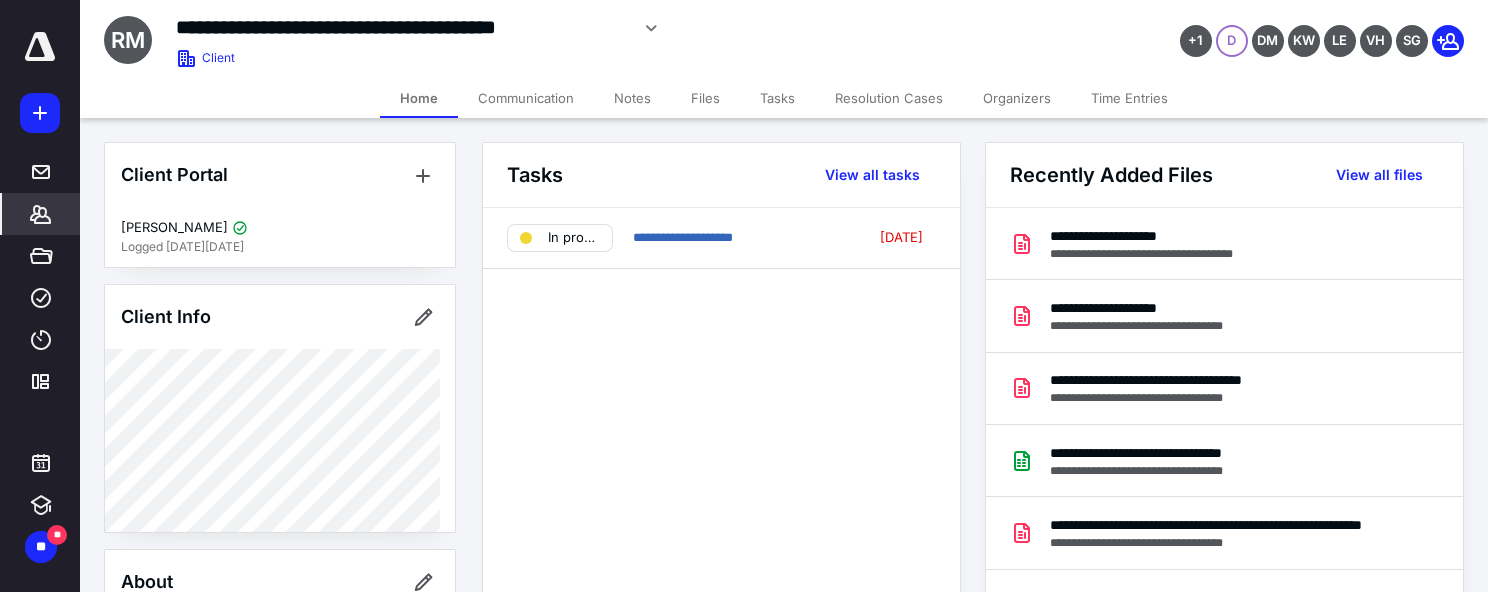 click on "Time Entries" at bounding box center [1129, 98] 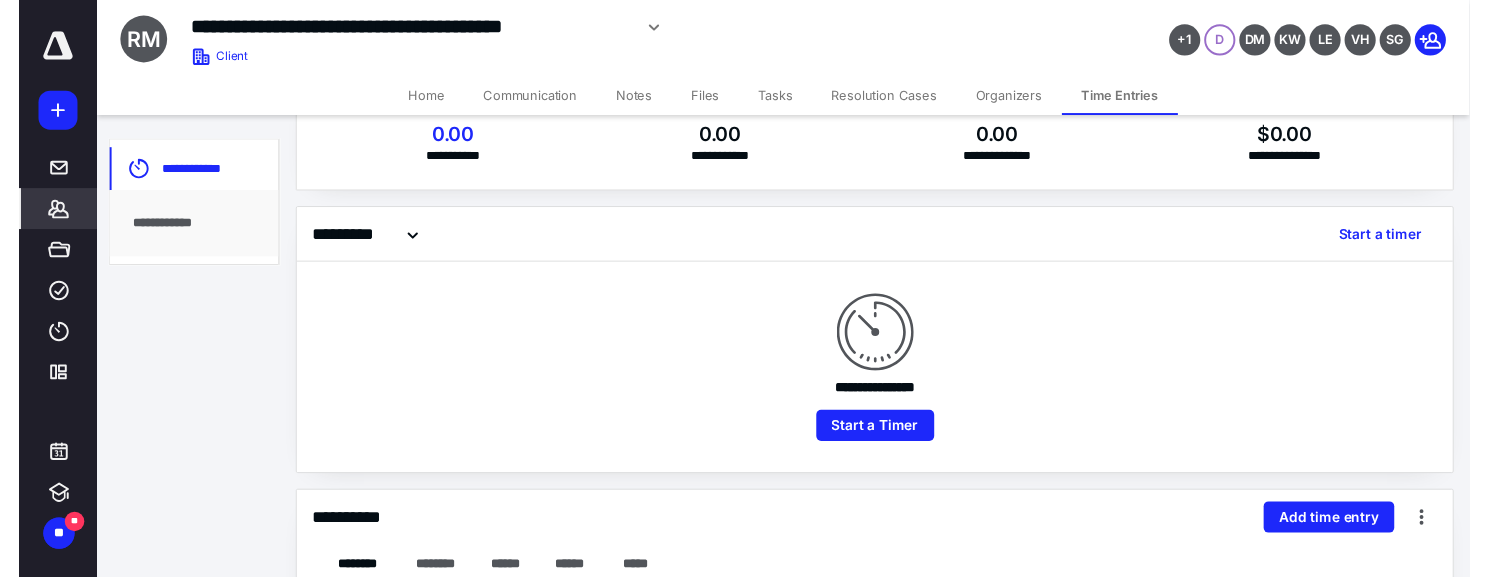 scroll, scrollTop: 0, scrollLeft: 0, axis: both 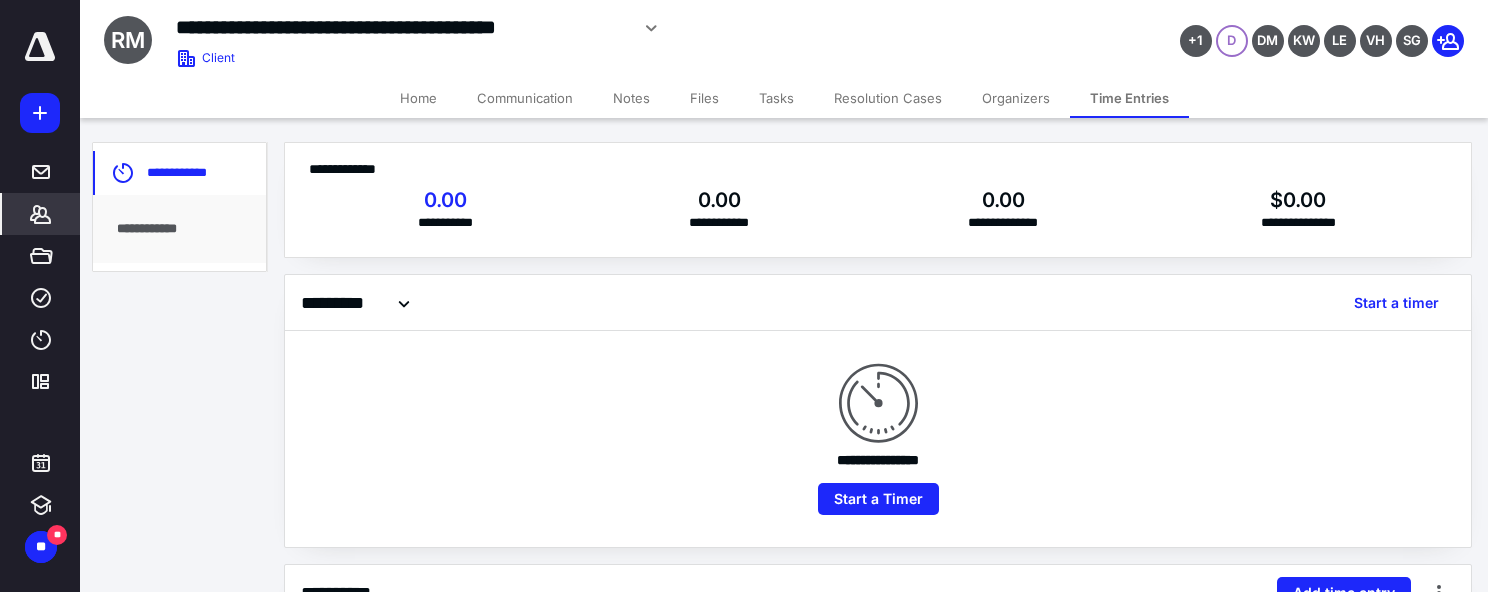 click on "Tasks" at bounding box center [776, 98] 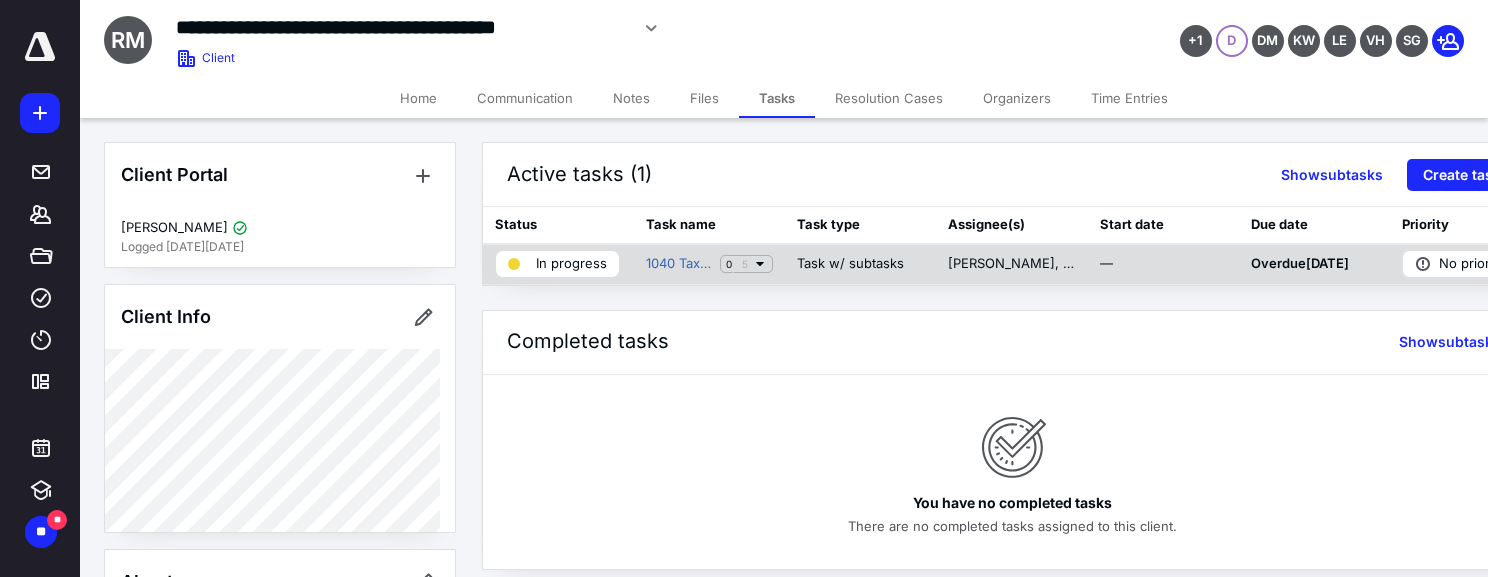 click 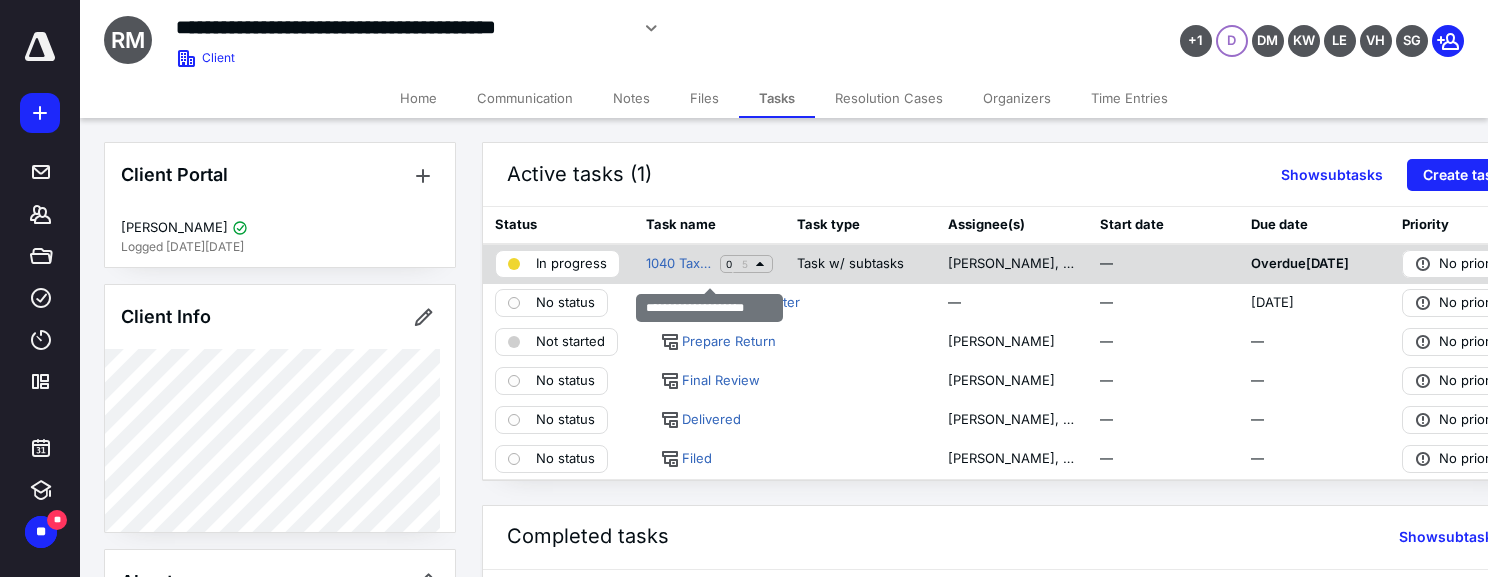 click 